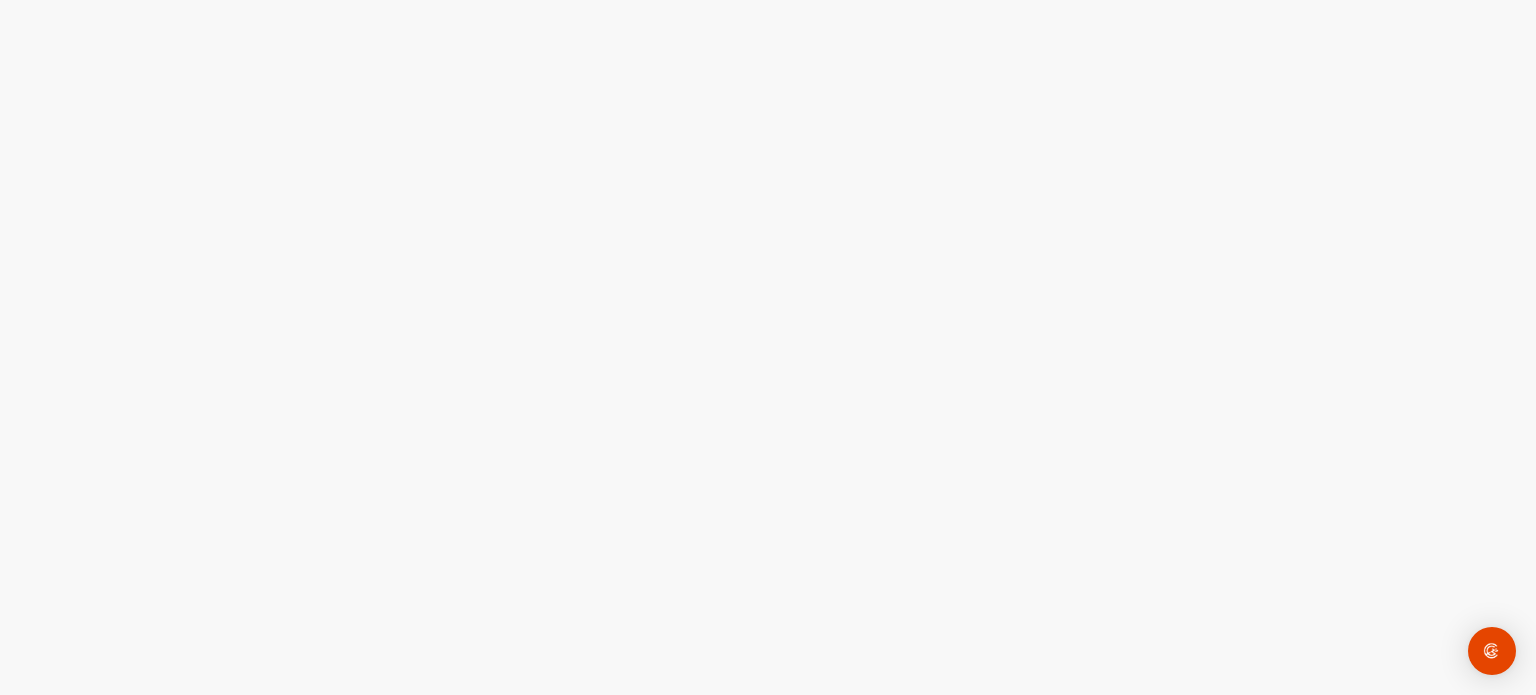 scroll, scrollTop: 0, scrollLeft: 0, axis: both 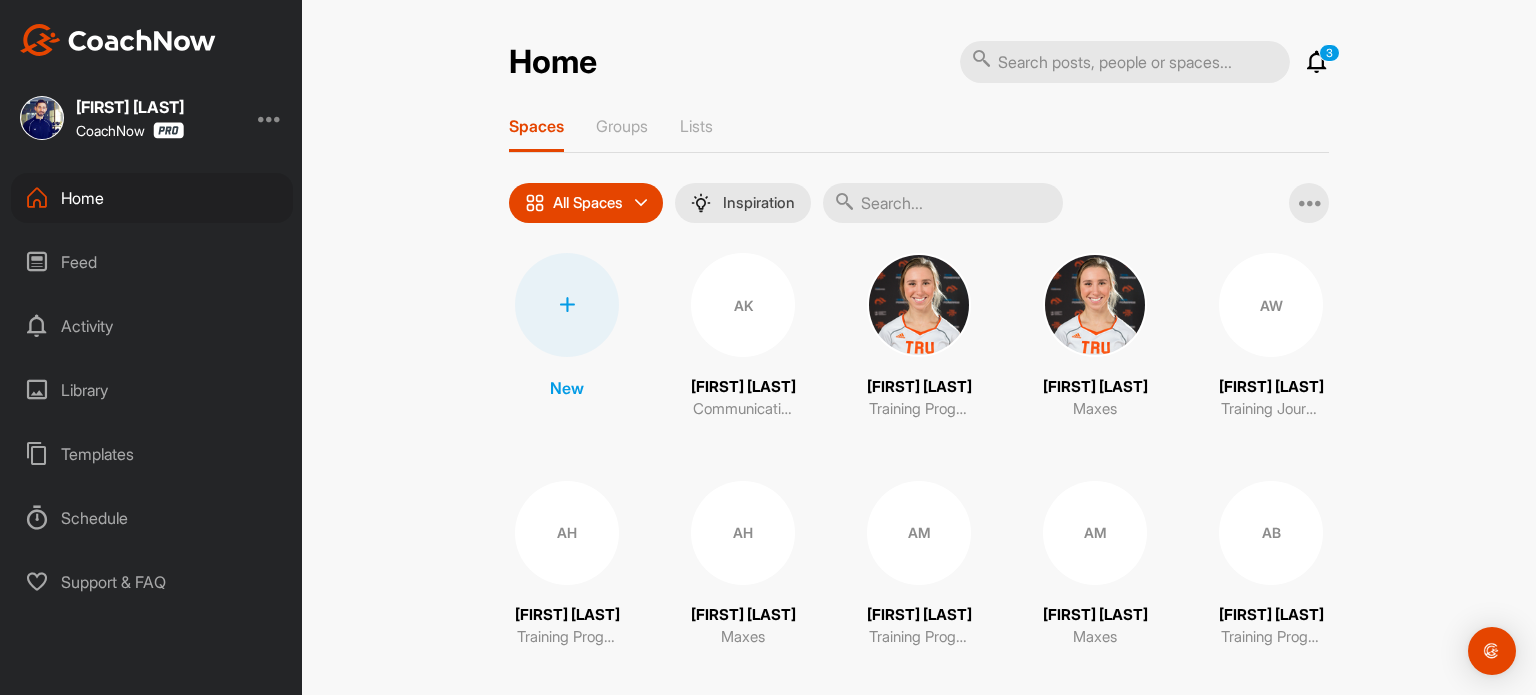 click at bounding box center [943, 203] 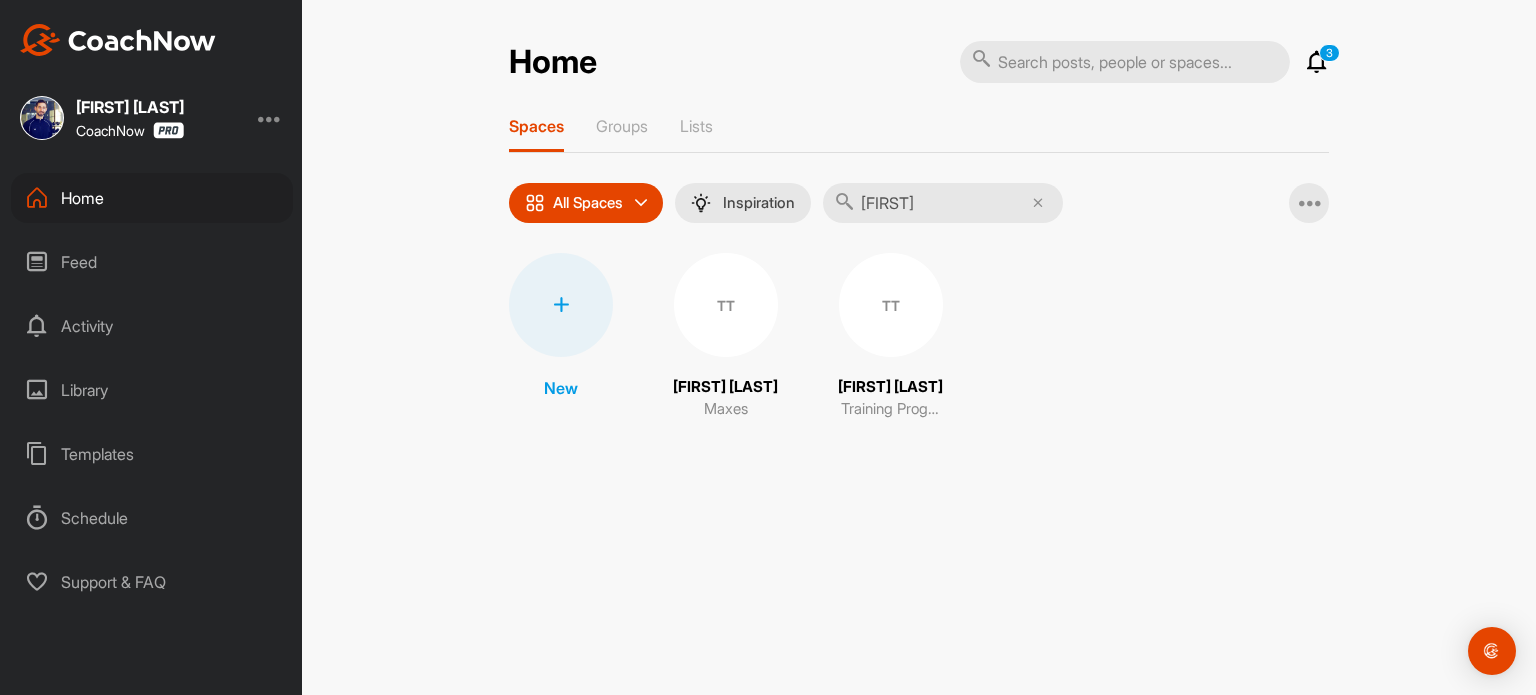 type on "[FIRST]" 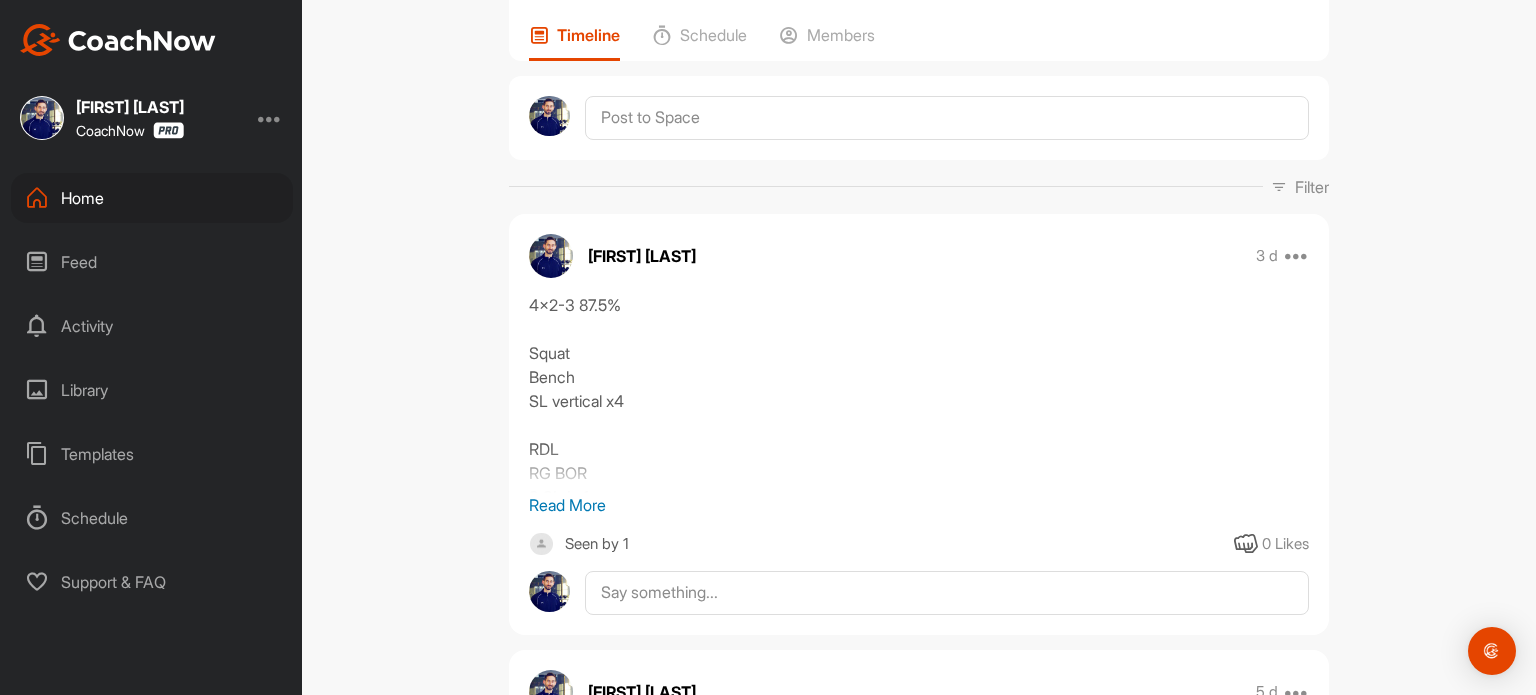 scroll, scrollTop: 148, scrollLeft: 0, axis: vertical 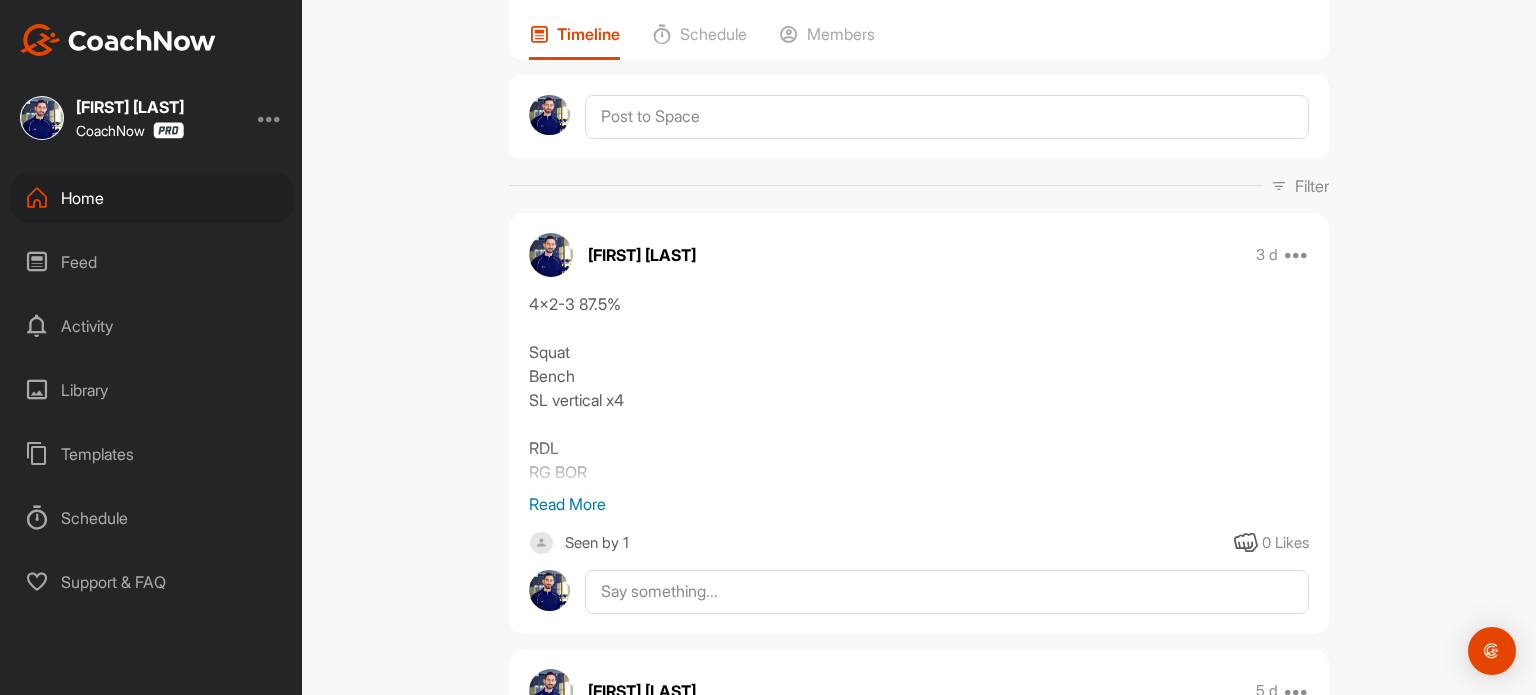 click on "Read More" at bounding box center (919, 504) 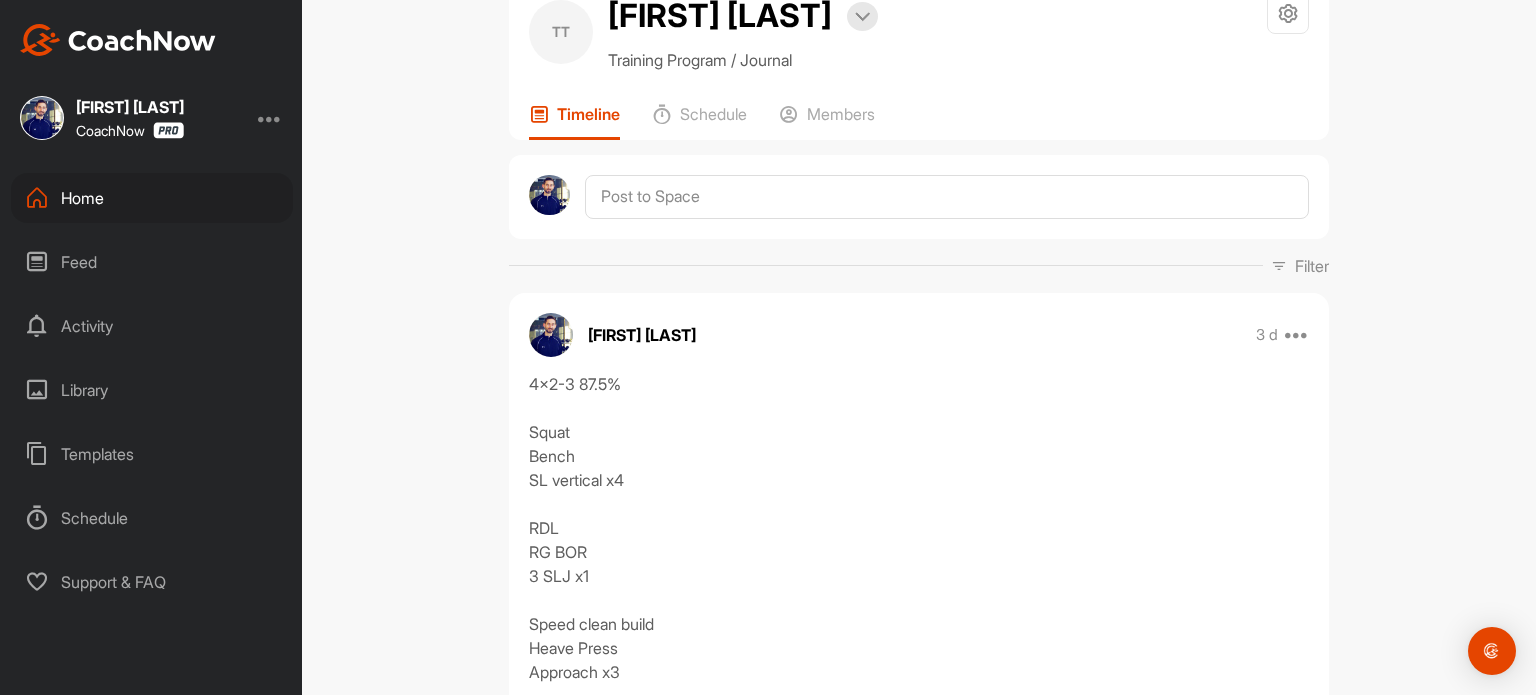 scroll, scrollTop: 0, scrollLeft: 0, axis: both 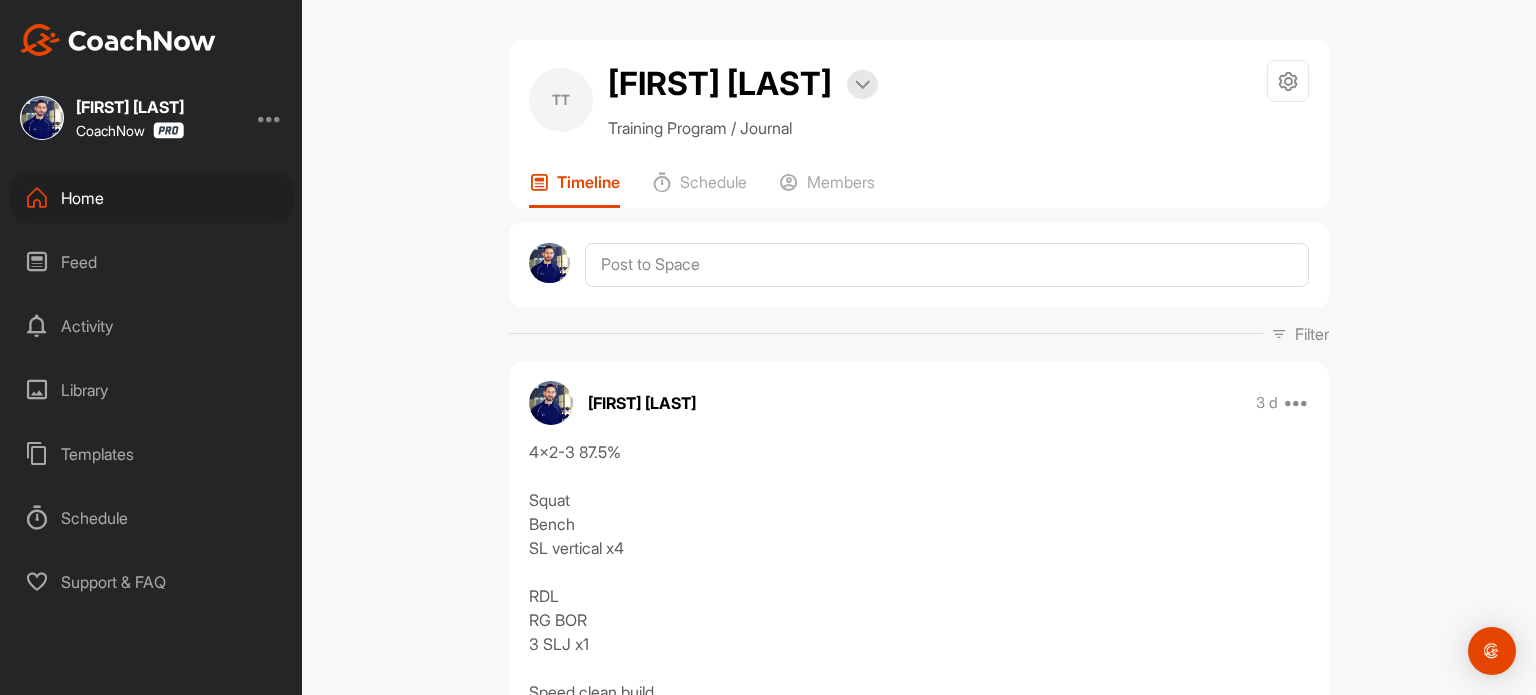 click on "Training Program / Journal Space Settings Your Notifications Timeline Schedule Members Filter Media Type Images Videos Notes Documents Author AK [EMAIL] [FIRST] [LAST] [EMAIL] [FIRST] [LAST] [EMAIL] AW [FIRST] [LAST] [EMAIL] AH [FIRST] [LAST] [EMAIL] AH [FIRST] [LAST] [EMAIL] AL [FIRST] [LAST] [EMAIL] AM [FIRST] [LAST] [EMAIL] [FIRST] [LAST] [EMAIL] [FIRST] [LAST] [EMAIL] AB [FIRST] [LAST] [EMAIL] AO [FIRST] [LAST] [EMAIL] AP [FIRST] [LAST] [EMAIL] [FIRST] [LAST] [EMAIL] AG [FIRST] [LAST] [EMAIL] [FIRST] [LAST] [EMAIL] AL [FIRST] [LAST] [EMAIL] [FIRST] [LAST] [EMAIL] AT [FIRST] [LAST] [EMAIL] AH [FIRST] [LAST] [EMAIL] AM [FIRST] [LAST] [EMAIL] [FIRST] [LAST] [EMAIL] [FIRST] [LAST] [EMAIL] [FIRST] [LAST] [EMAIL] AB AW AG" at bounding box center [919, 347] 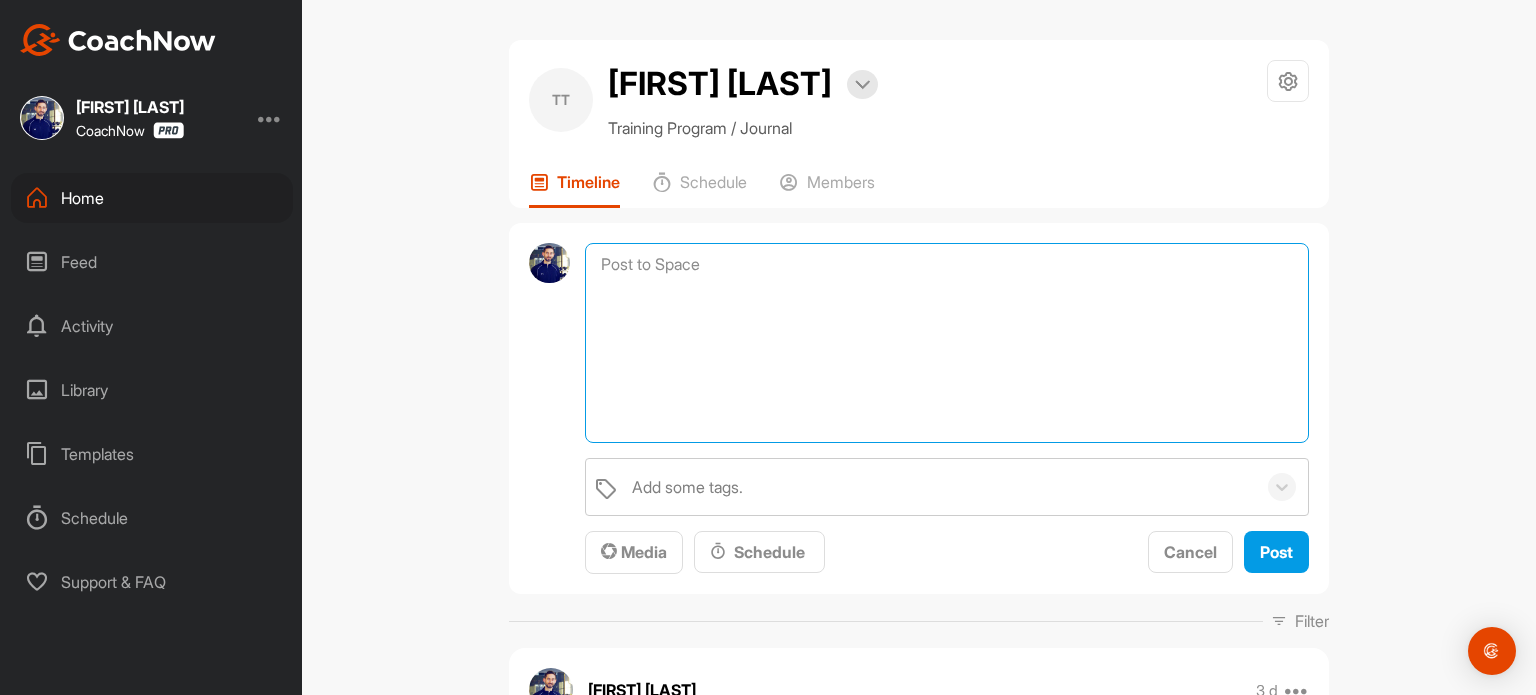 click at bounding box center [947, 343] 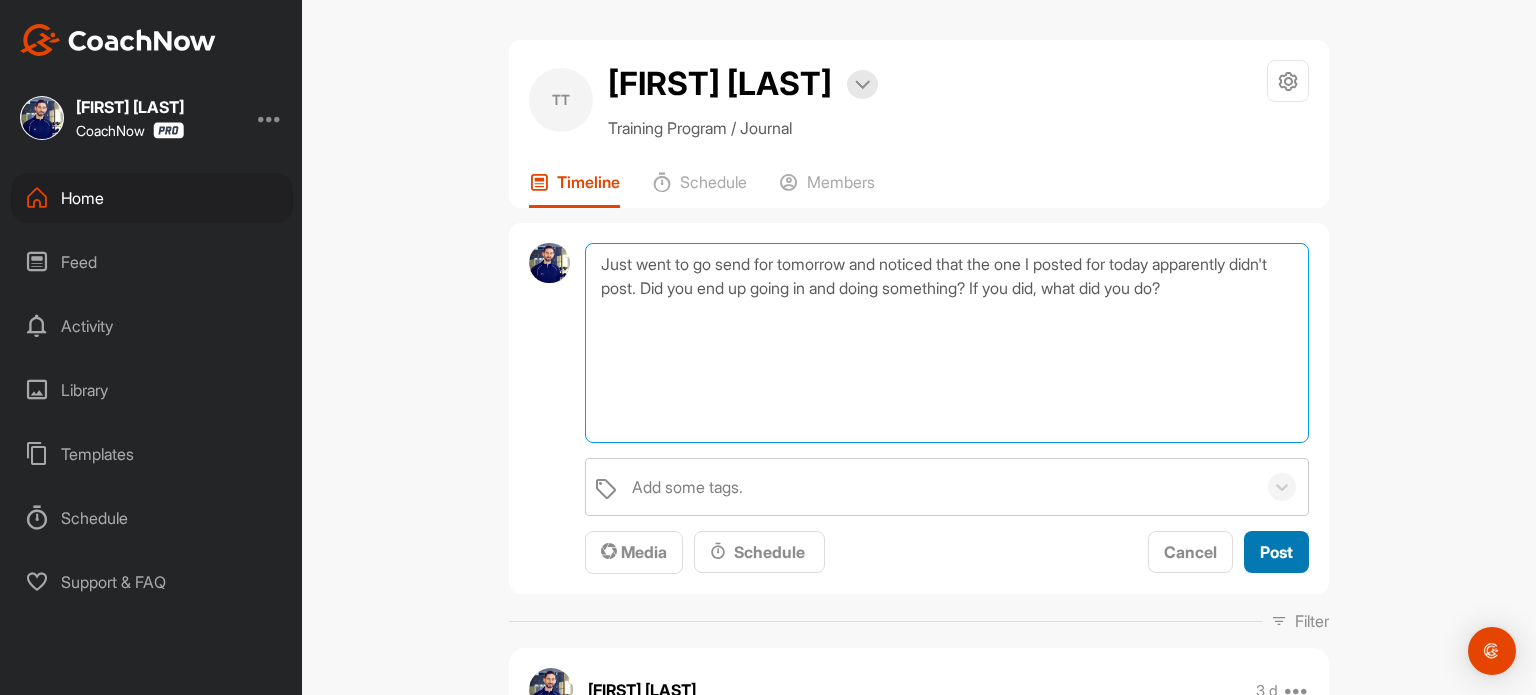 type on "Just went to go send for tomorrow and noticed that the one I posted for today apparently didn't post. Did you end up going in and doing something? If you did, what did you do?" 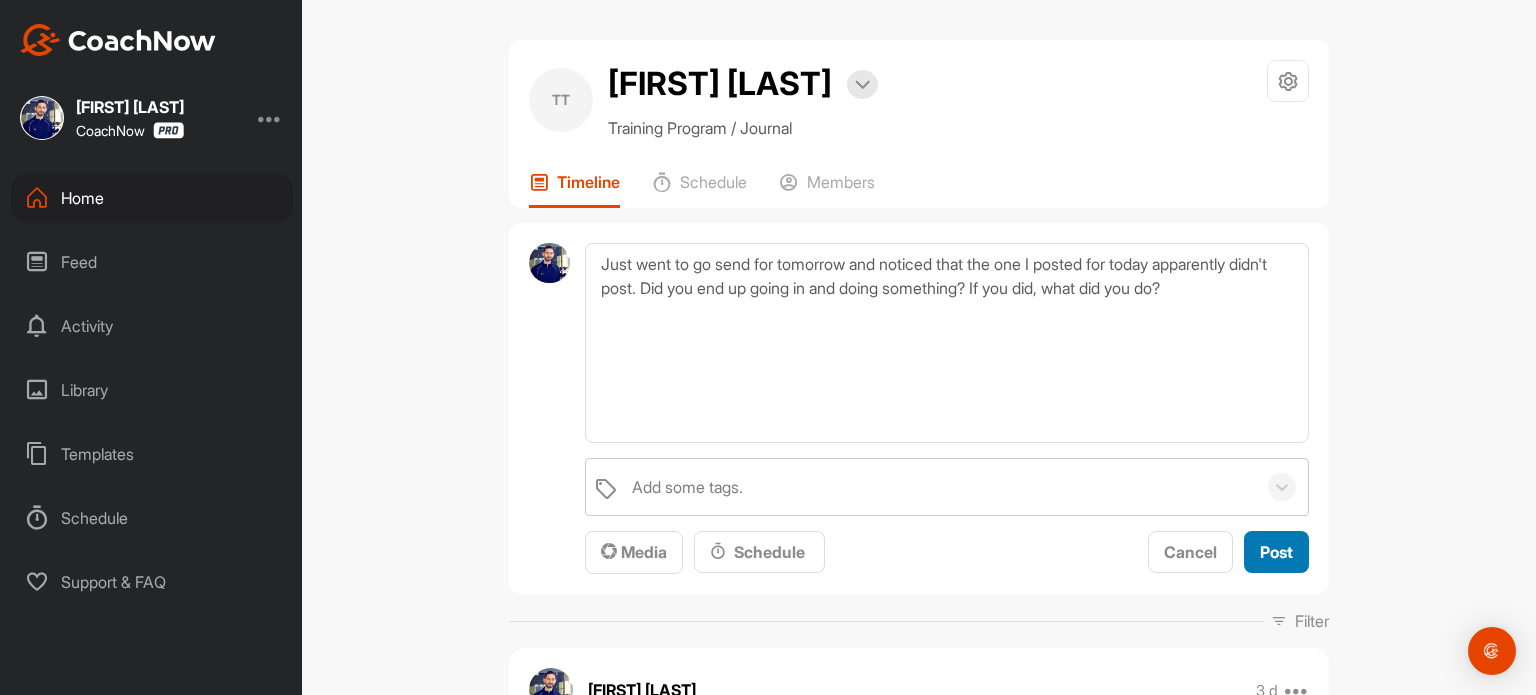 click on "Post" at bounding box center [1276, 552] 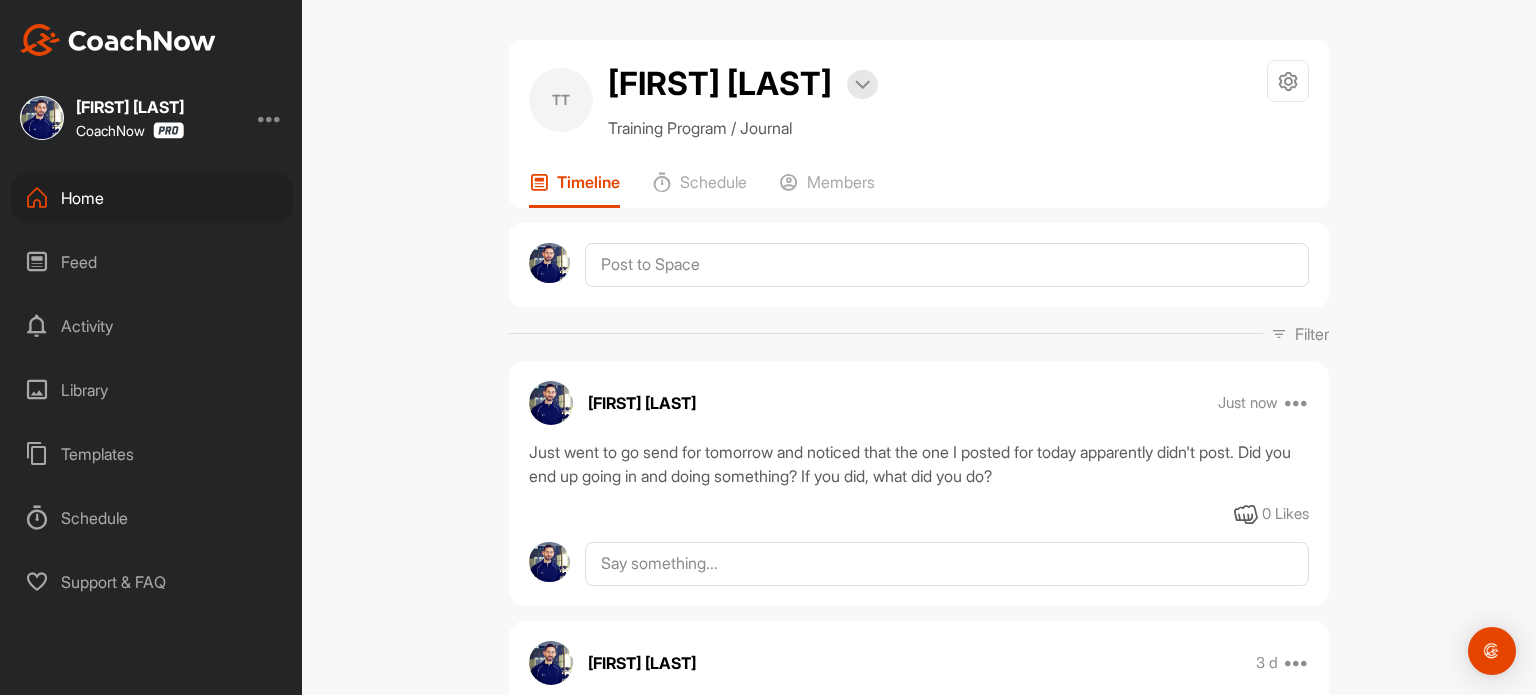 click on "Home" at bounding box center [152, 198] 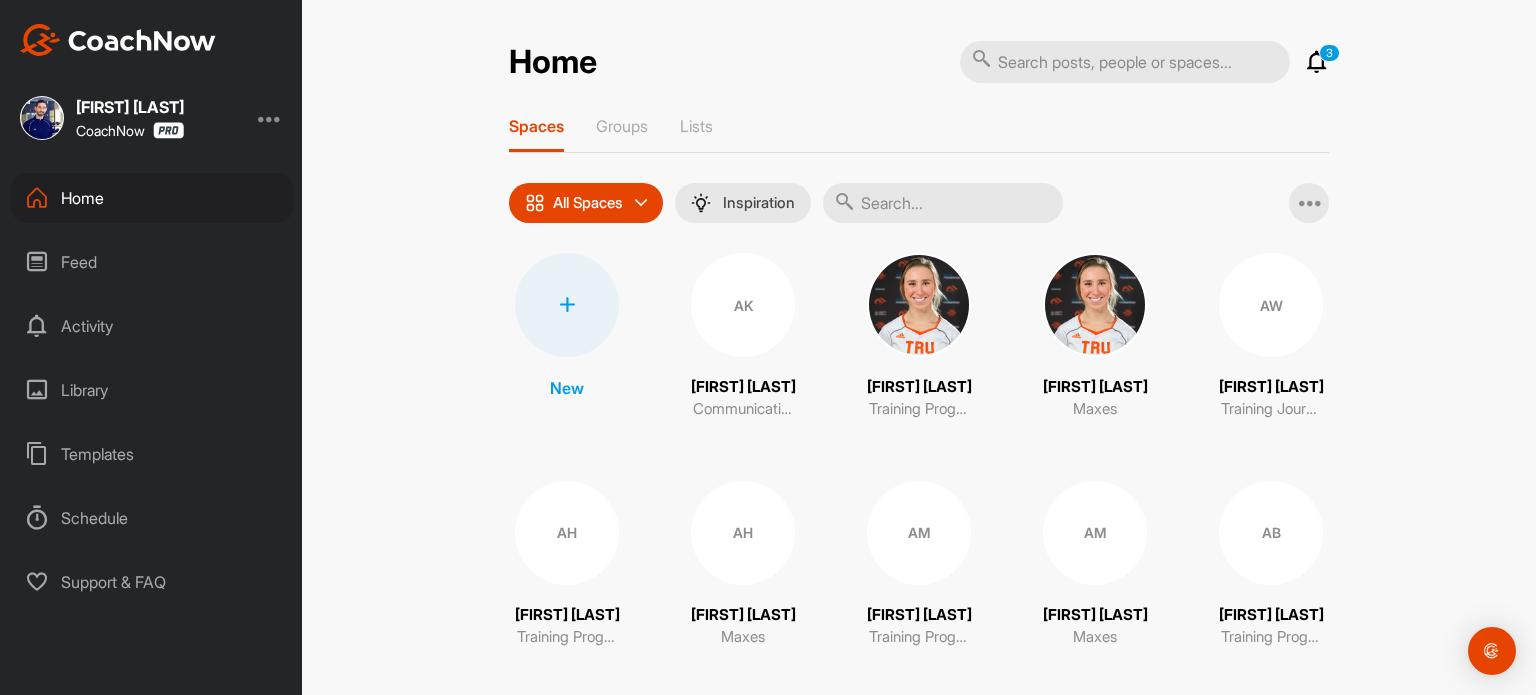 click at bounding box center (943, 203) 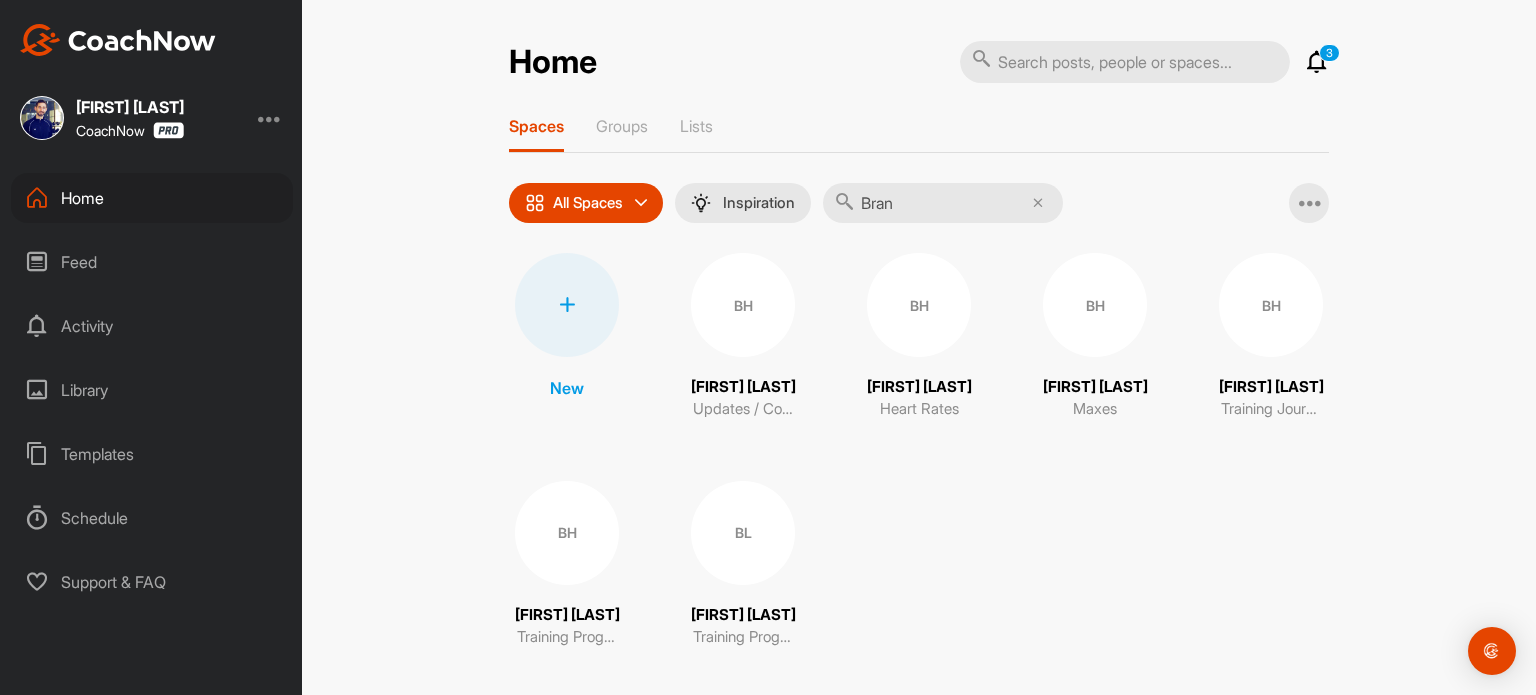 type on "Bran" 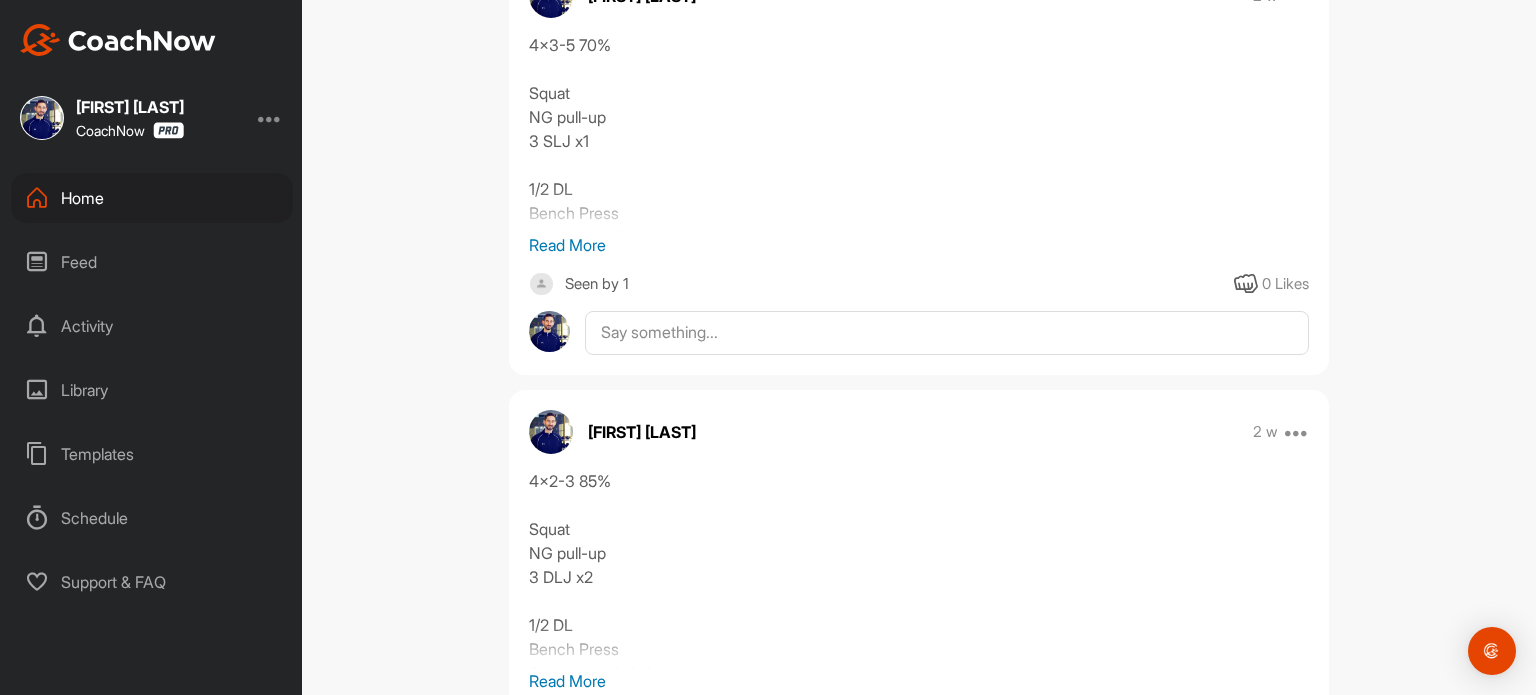 scroll, scrollTop: 2480, scrollLeft: 0, axis: vertical 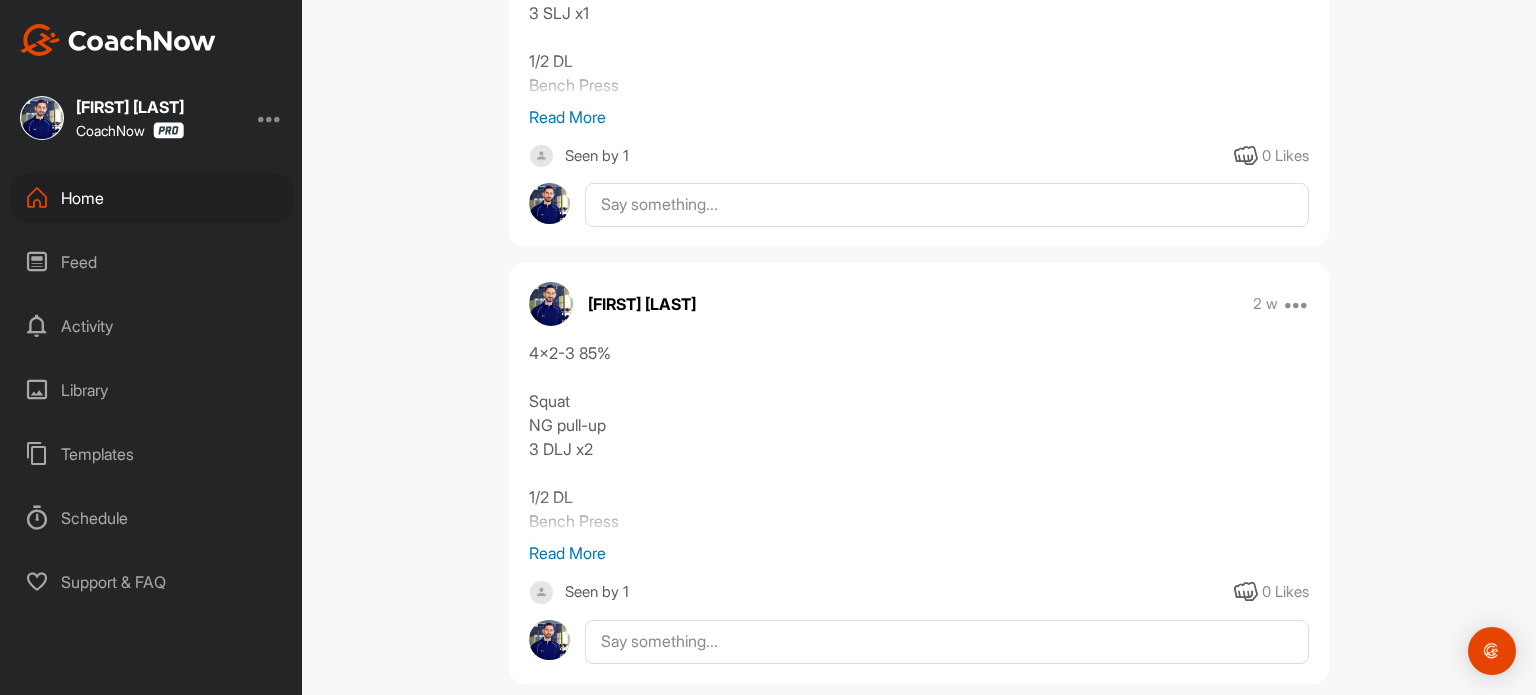 click on "Read More" at bounding box center [919, 553] 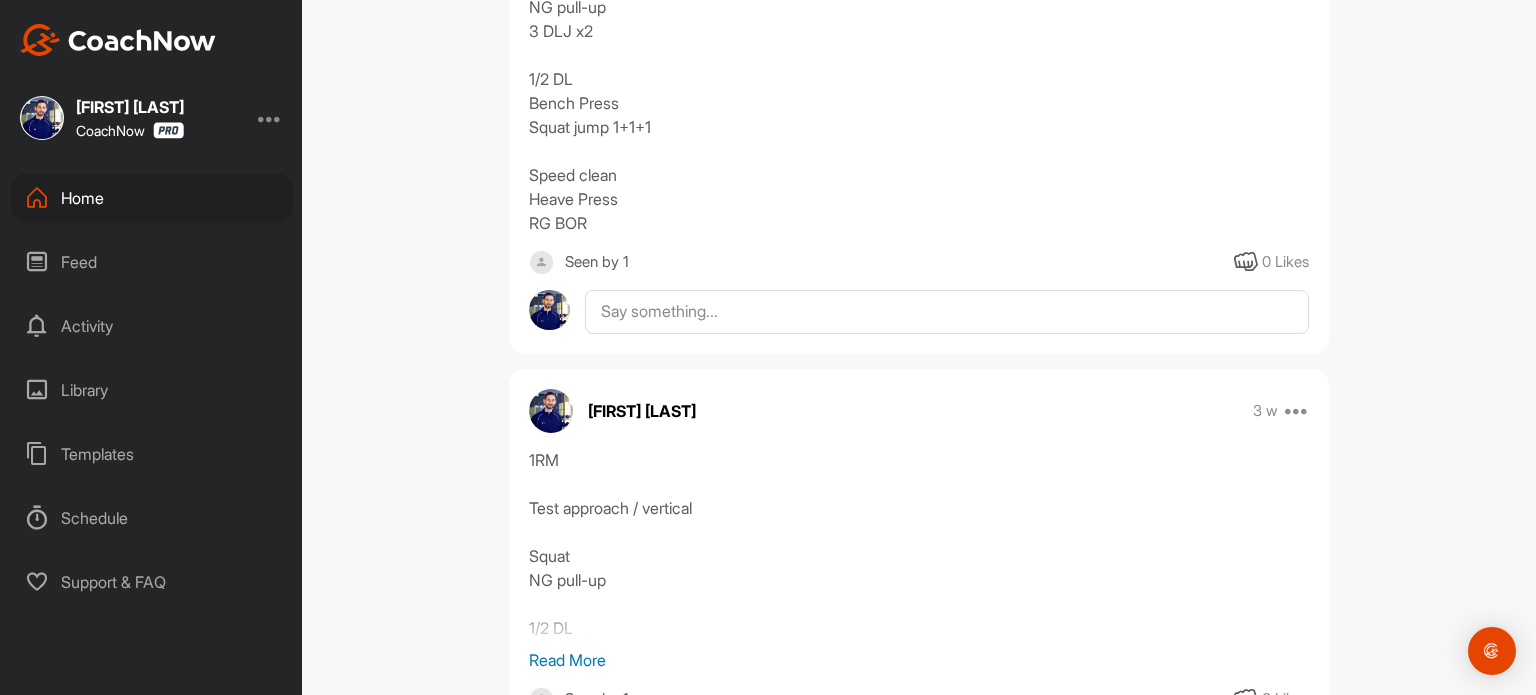 scroll, scrollTop: 2951, scrollLeft: 0, axis: vertical 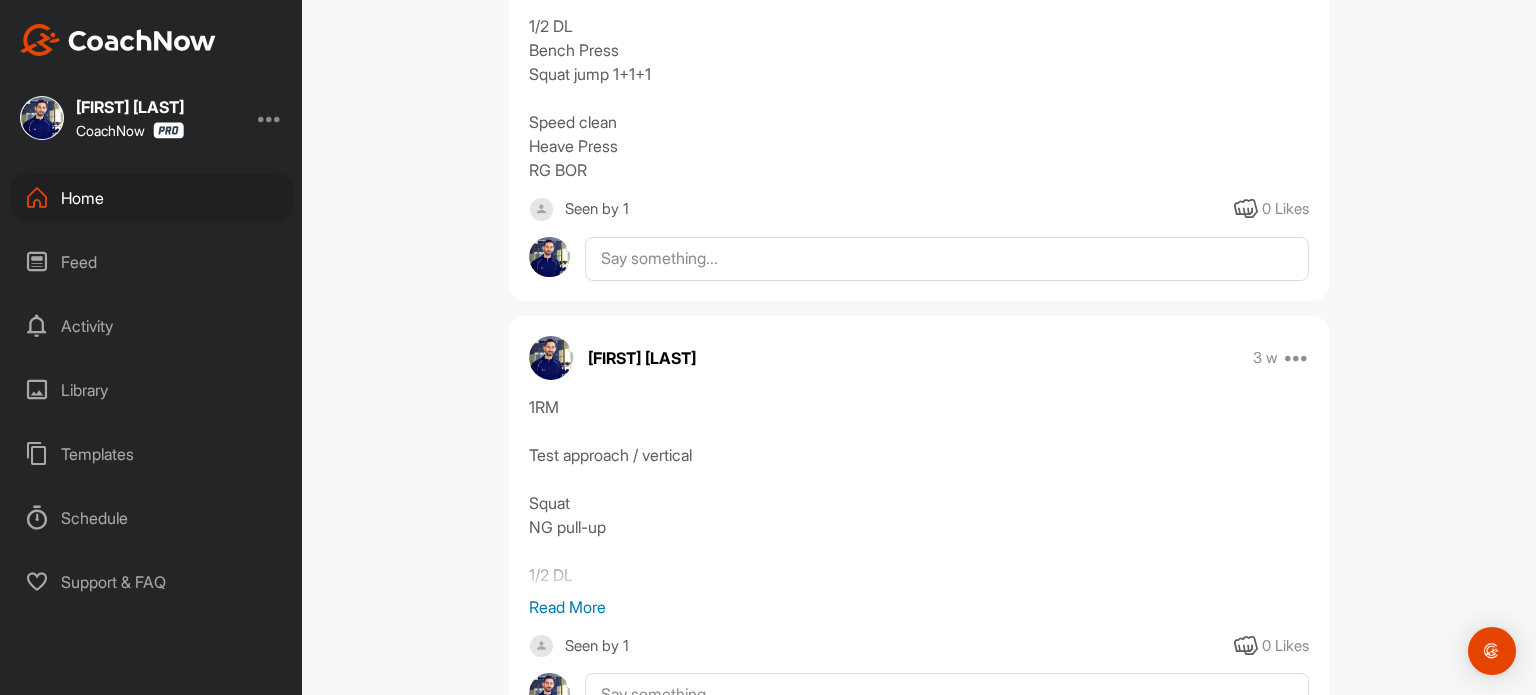click on "Read More" at bounding box center (919, 607) 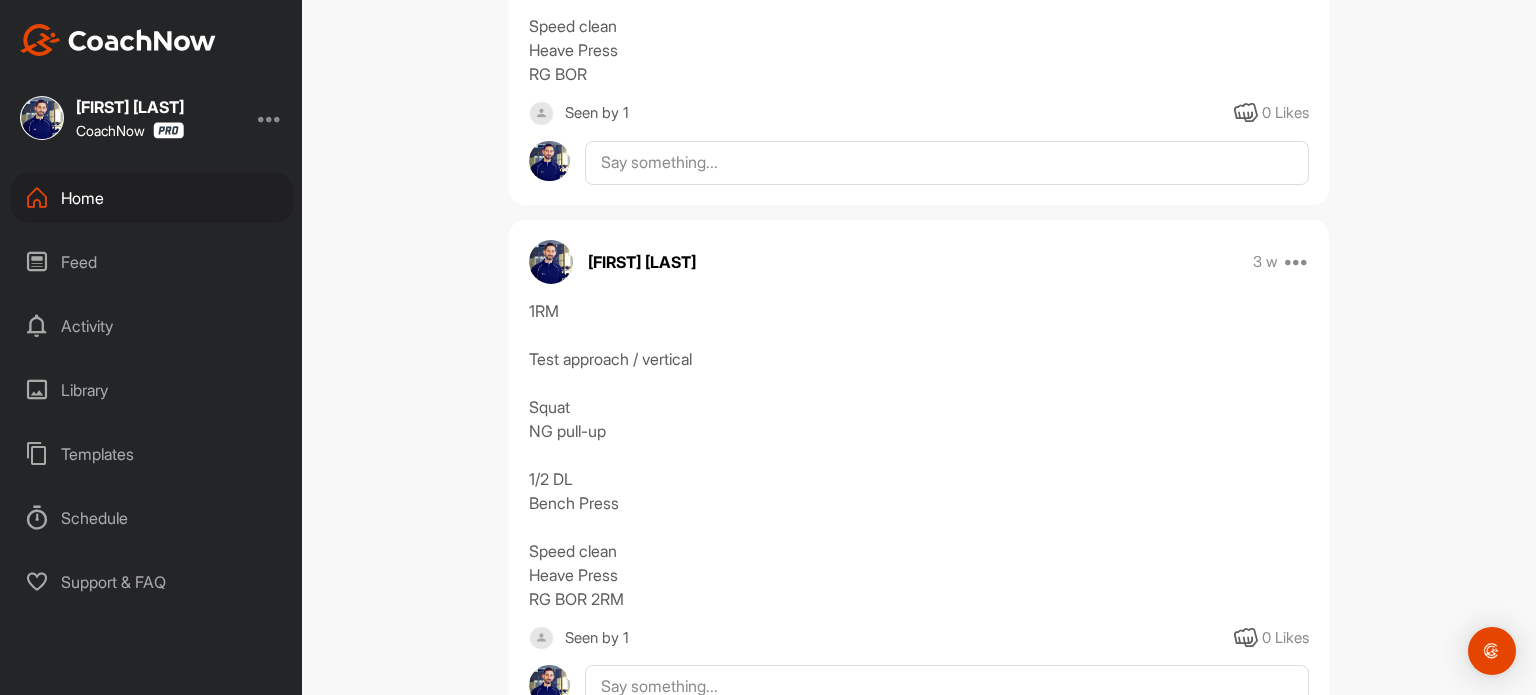 scroll, scrollTop: 3051, scrollLeft: 0, axis: vertical 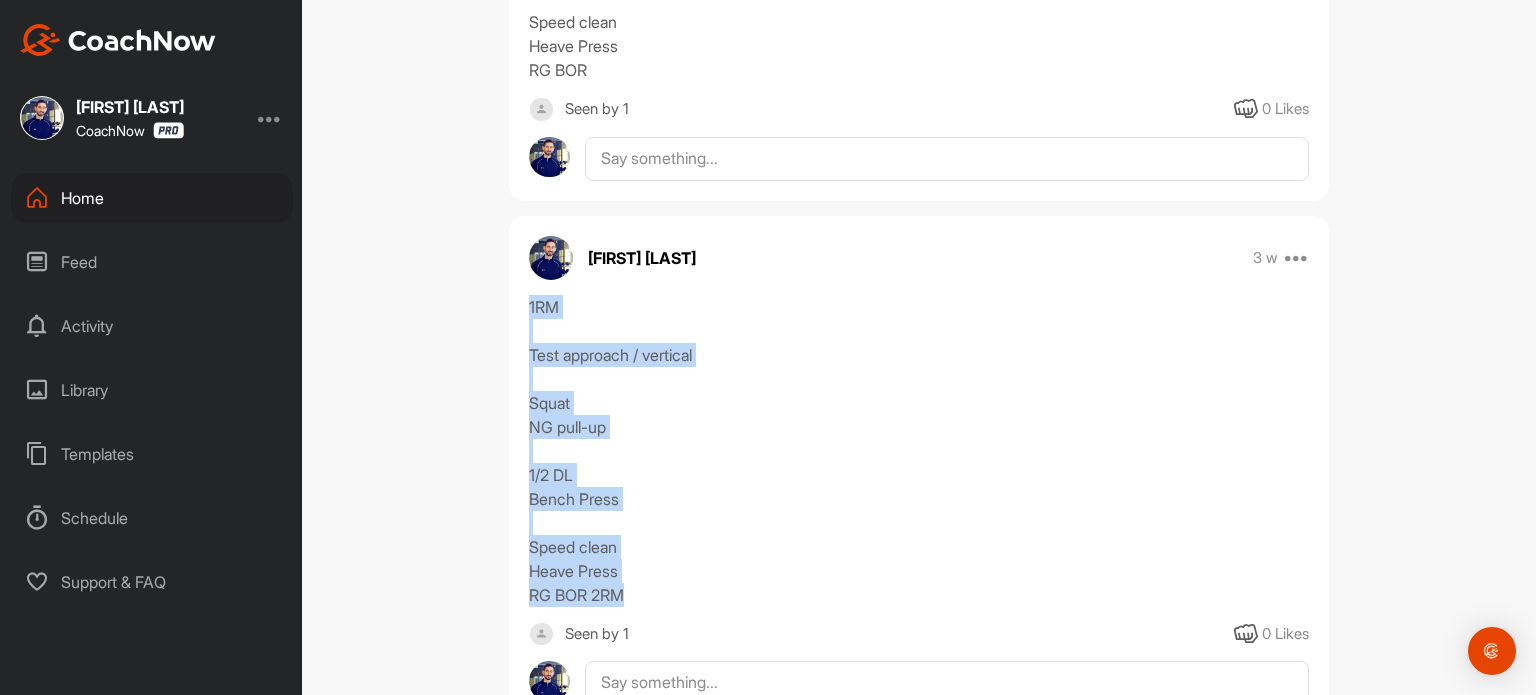 drag, startPoint x: 639, startPoint y: 590, endPoint x: 512, endPoint y: 311, distance: 306.54526 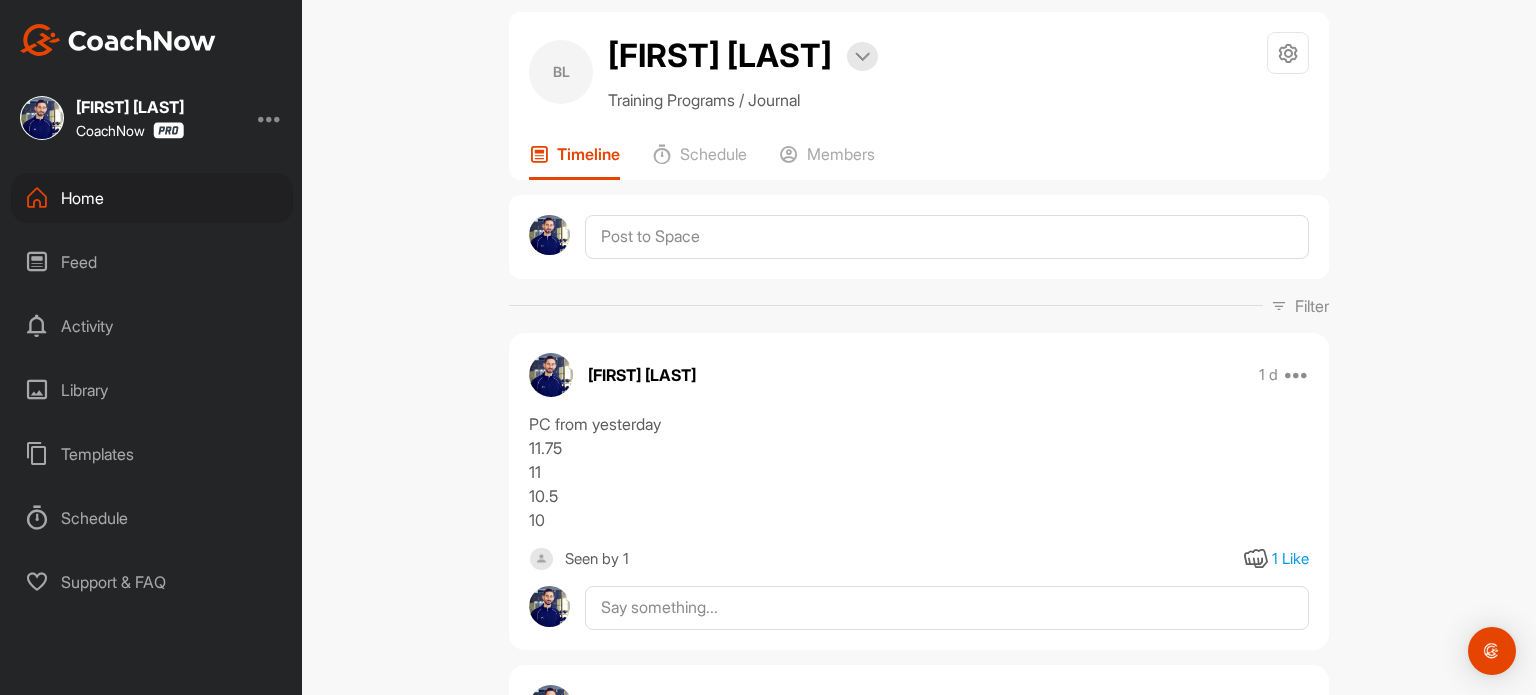 scroll, scrollTop: 0, scrollLeft: 0, axis: both 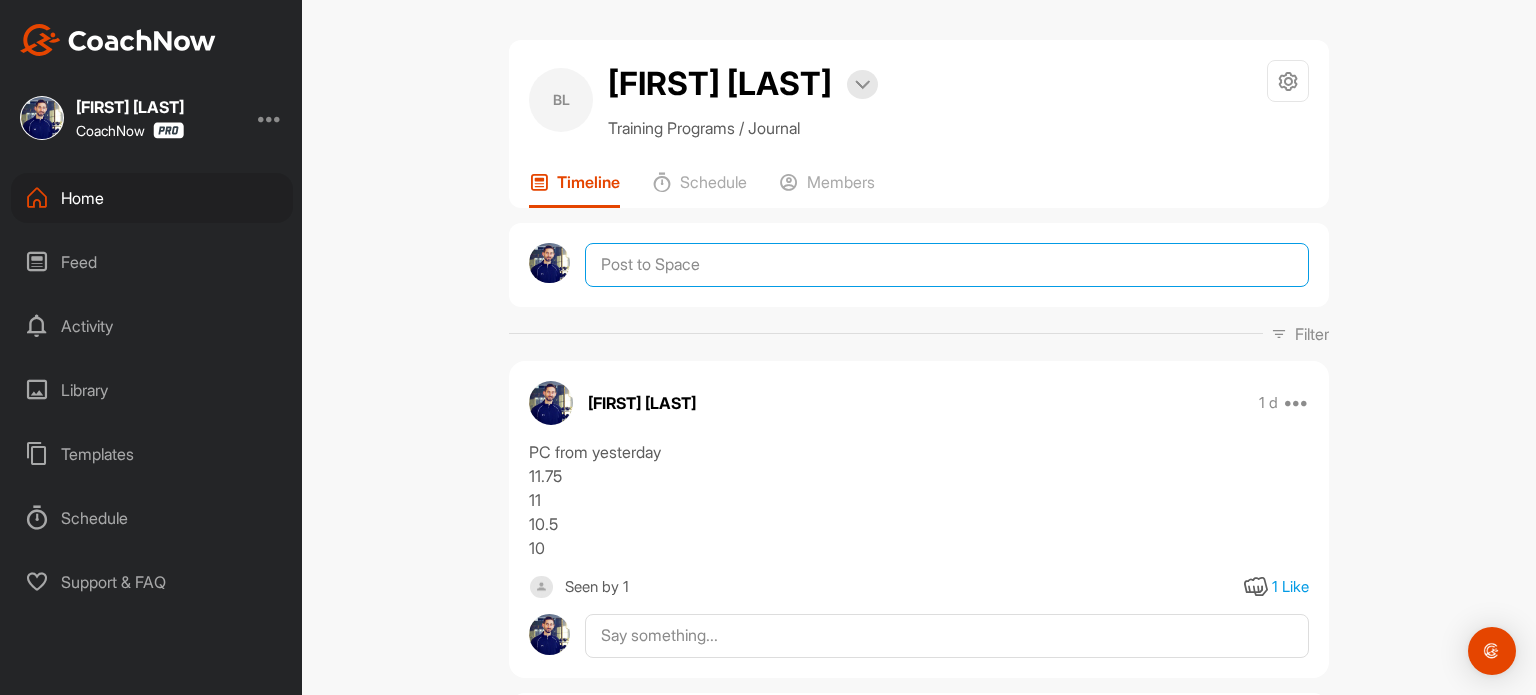 click at bounding box center (947, 265) 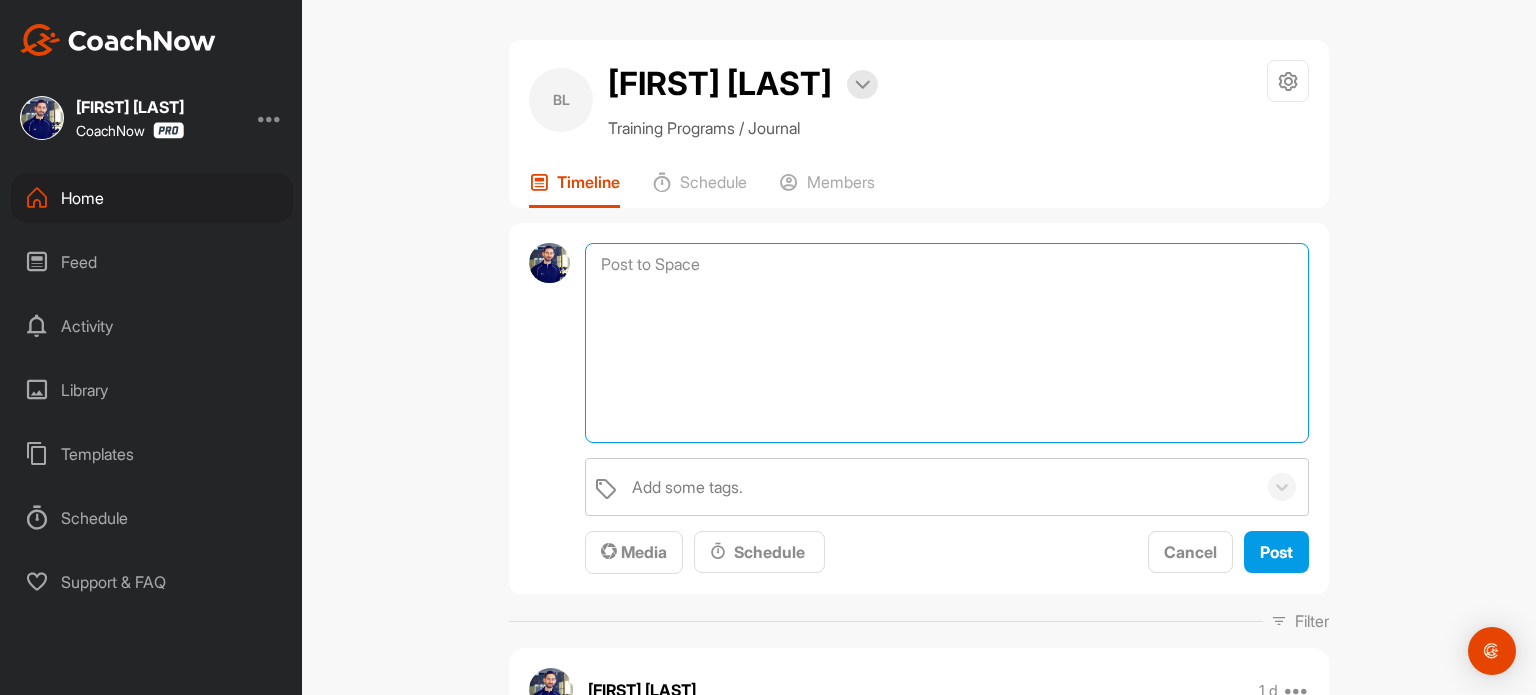 paste on "1RM
Test approach / vertical
Squat
NG pull-up
1/2 DL
Bench Press
Speed clean
Heave Press
RG BOR 2RM" 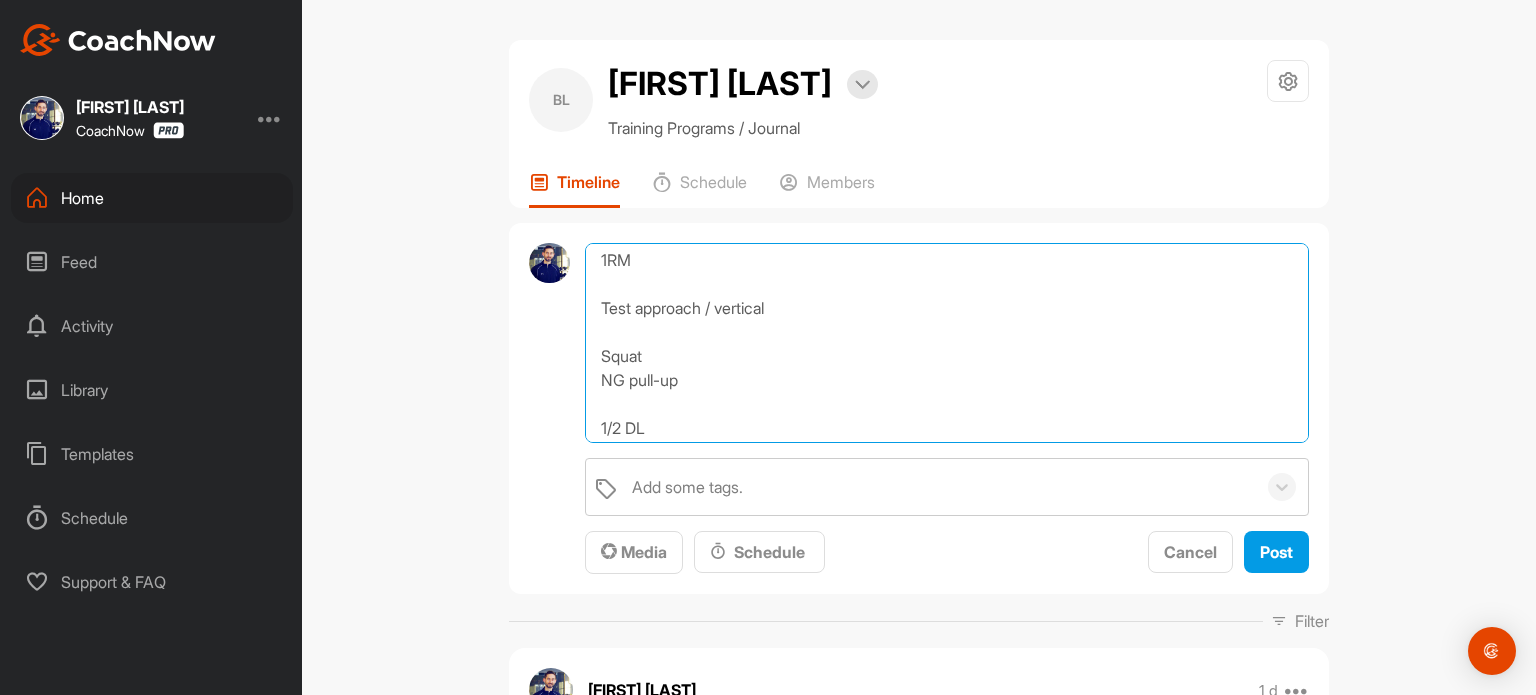 scroll, scrollTop: 0, scrollLeft: 0, axis: both 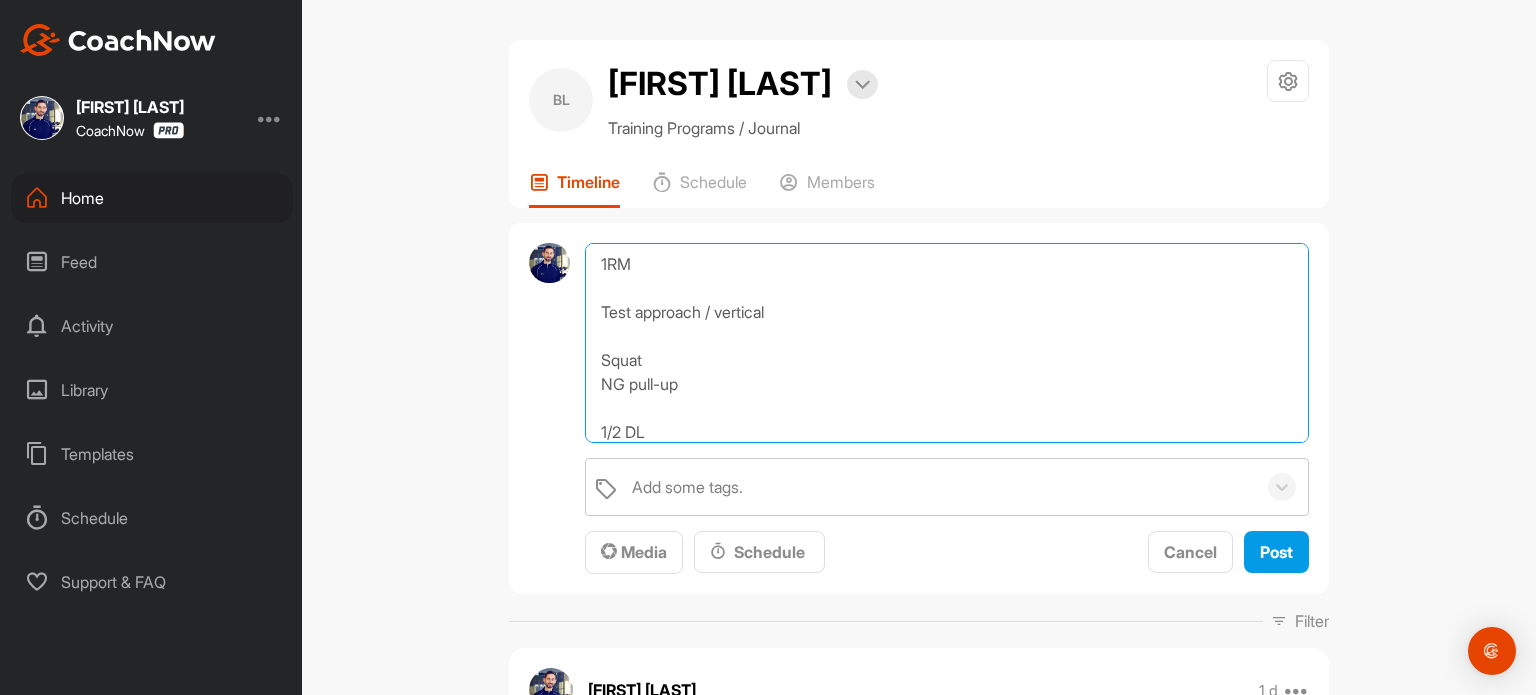click on "1RM
Test approach / vertical
Squat
NG pull-up
1/2 DL
Bench Press
Speed clean
Heave Press
RG BOR 2RM" at bounding box center [947, 343] 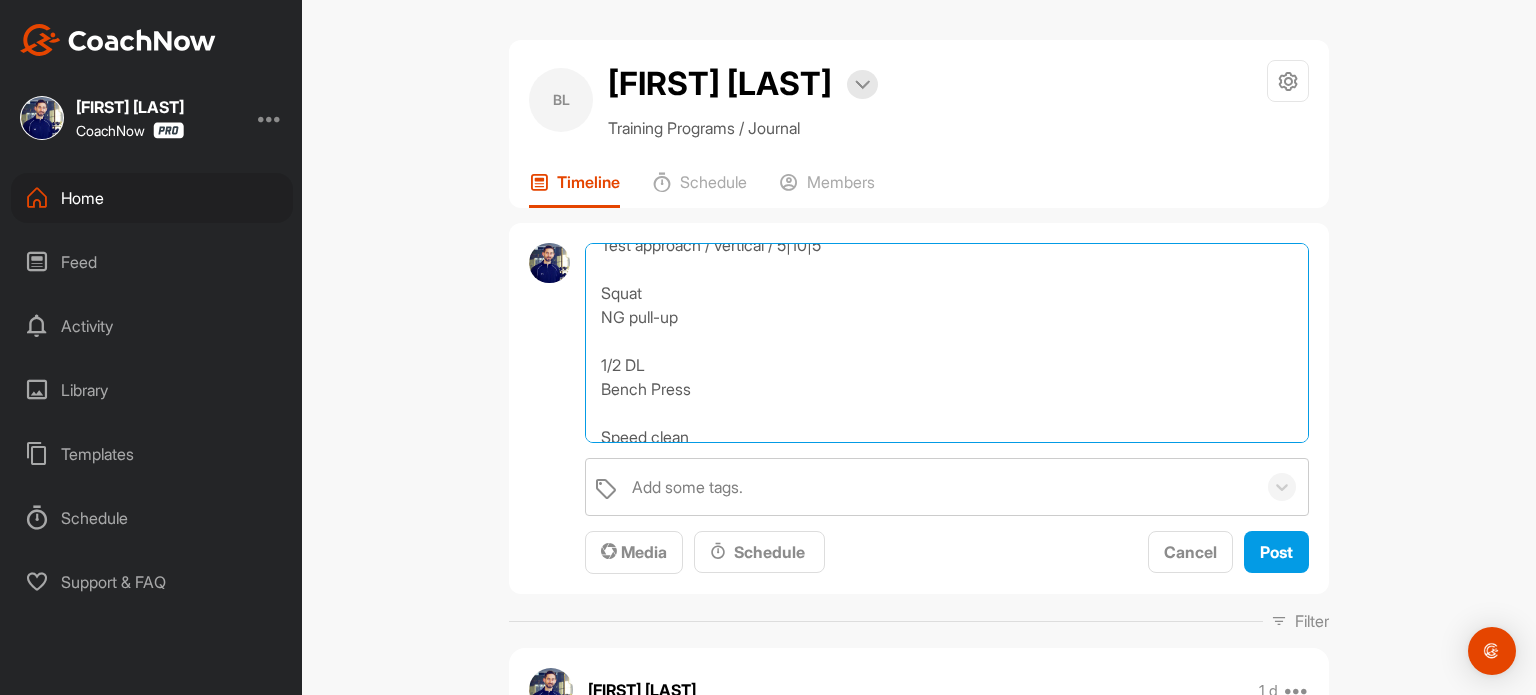 scroll, scrollTop: 72, scrollLeft: 0, axis: vertical 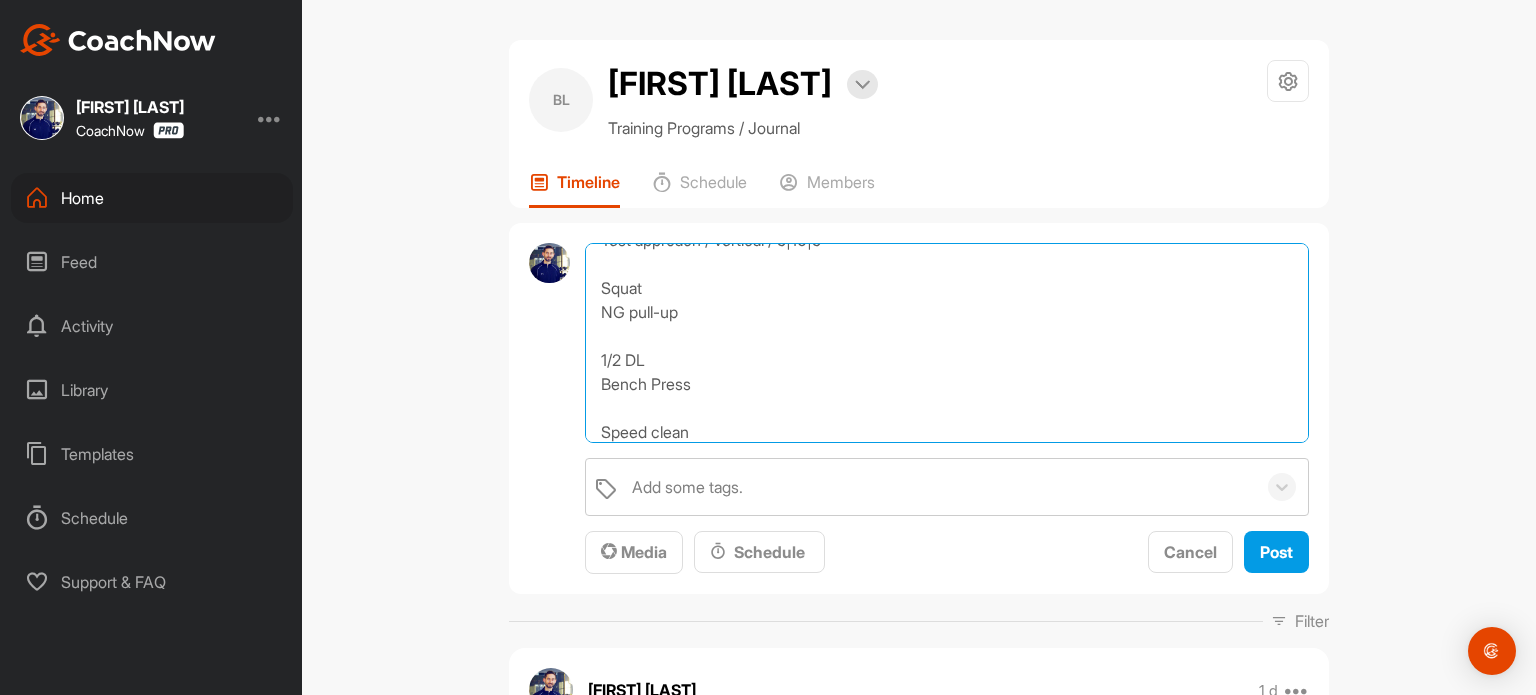 click on "1RM
Test approach / vertical / 5|10|5
Squat
NG pull-up
1/2 DL
Bench Press
Speed clean
Heave Press
RG BOR 2RM" at bounding box center (947, 343) 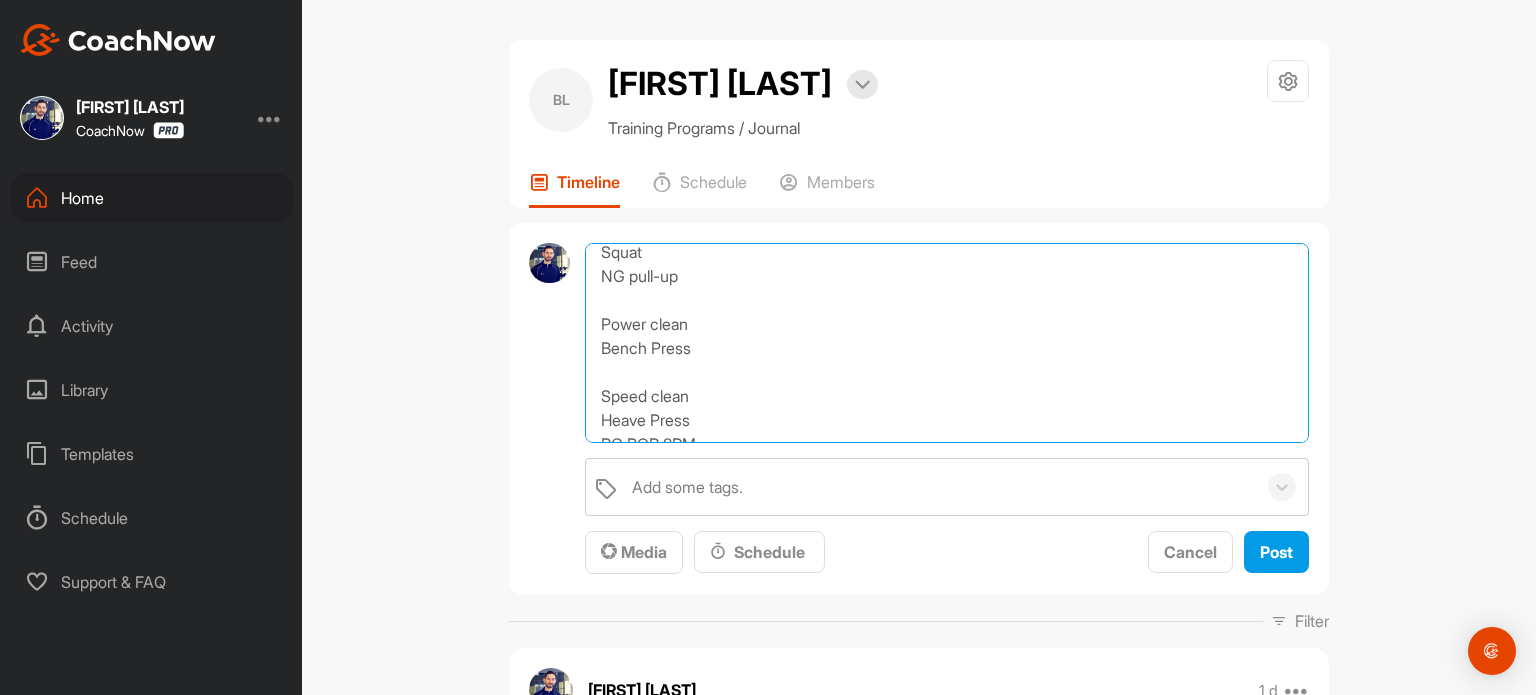 scroll, scrollTop: 110, scrollLeft: 0, axis: vertical 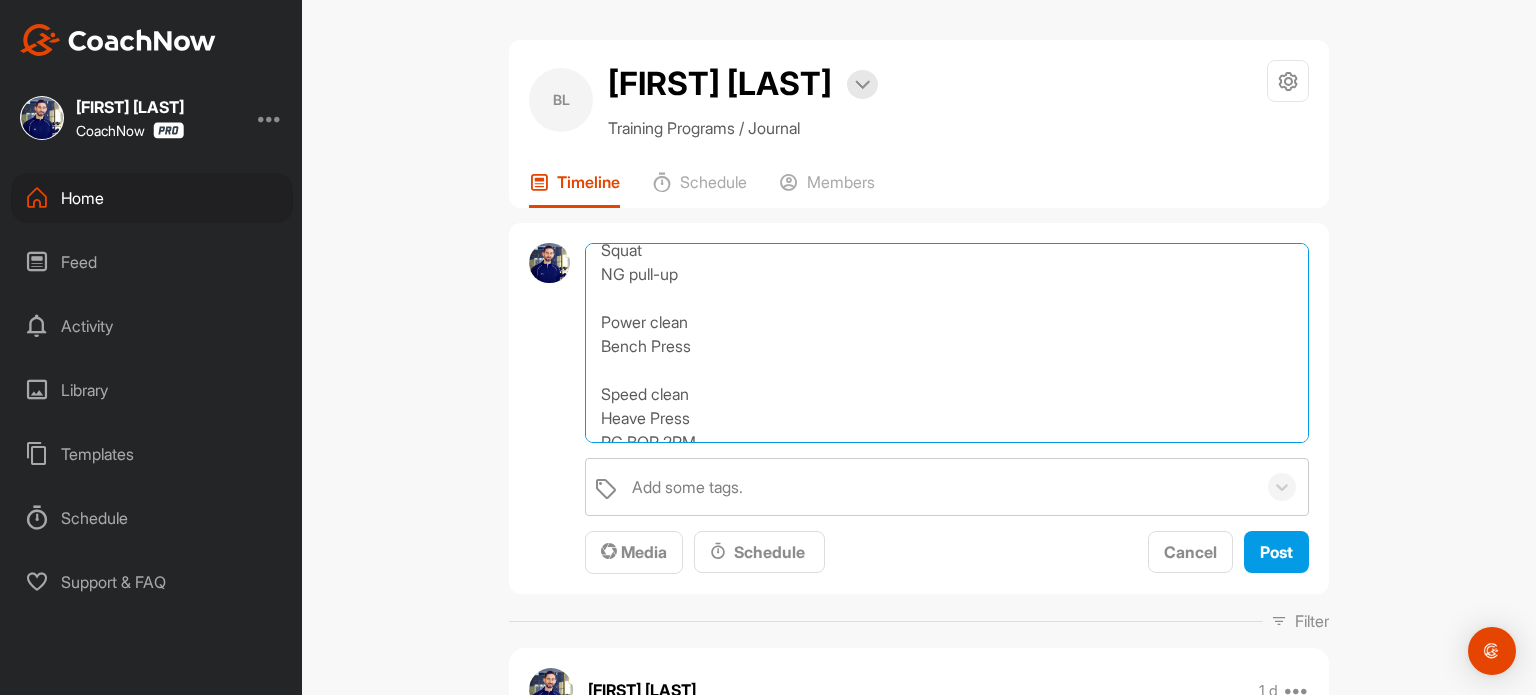 click on "1RM
Test approach / vertical / 5|10|5
Squat
NG pull-up
Power clean
Bench Press
Speed clean
Heave Press
RG BOR 2RM" at bounding box center [947, 343] 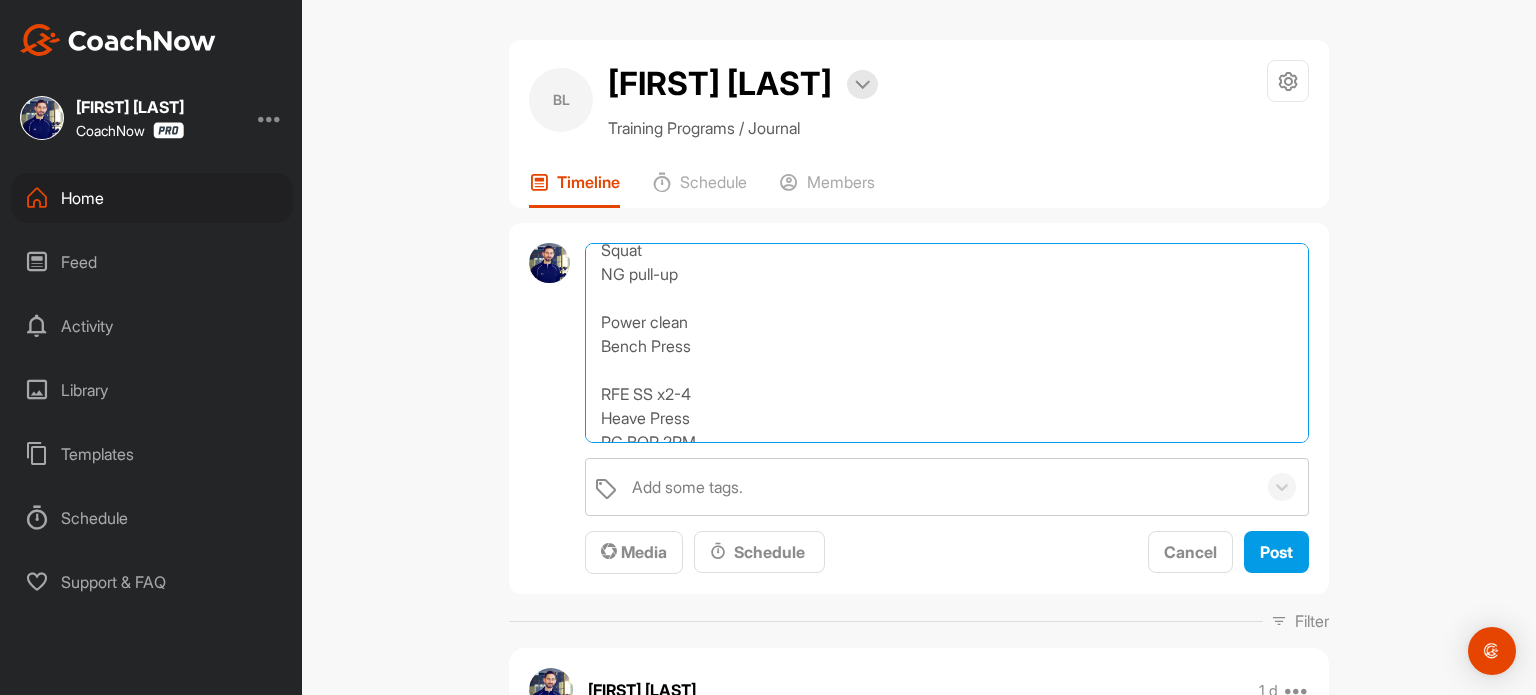 scroll, scrollTop: 130, scrollLeft: 0, axis: vertical 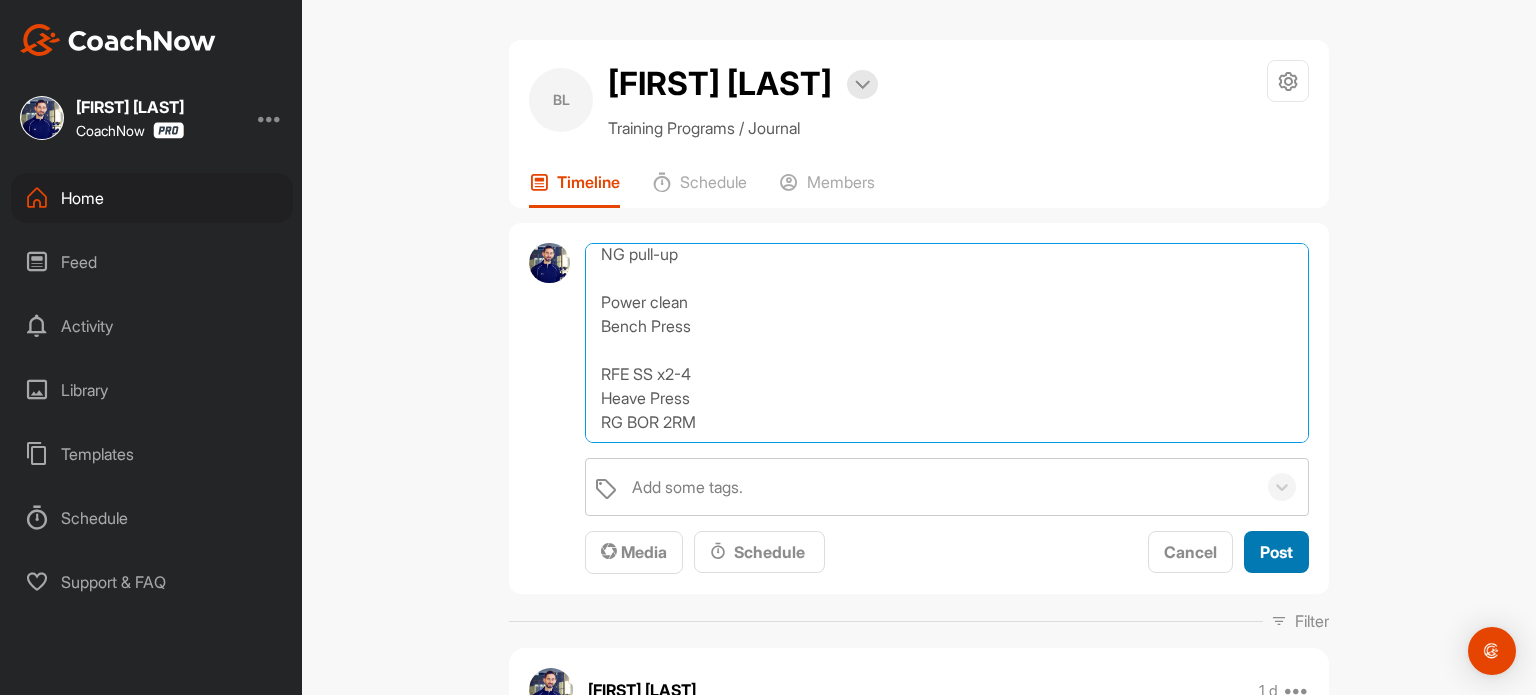 type on "1RM
Test approach / vertical / 5|10|5
Squat
NG pull-up
Power clean
Bench Press
RFE SS x2-4
Heave Press
RG BOR 2RM" 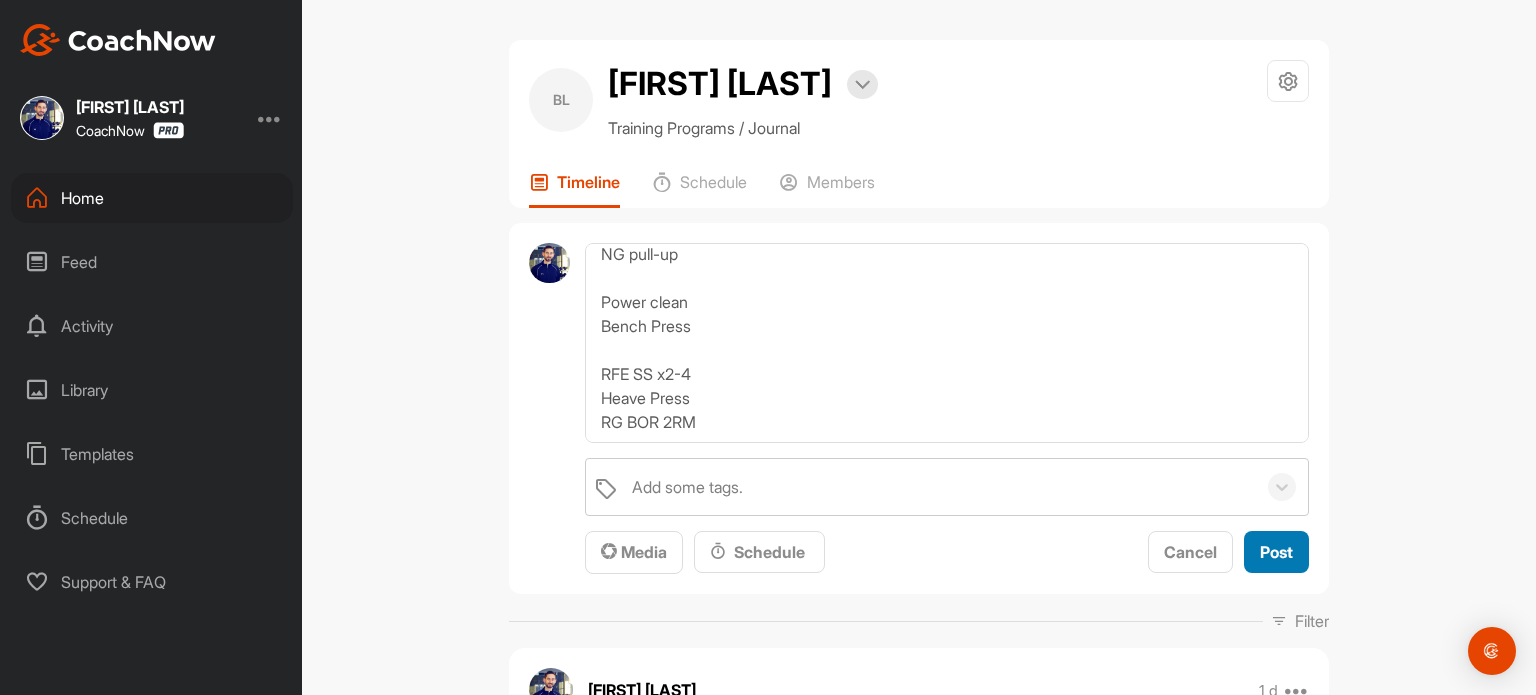 click on "Post" at bounding box center (1276, 552) 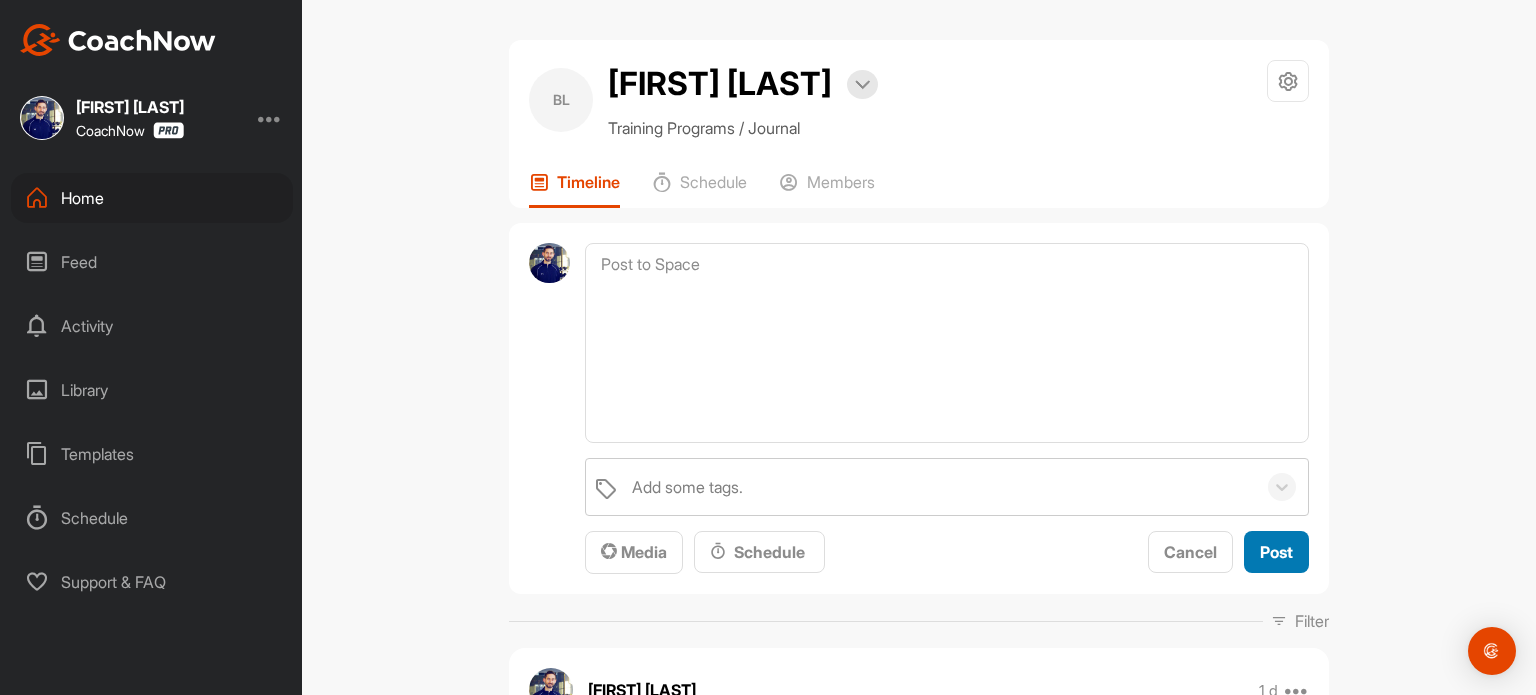 scroll, scrollTop: 0, scrollLeft: 0, axis: both 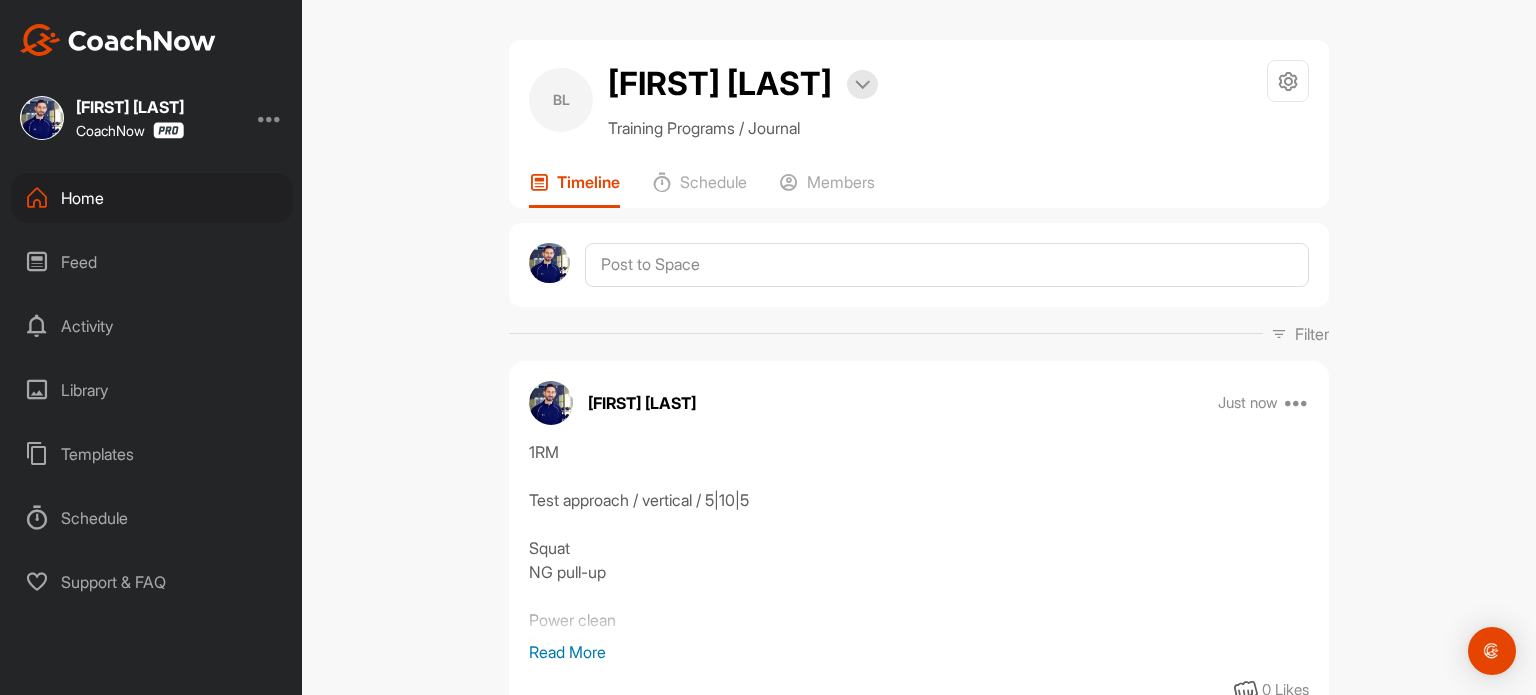 click on "Home" at bounding box center [152, 198] 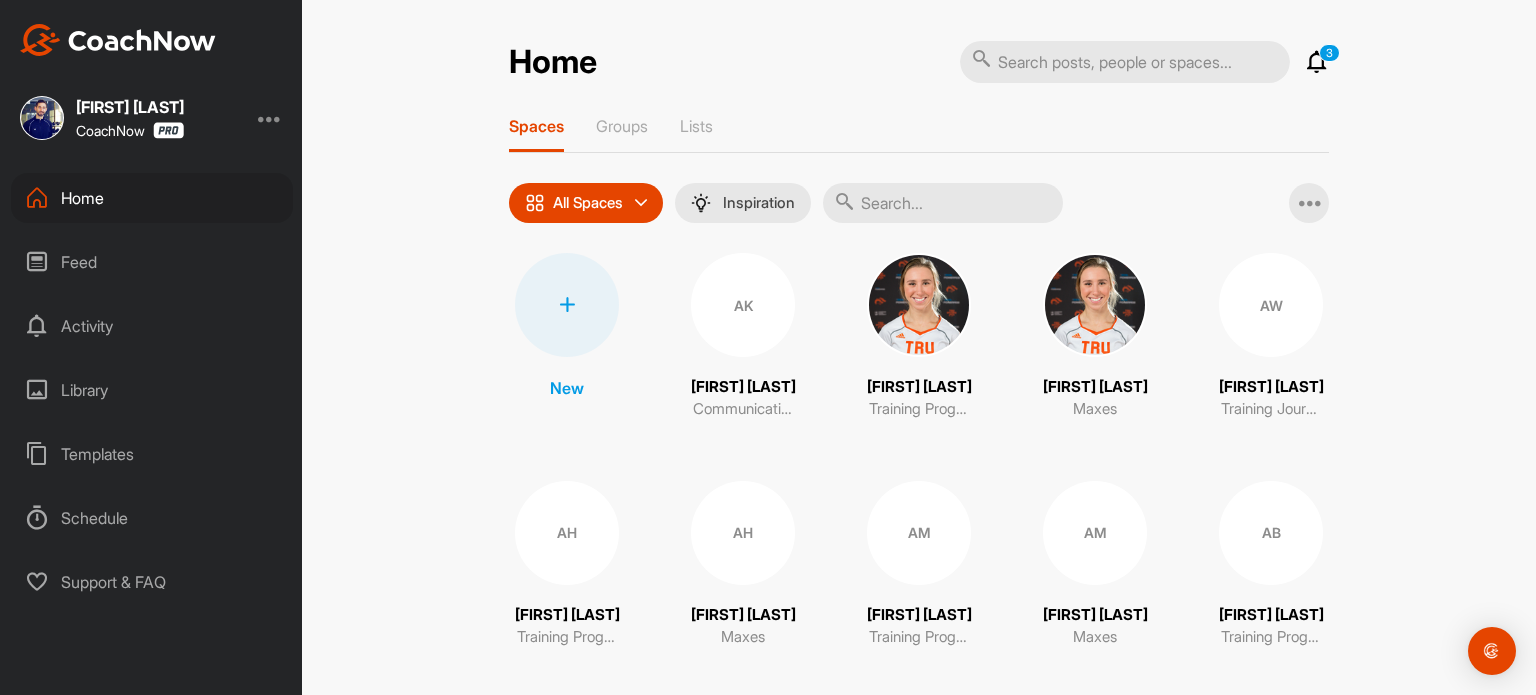 click at bounding box center (943, 203) 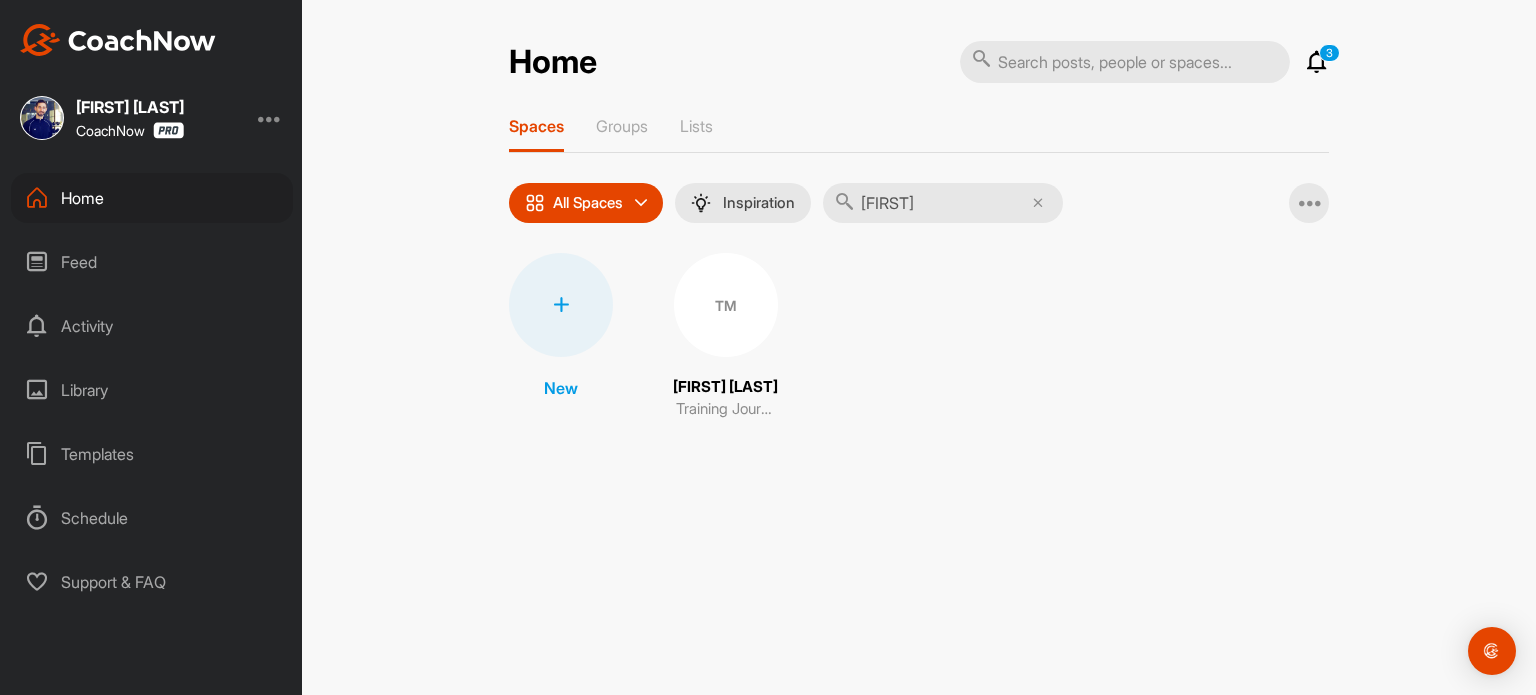 type on "[FIRST]" 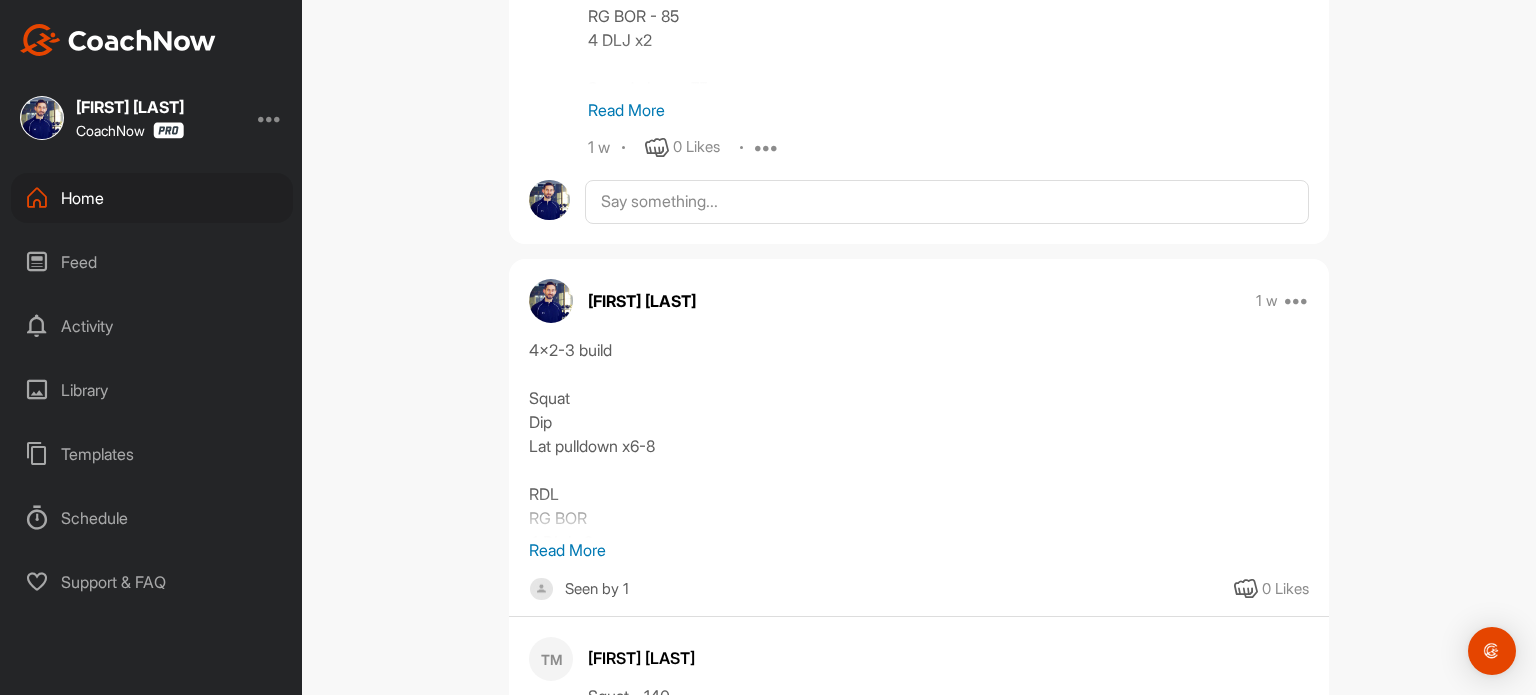 scroll, scrollTop: 1704, scrollLeft: 0, axis: vertical 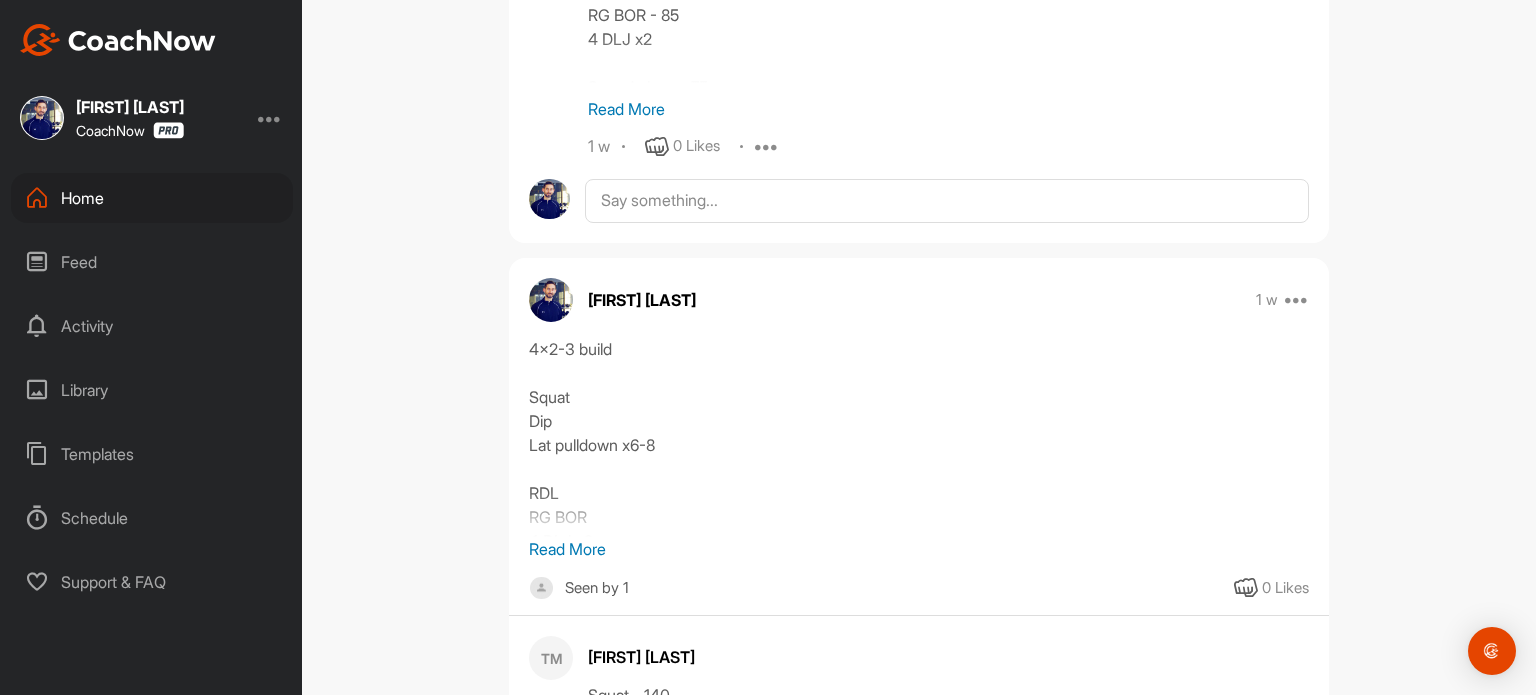 click on "Read More" at bounding box center (919, 549) 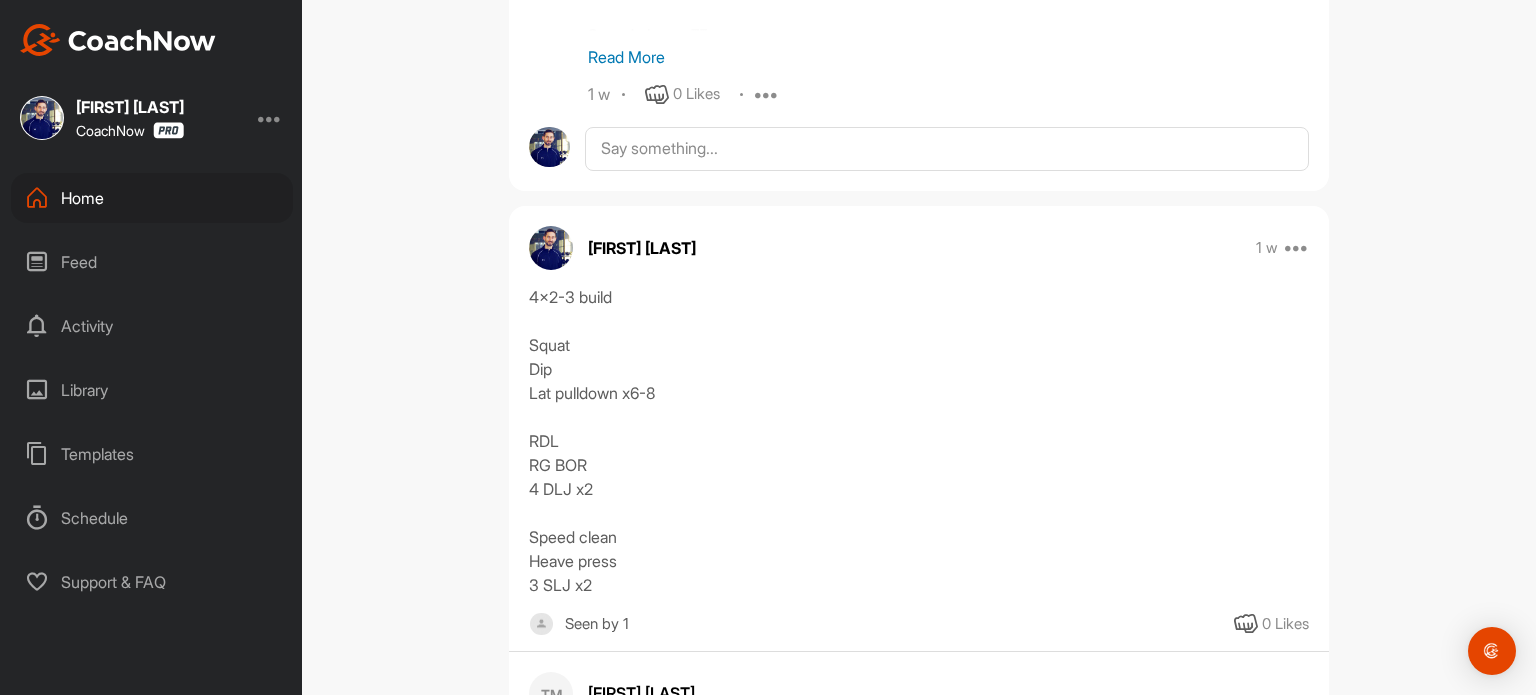 scroll, scrollTop: 1756, scrollLeft: 0, axis: vertical 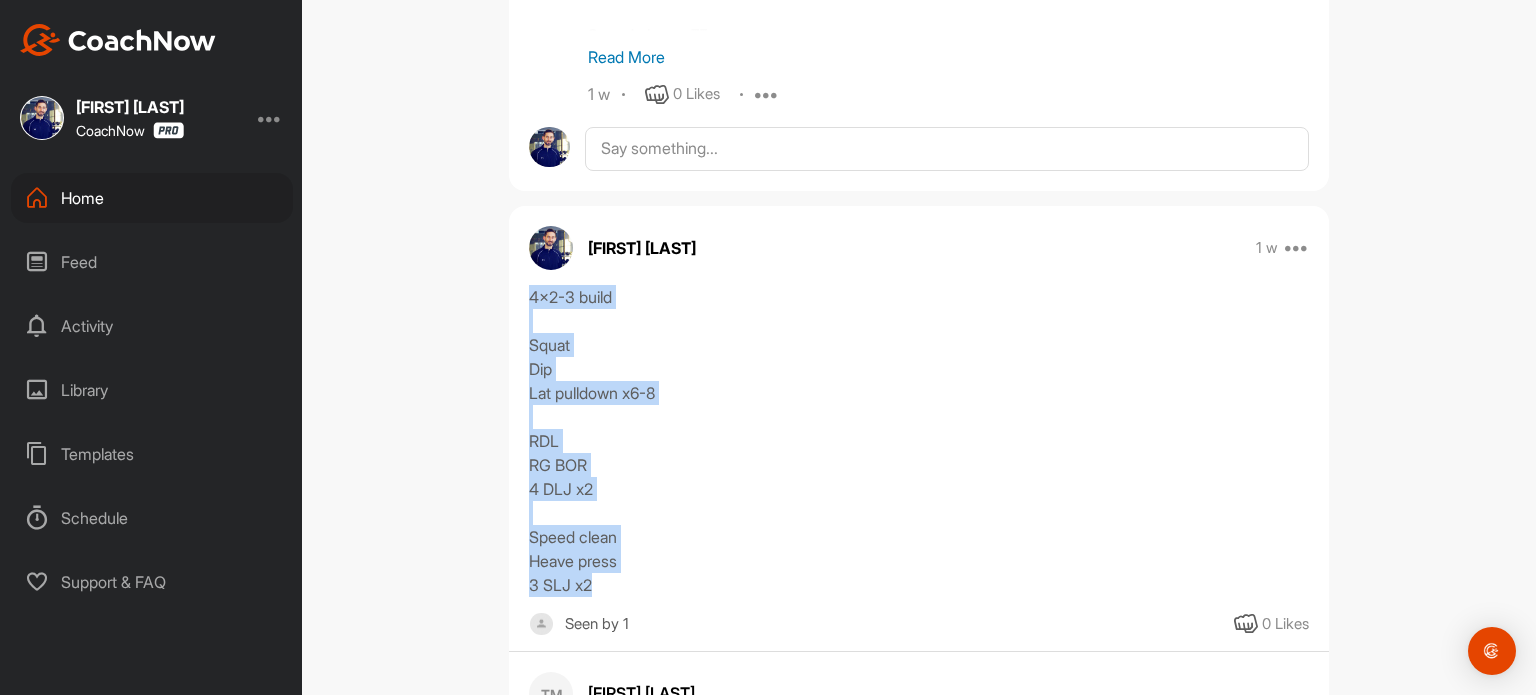 drag, startPoint x: 595, startPoint y: 581, endPoint x: 520, endPoint y: 297, distance: 293.73627 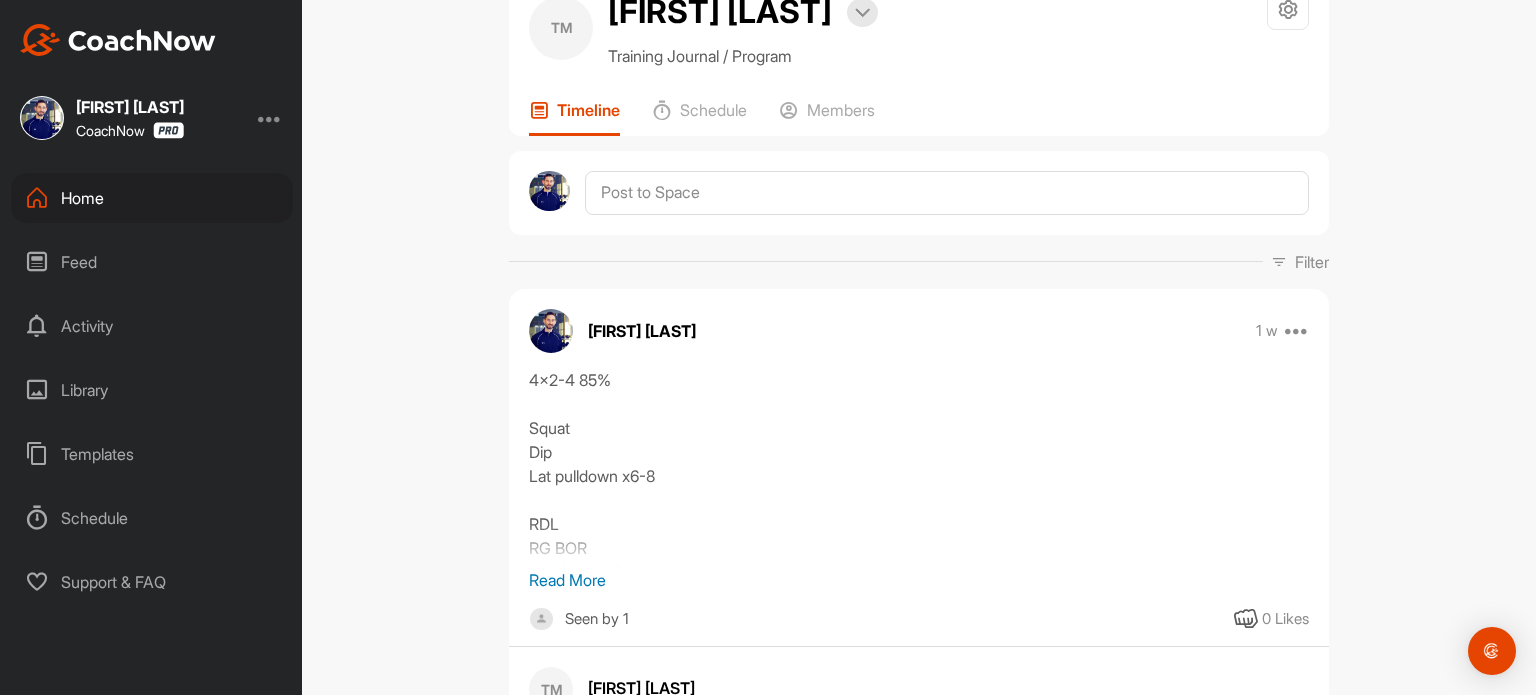scroll, scrollTop: 0, scrollLeft: 0, axis: both 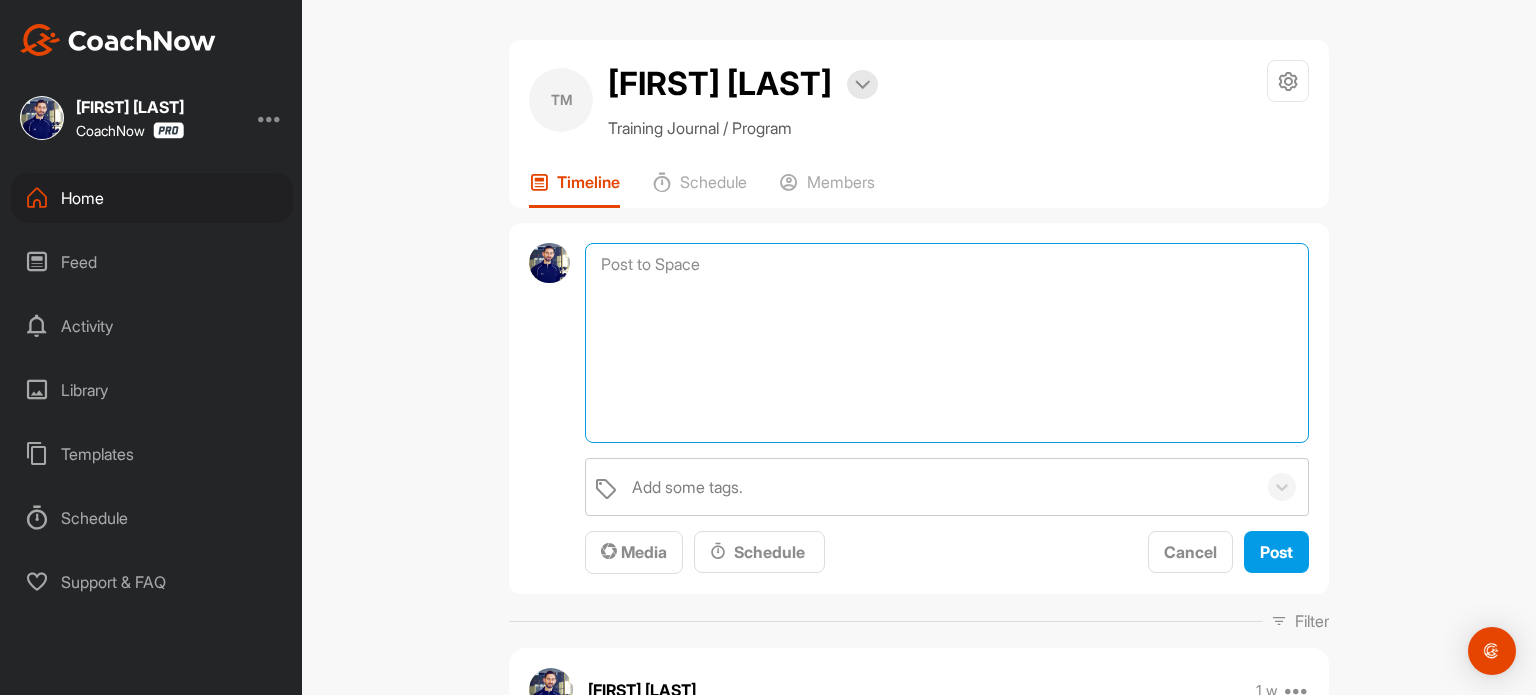 click at bounding box center [947, 343] 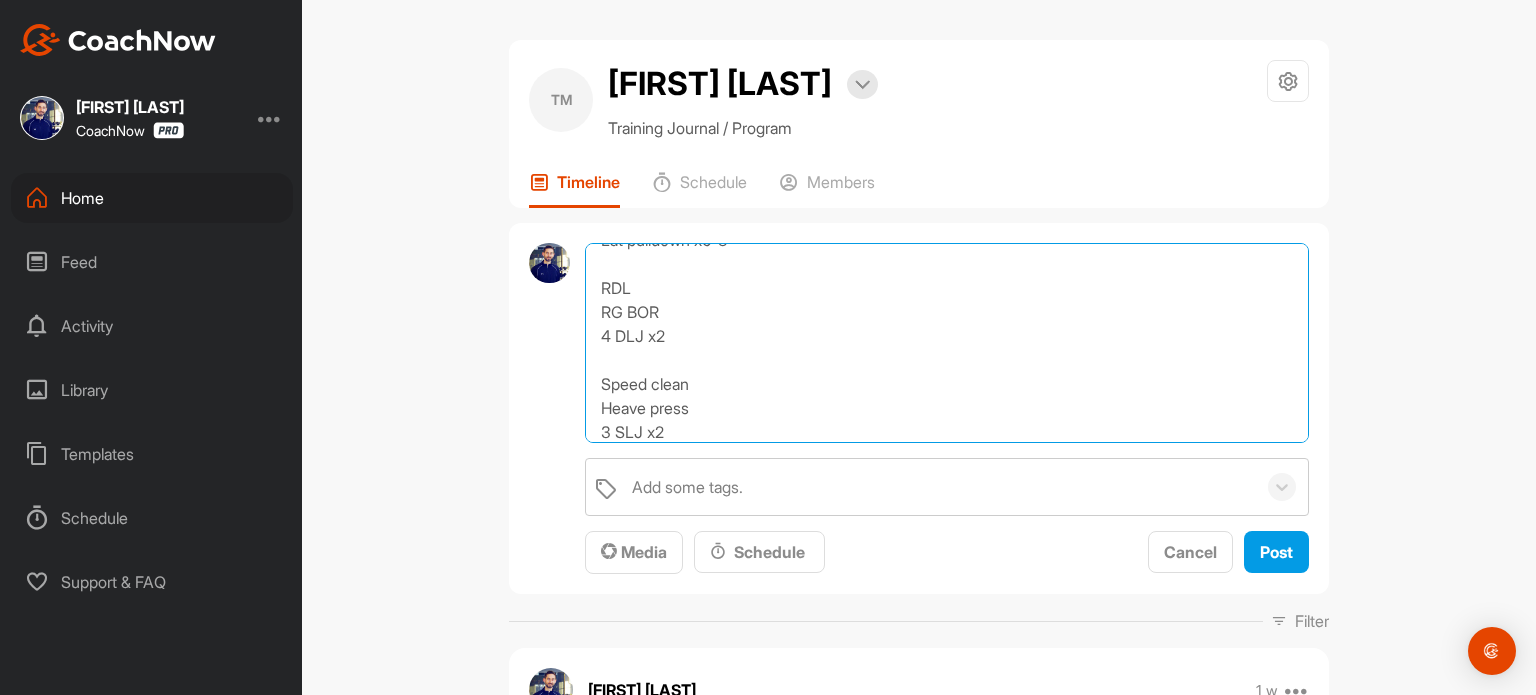 scroll, scrollTop: 0, scrollLeft: 0, axis: both 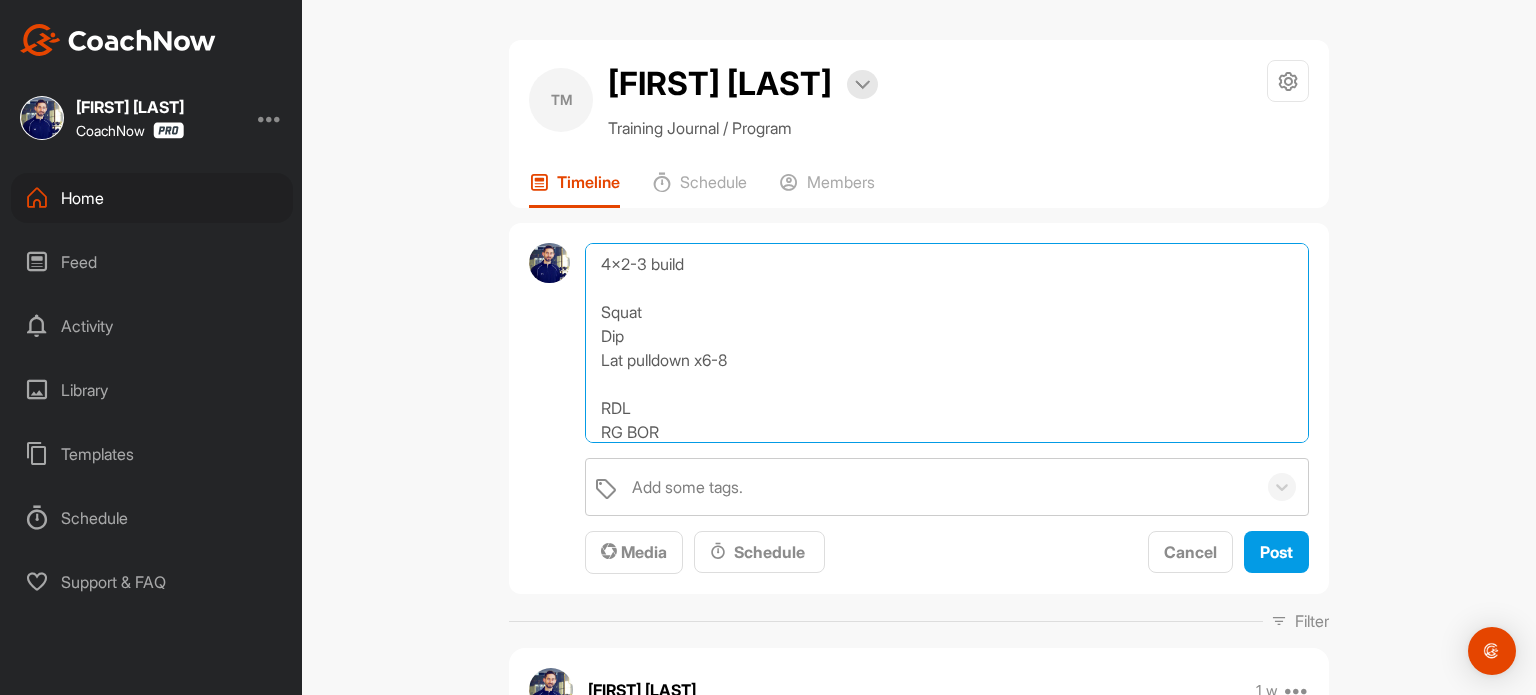 click on "4x2-3 build
Squat
Dip
Lat pulldown x6-8
RDL
RG BOR
4 DLJ x2
Speed clean
Heave press
3 SLJ x2" at bounding box center [947, 343] 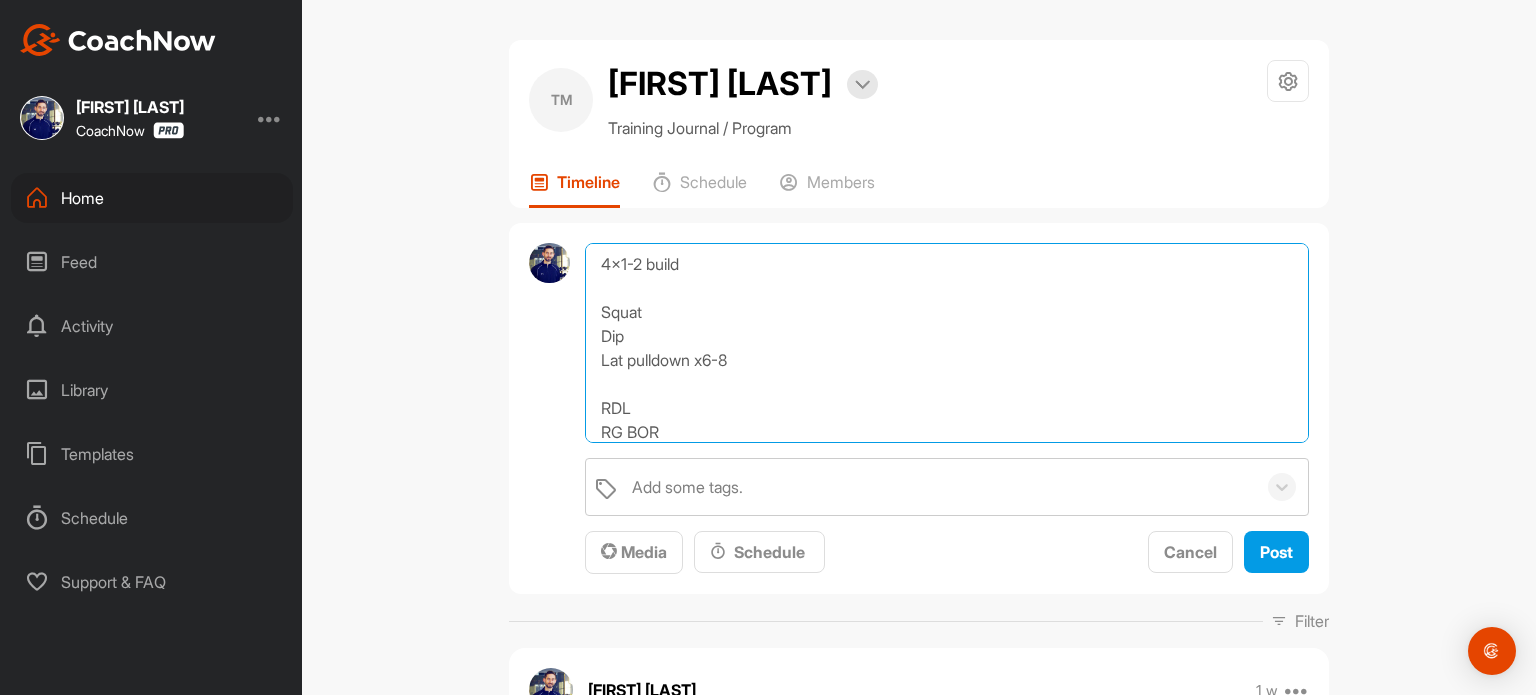click on "4x1-2 build
Squat
Dip
Lat pulldown x6-8
RDL
RG BOR
4 DLJ x2
Speed clean
Heave press
3 SLJ x2" at bounding box center [947, 343] 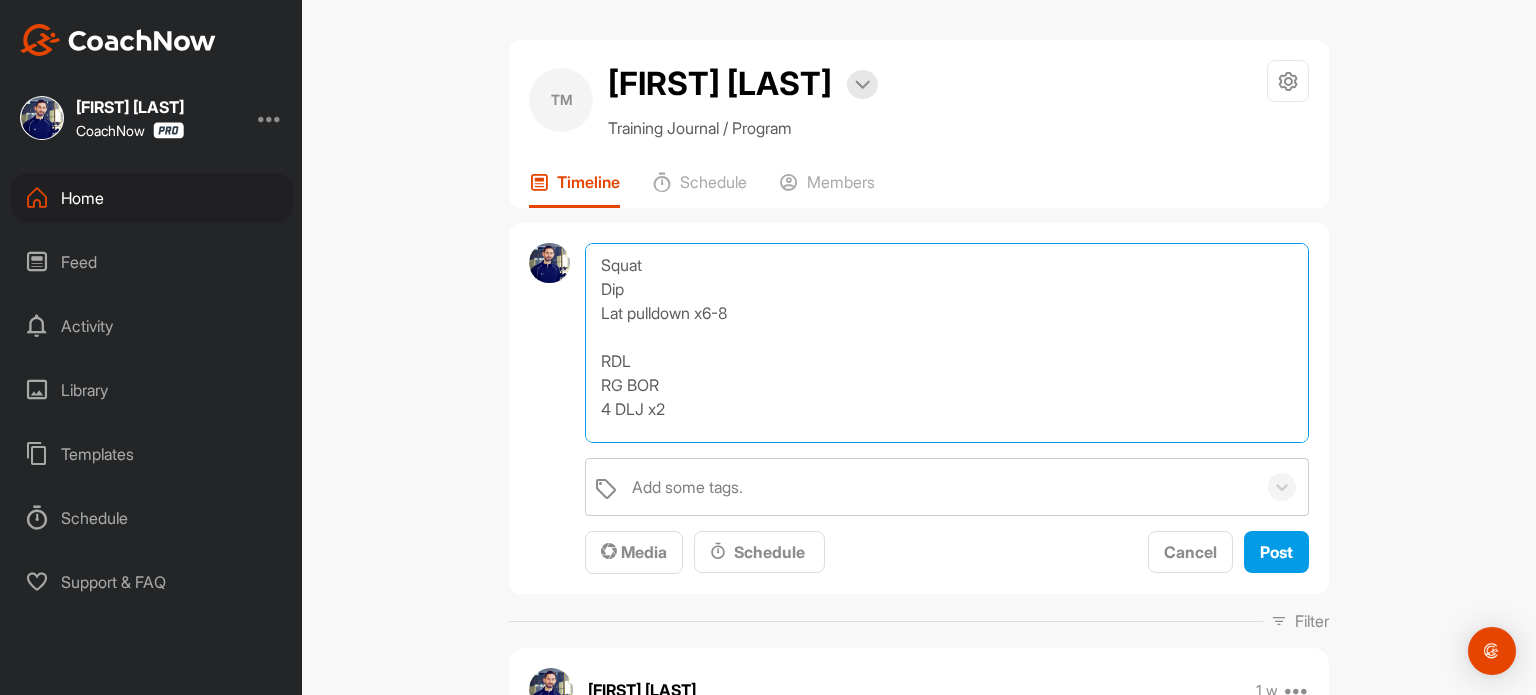 scroll, scrollTop: 112, scrollLeft: 0, axis: vertical 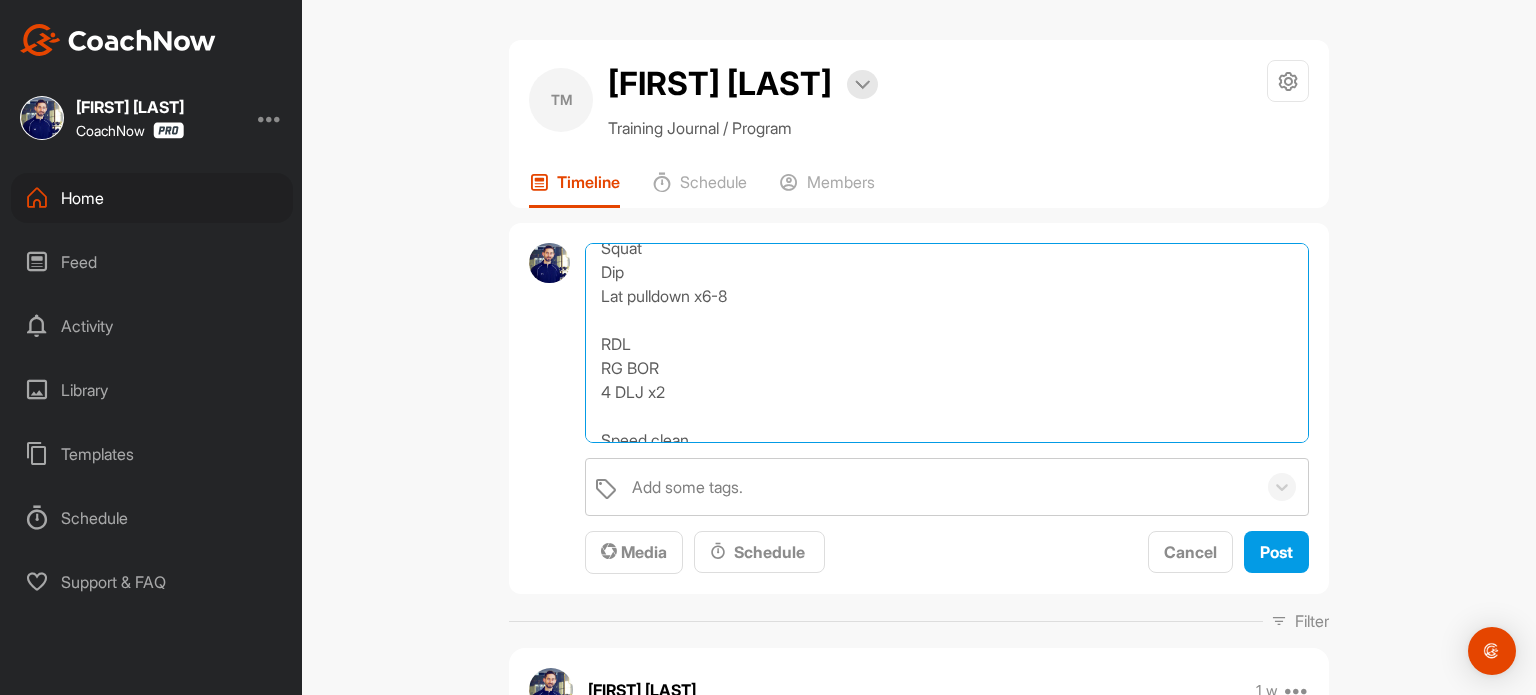 drag, startPoint x: 670, startPoint y: 394, endPoint x: 551, endPoint y: 397, distance: 119.03781 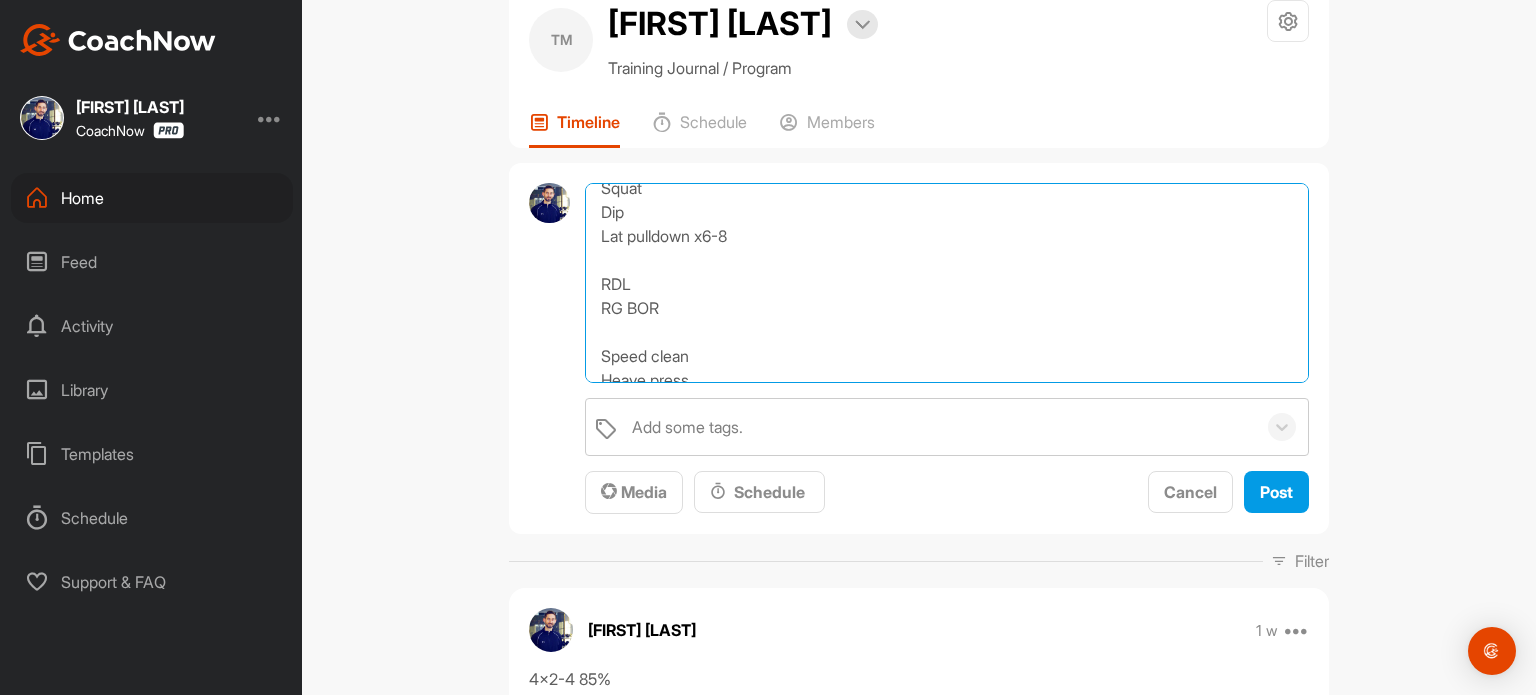 scroll, scrollTop: 64, scrollLeft: 0, axis: vertical 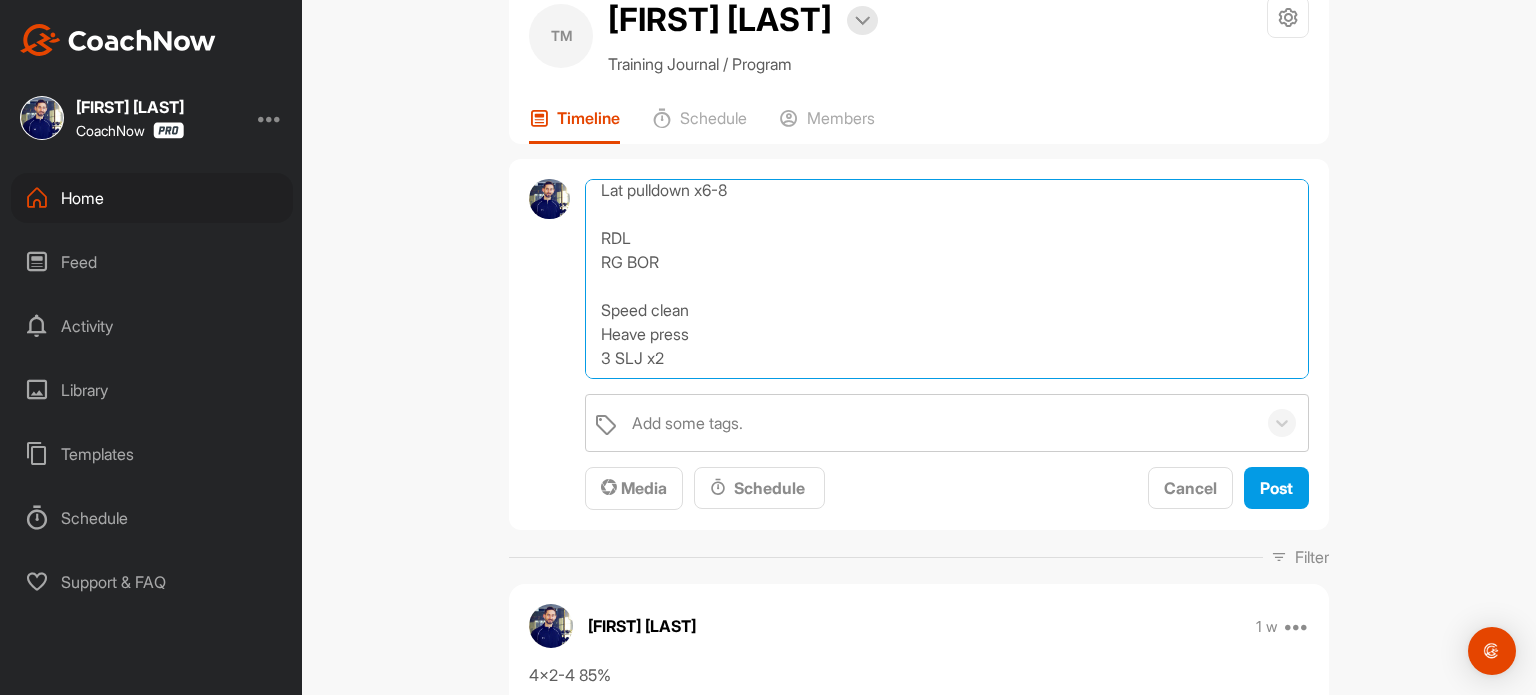 drag, startPoint x: 686, startPoint y: 362, endPoint x: 552, endPoint y: 371, distance: 134.3019 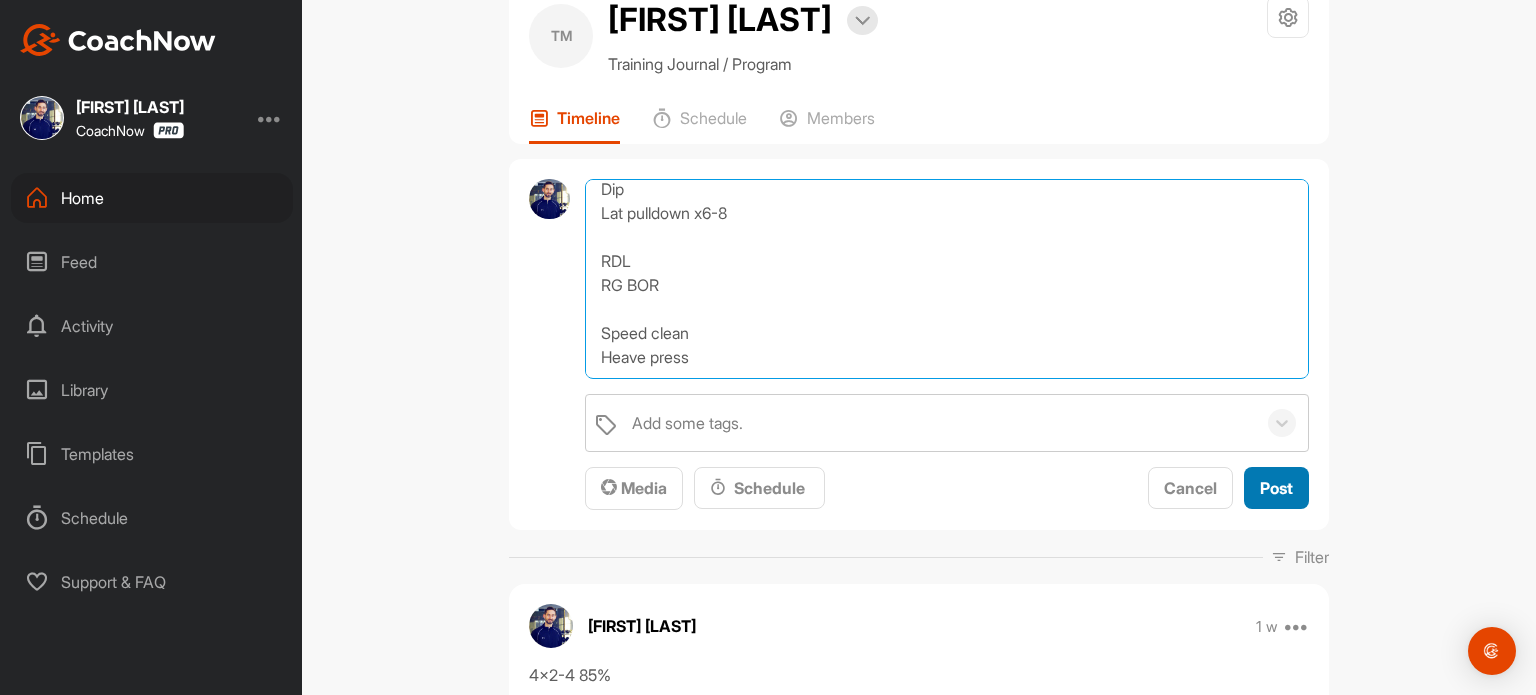 type on "4x1-2 build
Test vertical and approach
Squat
Dip
Lat pulldown x6-8
RDL
RG BOR
Speed clean
Heave press" 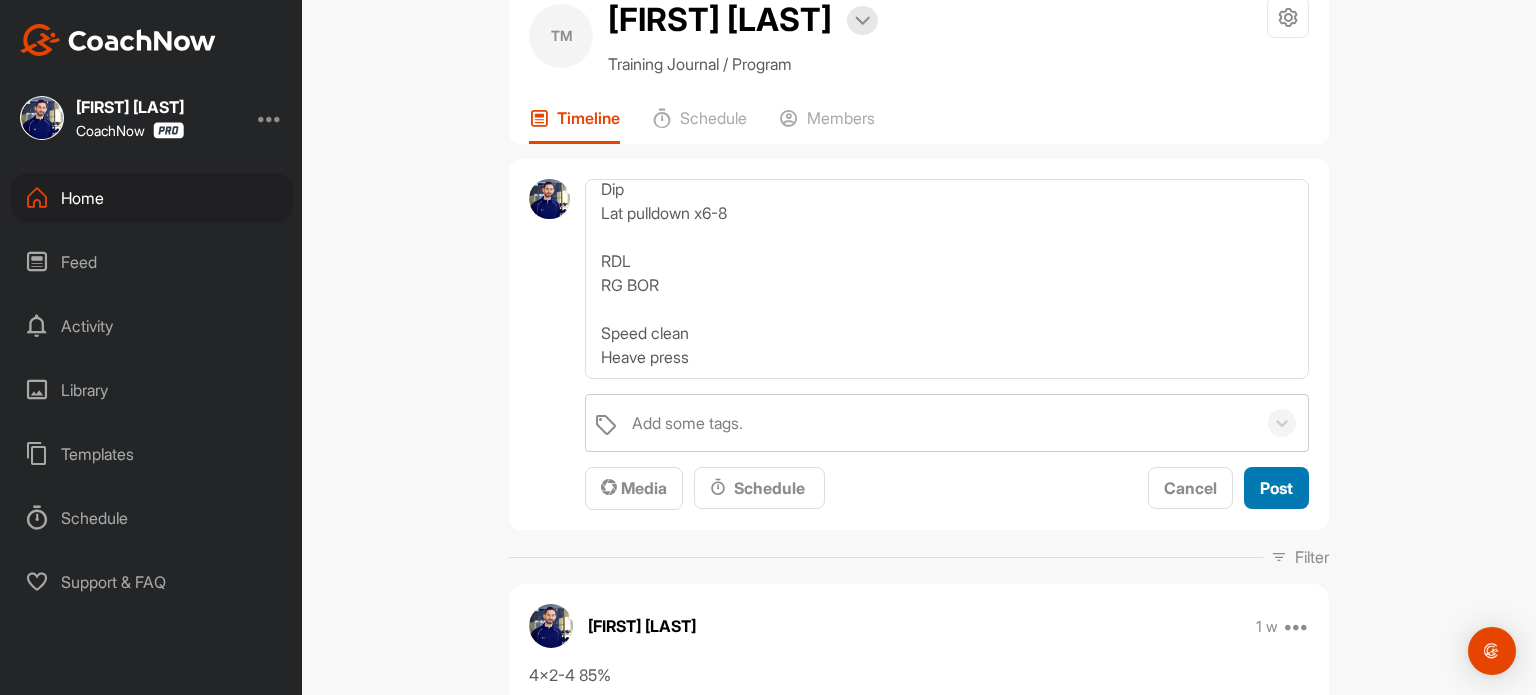 click on "Post" at bounding box center [1276, 488] 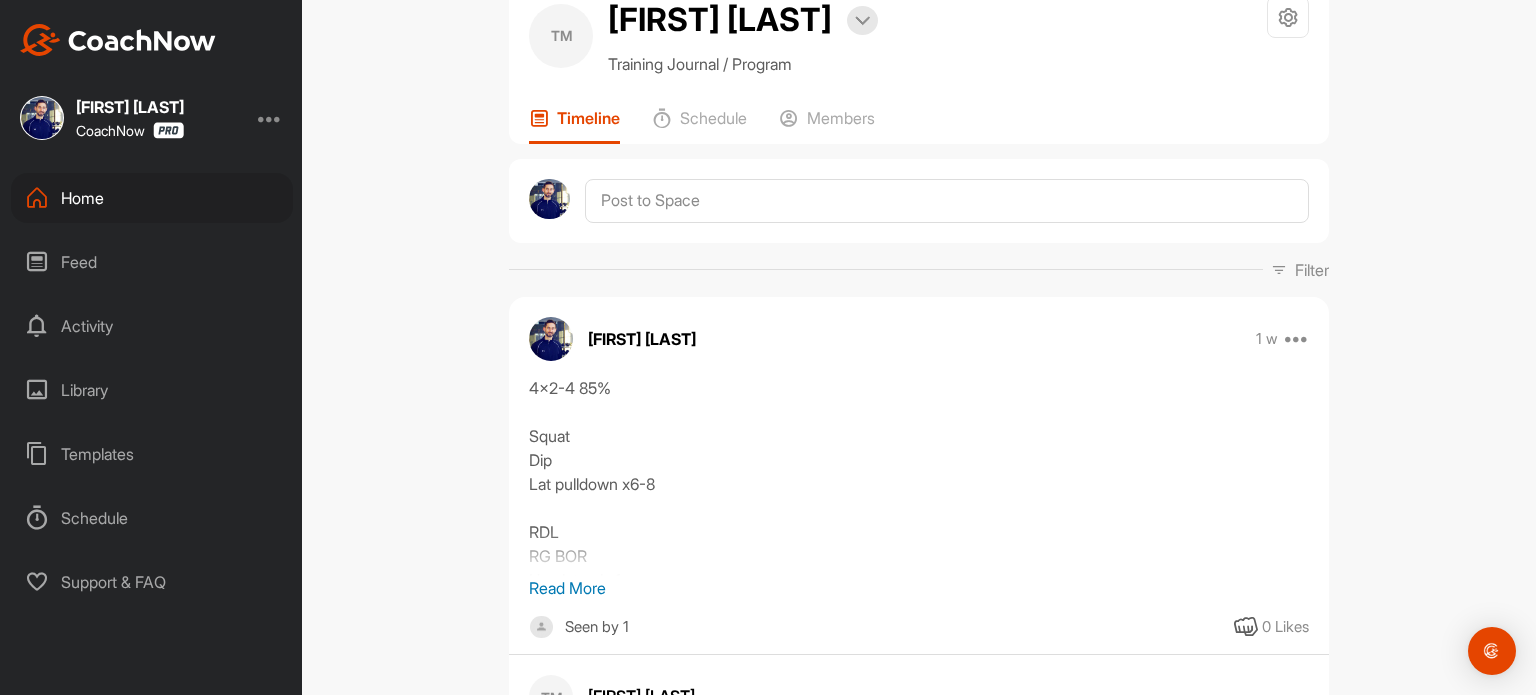 scroll, scrollTop: 0, scrollLeft: 0, axis: both 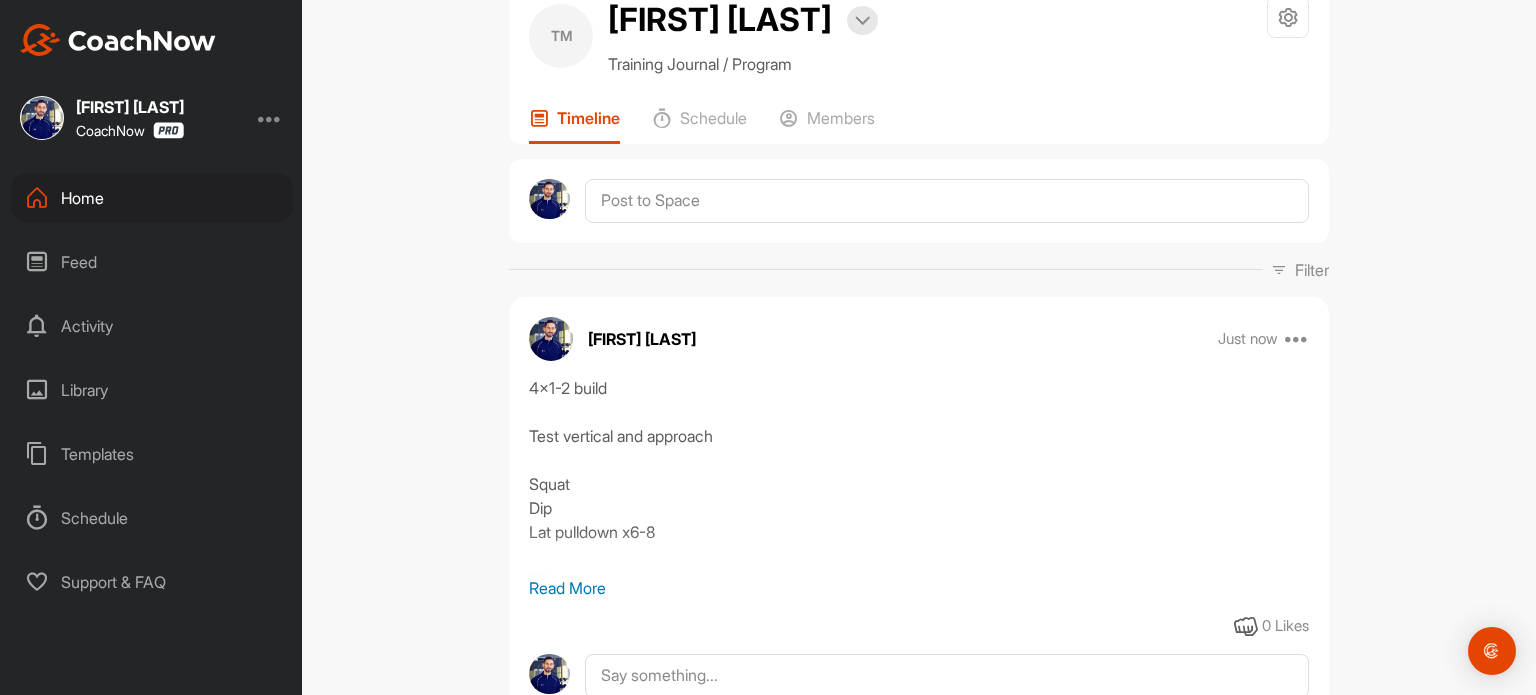 click on "Home" at bounding box center [152, 198] 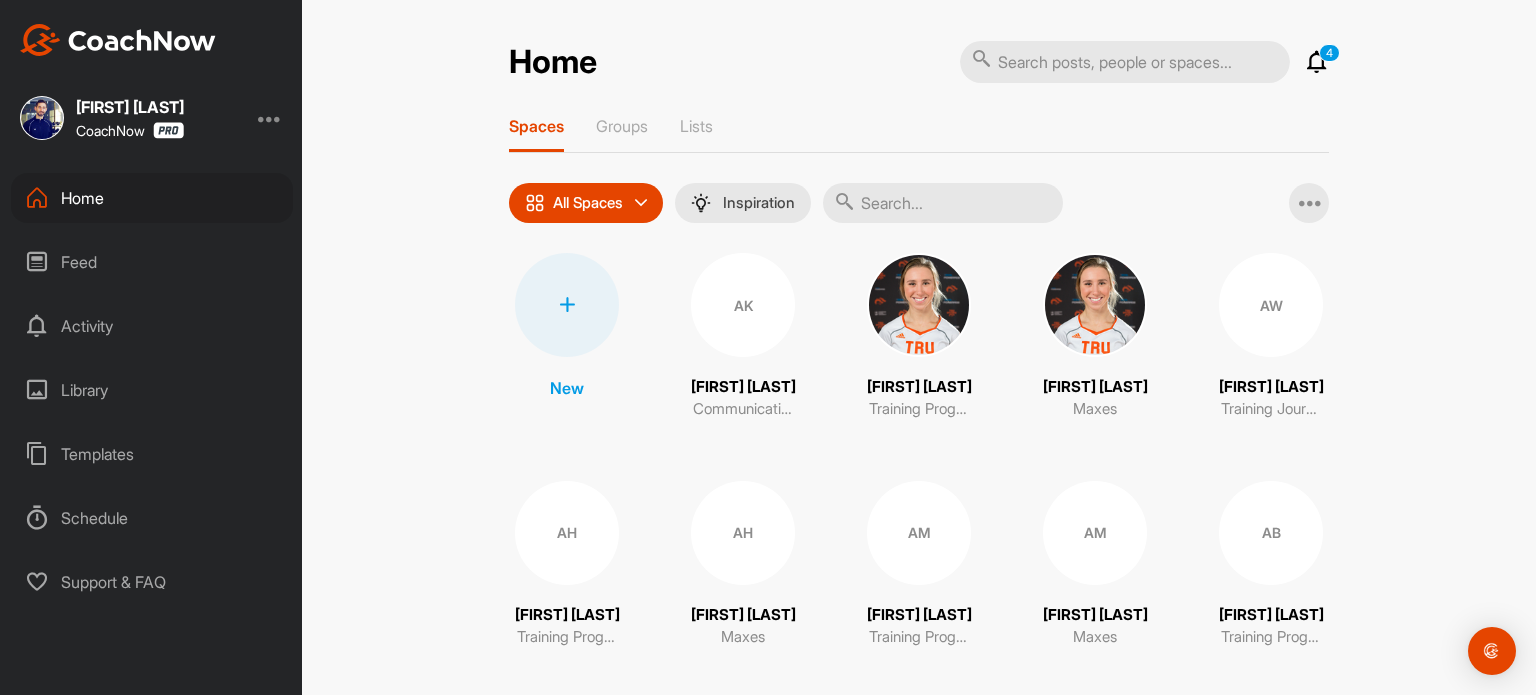 click at bounding box center (943, 203) 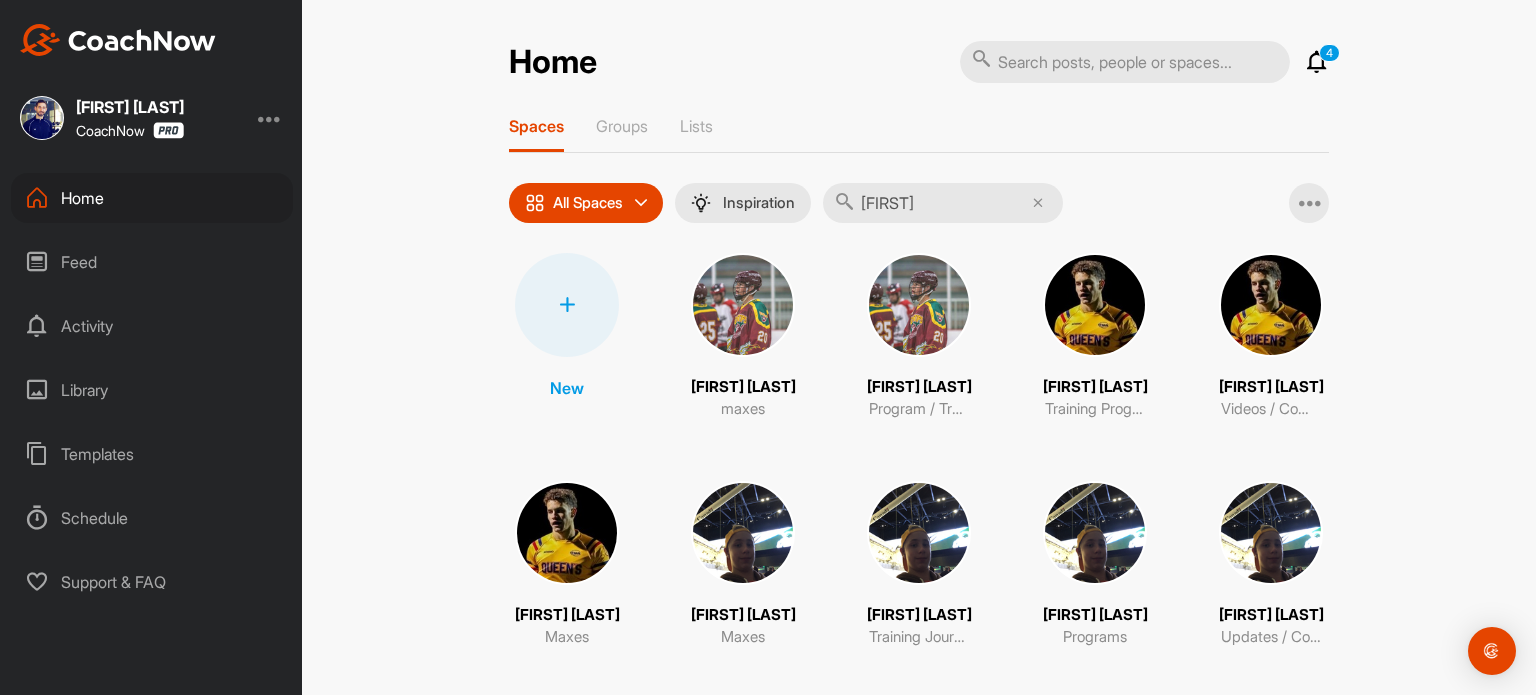 type on "[FIRST]" 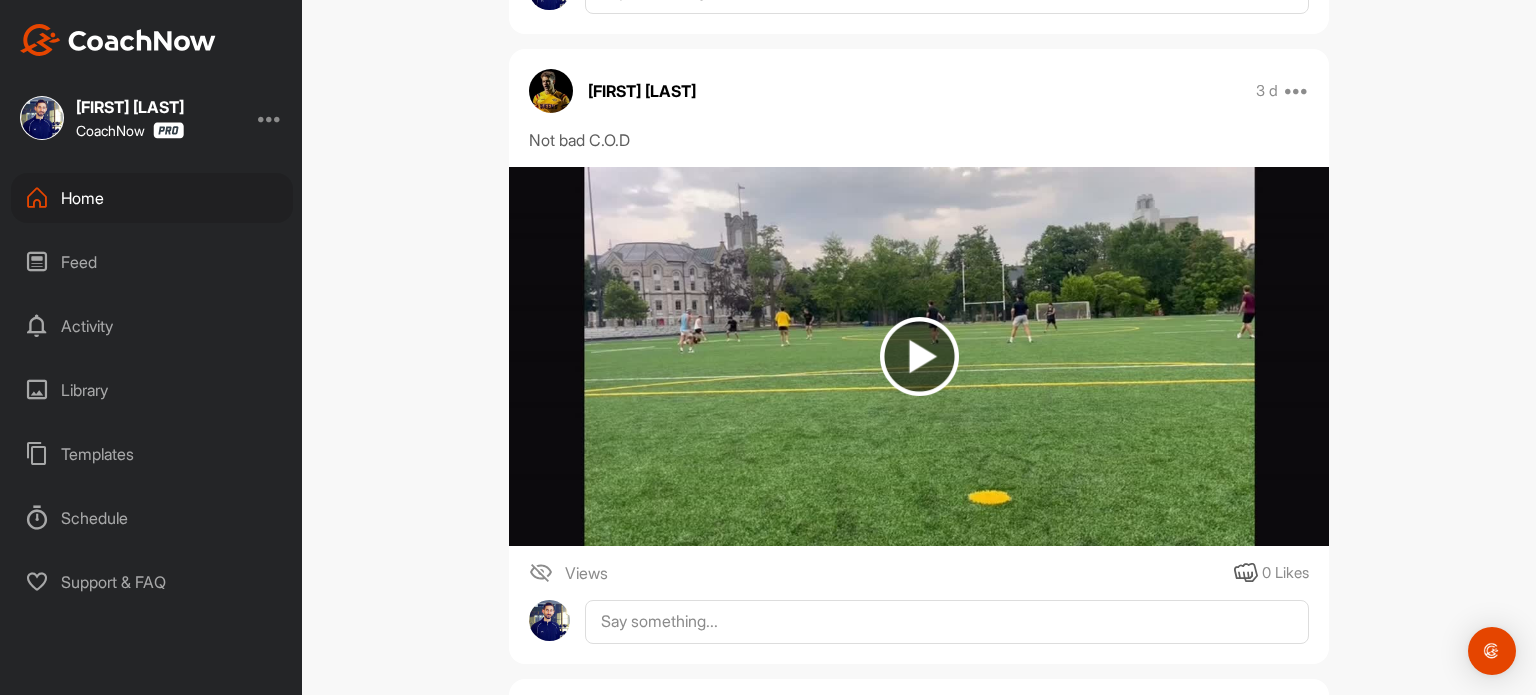 scroll, scrollTop: 790, scrollLeft: 0, axis: vertical 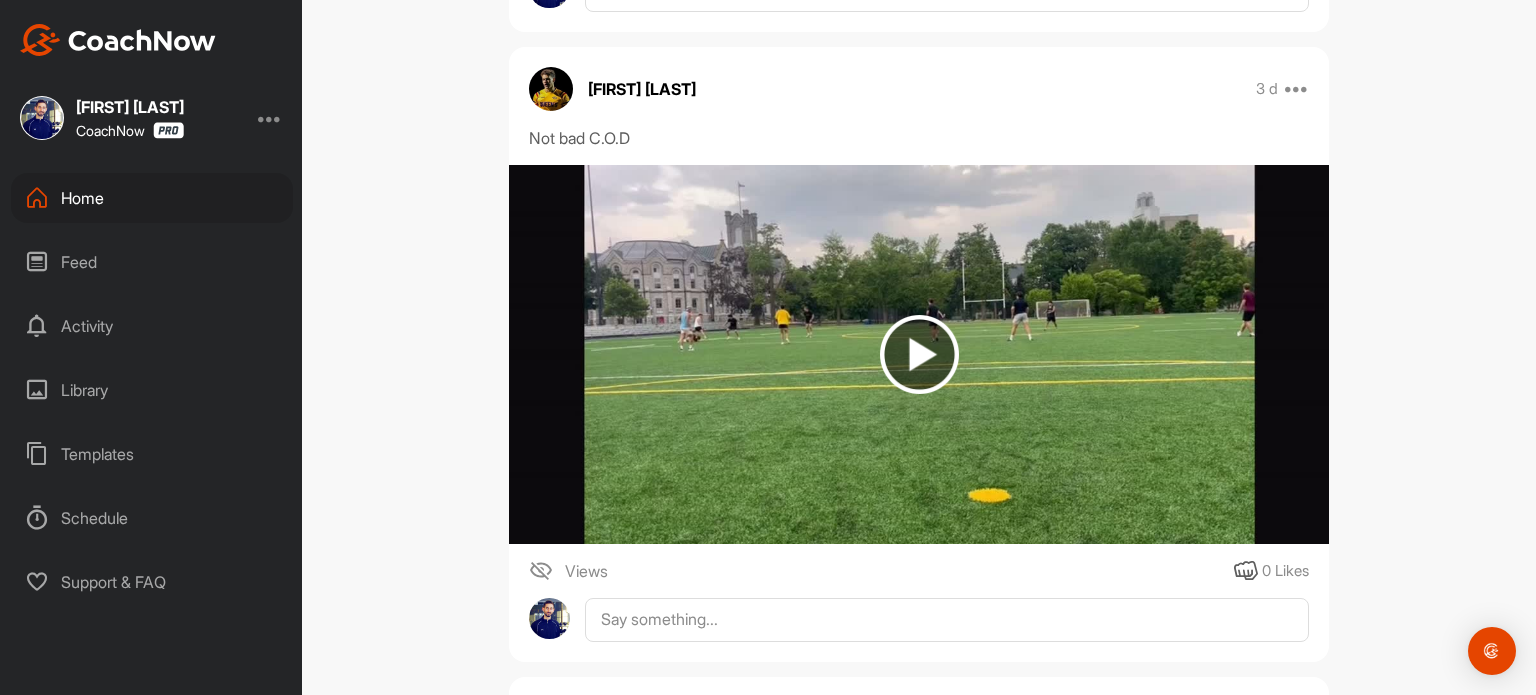 click at bounding box center [919, 354] 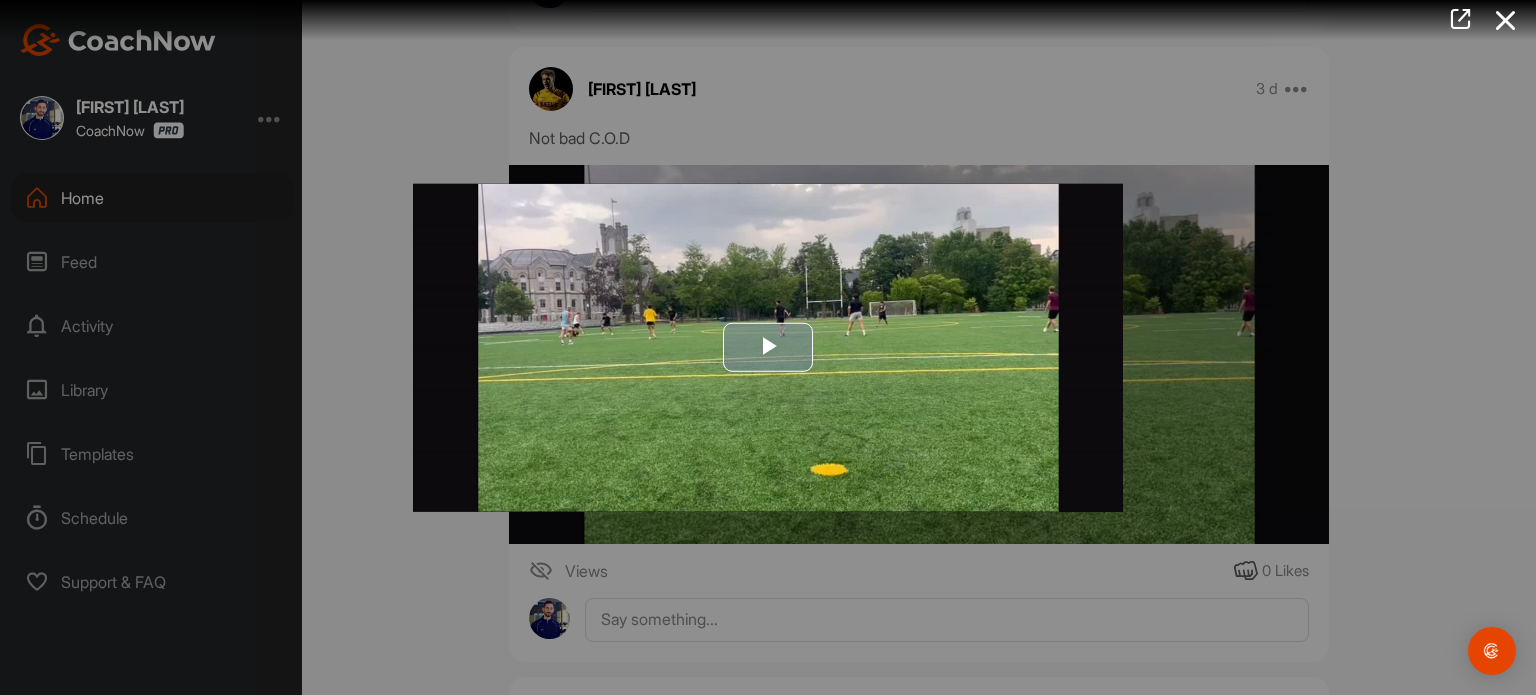 click at bounding box center (768, 348) 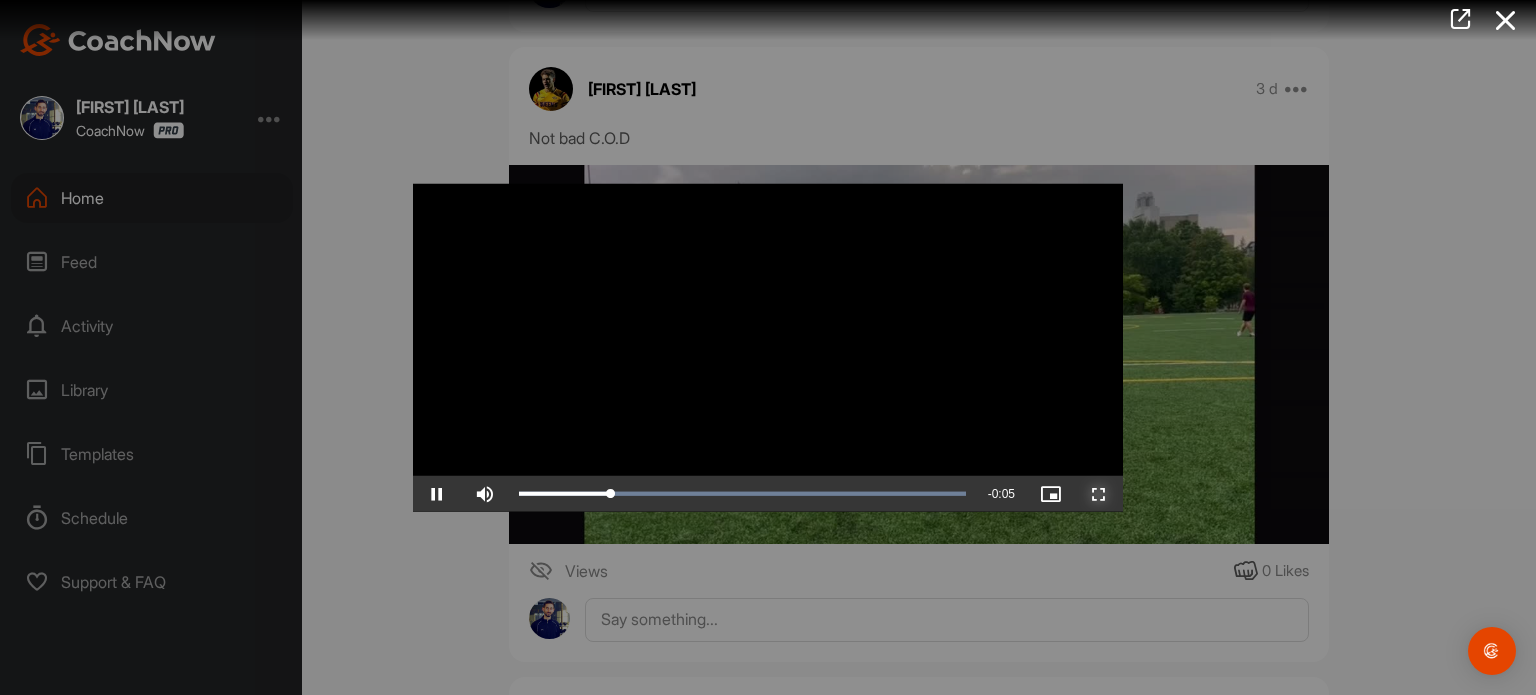 click at bounding box center [1099, 494] 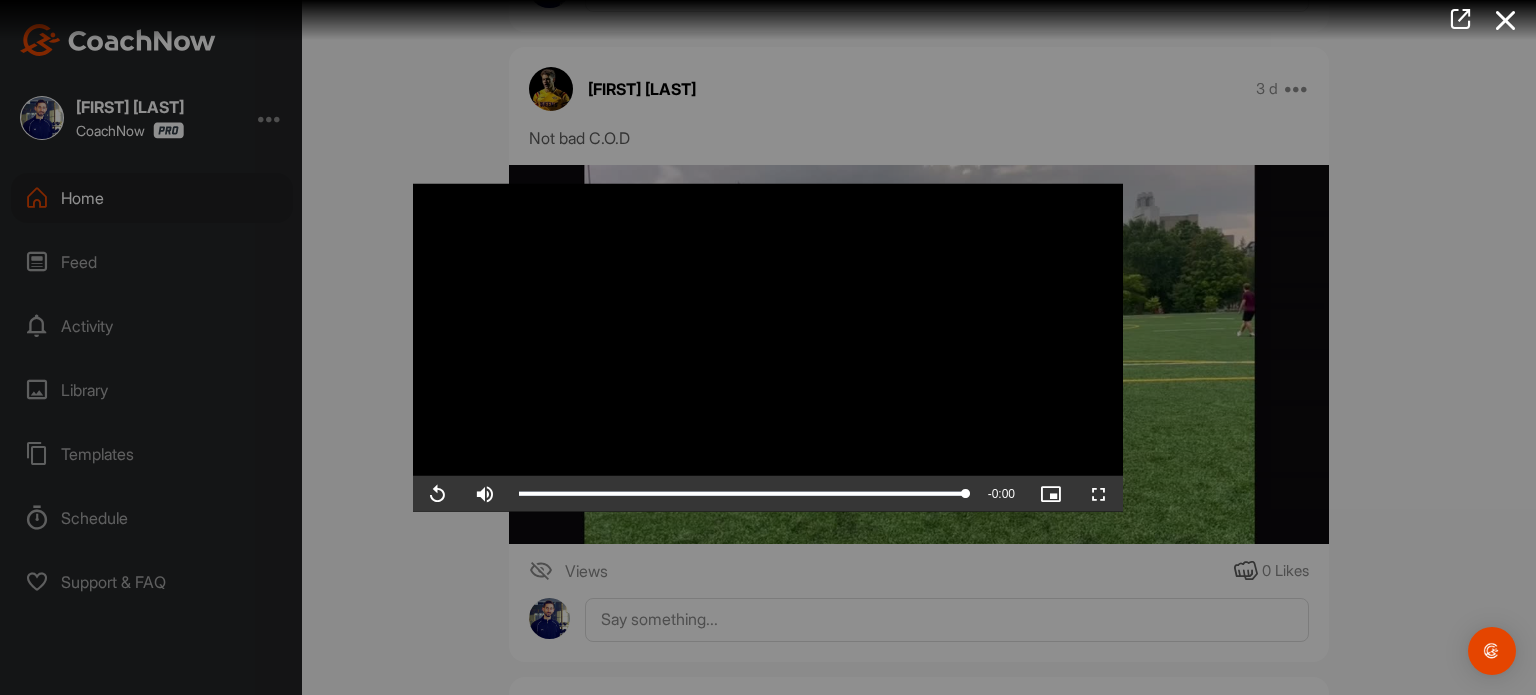 click at bounding box center (768, 347) 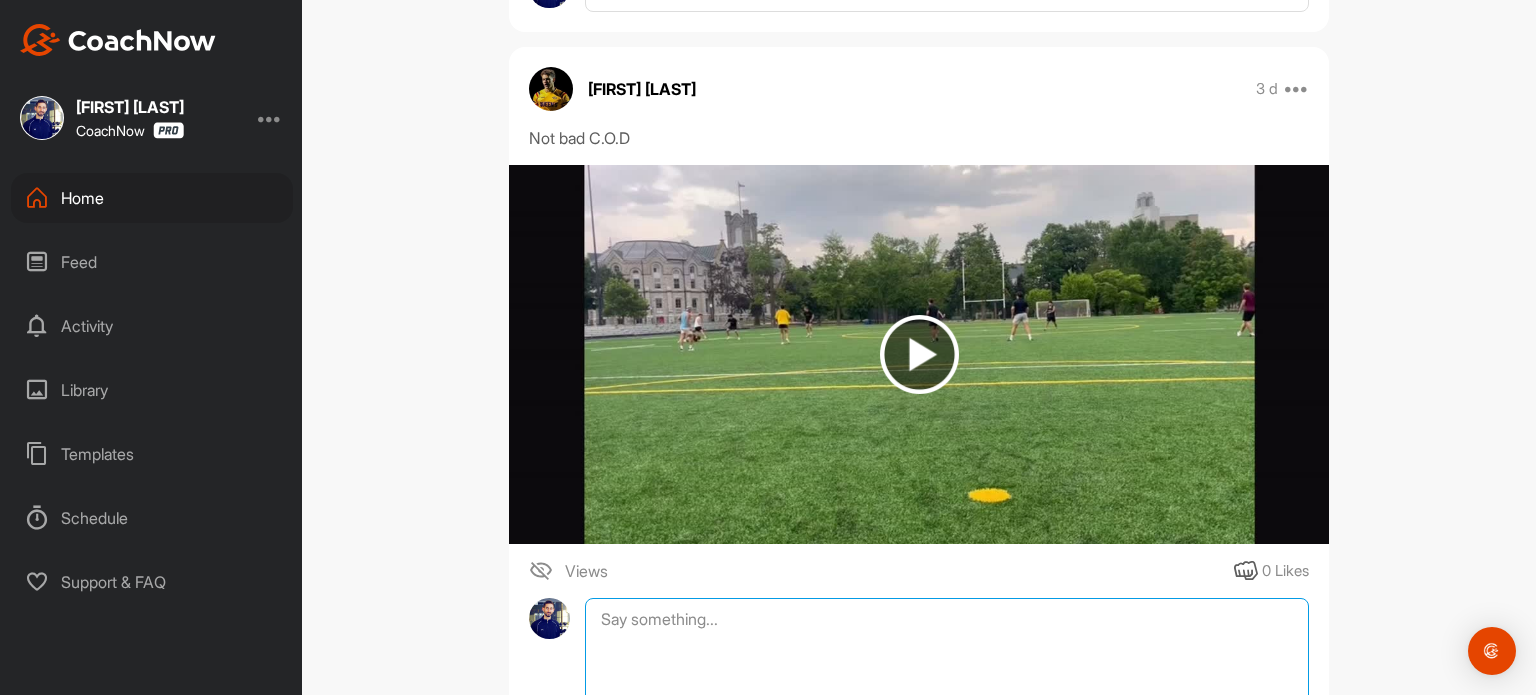 click at bounding box center [947, 698] 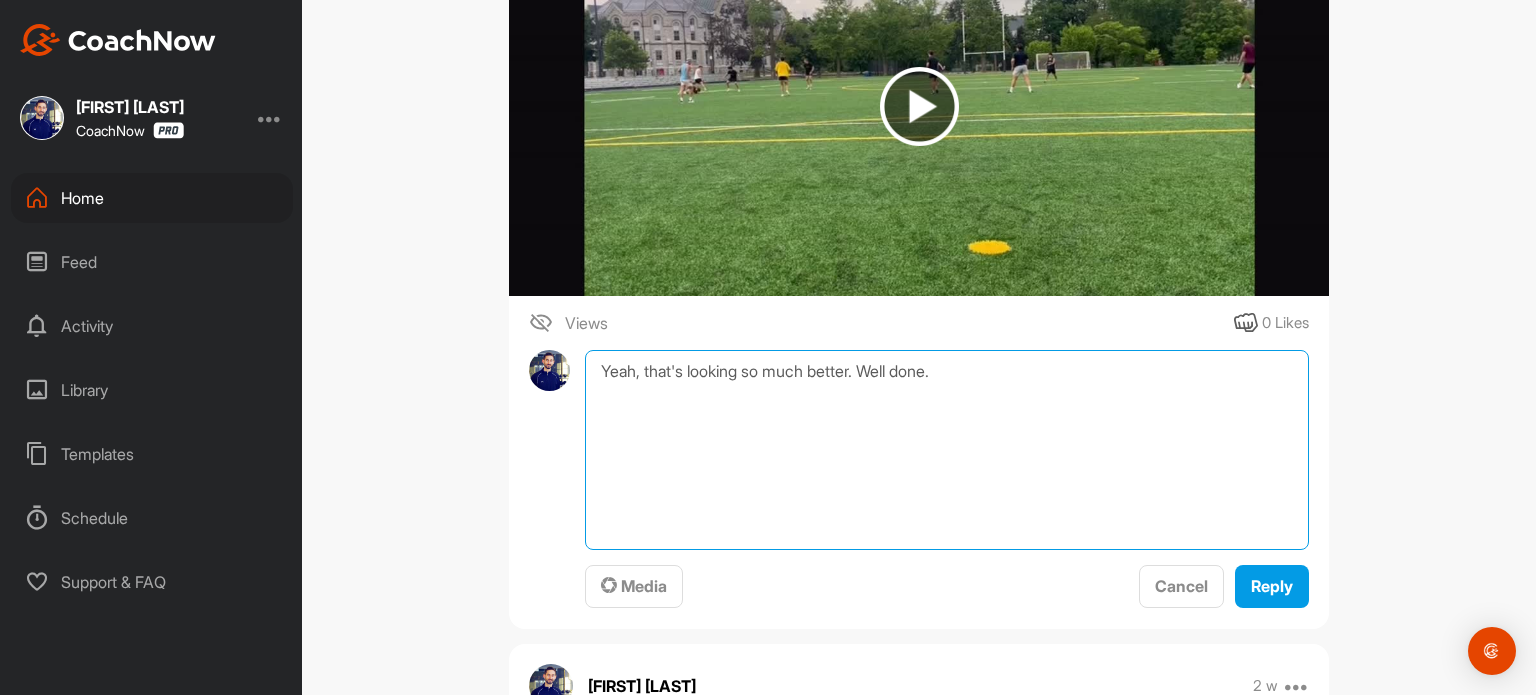 scroll, scrollTop: 1048, scrollLeft: 0, axis: vertical 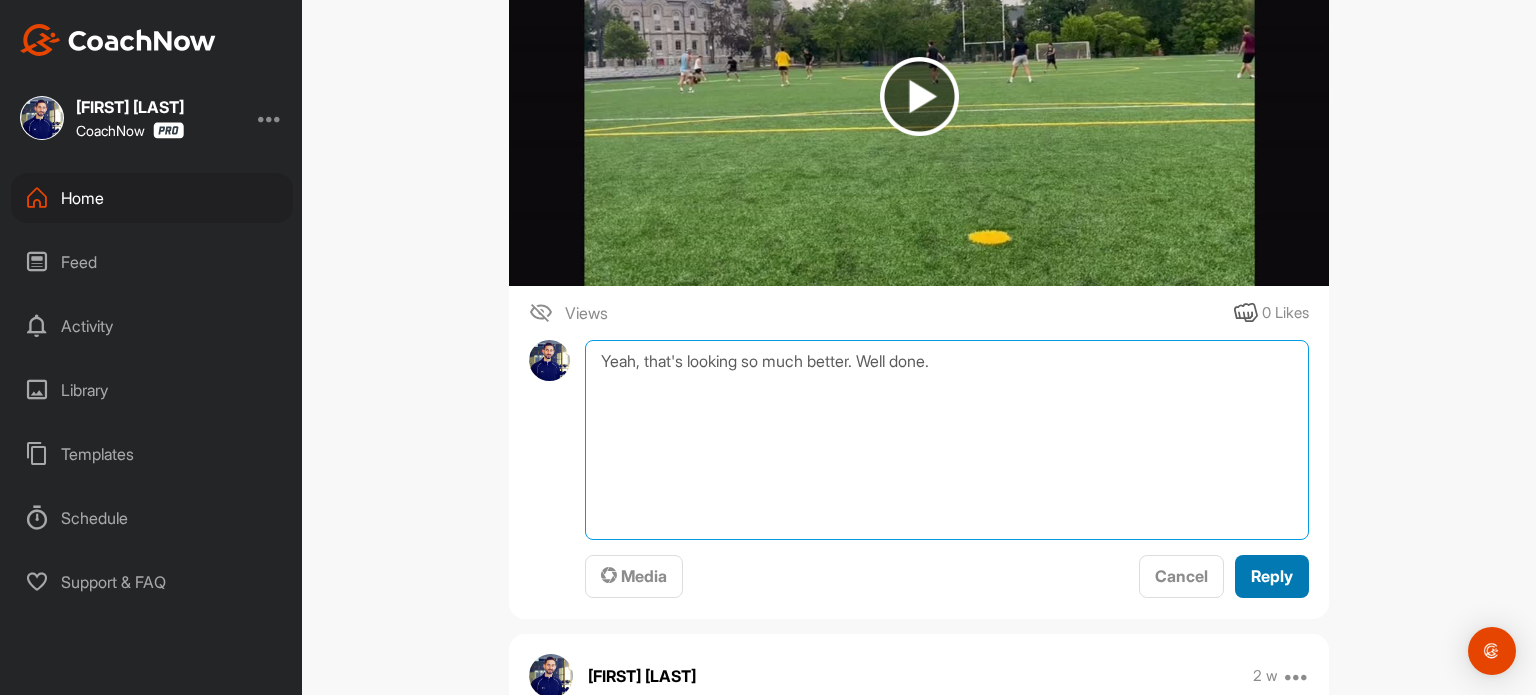 type on "Yeah, that's looking so much better. Well done." 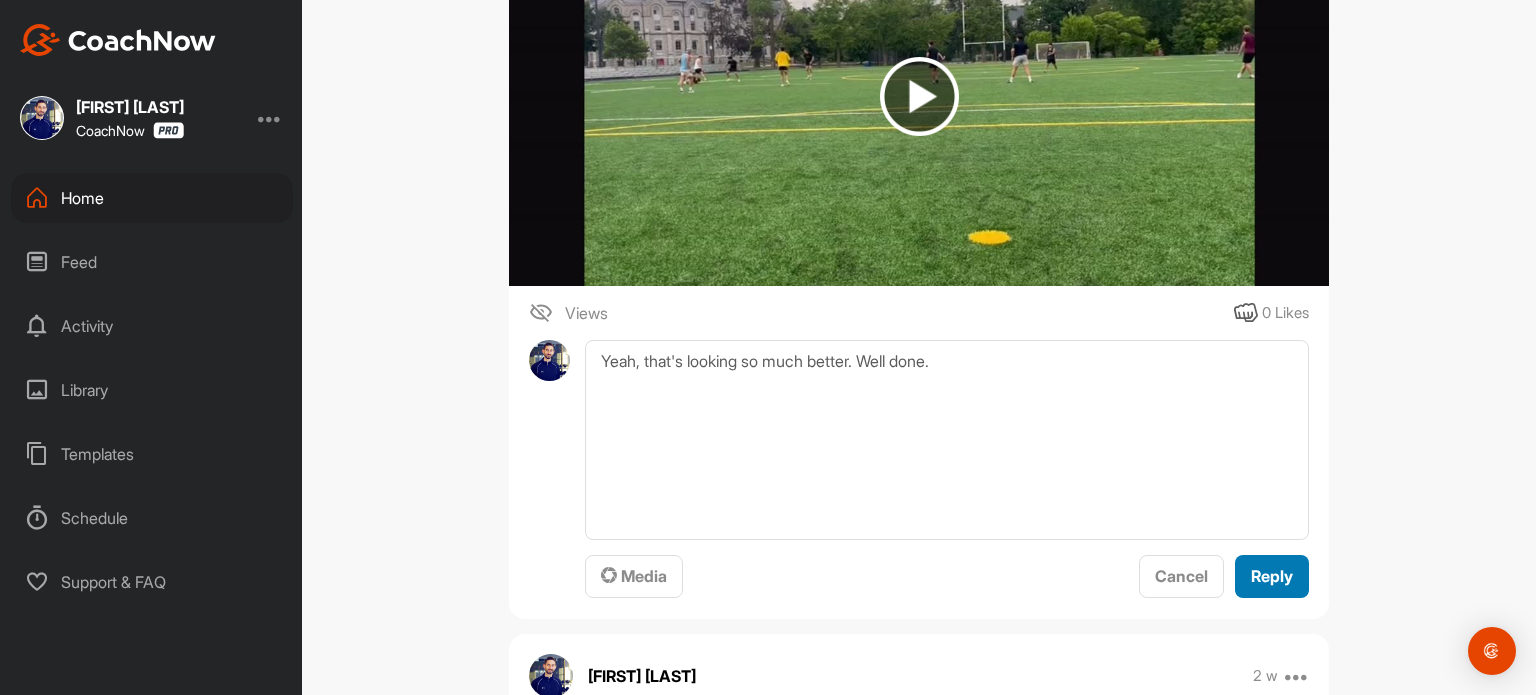 click on "Reply" at bounding box center (1272, 576) 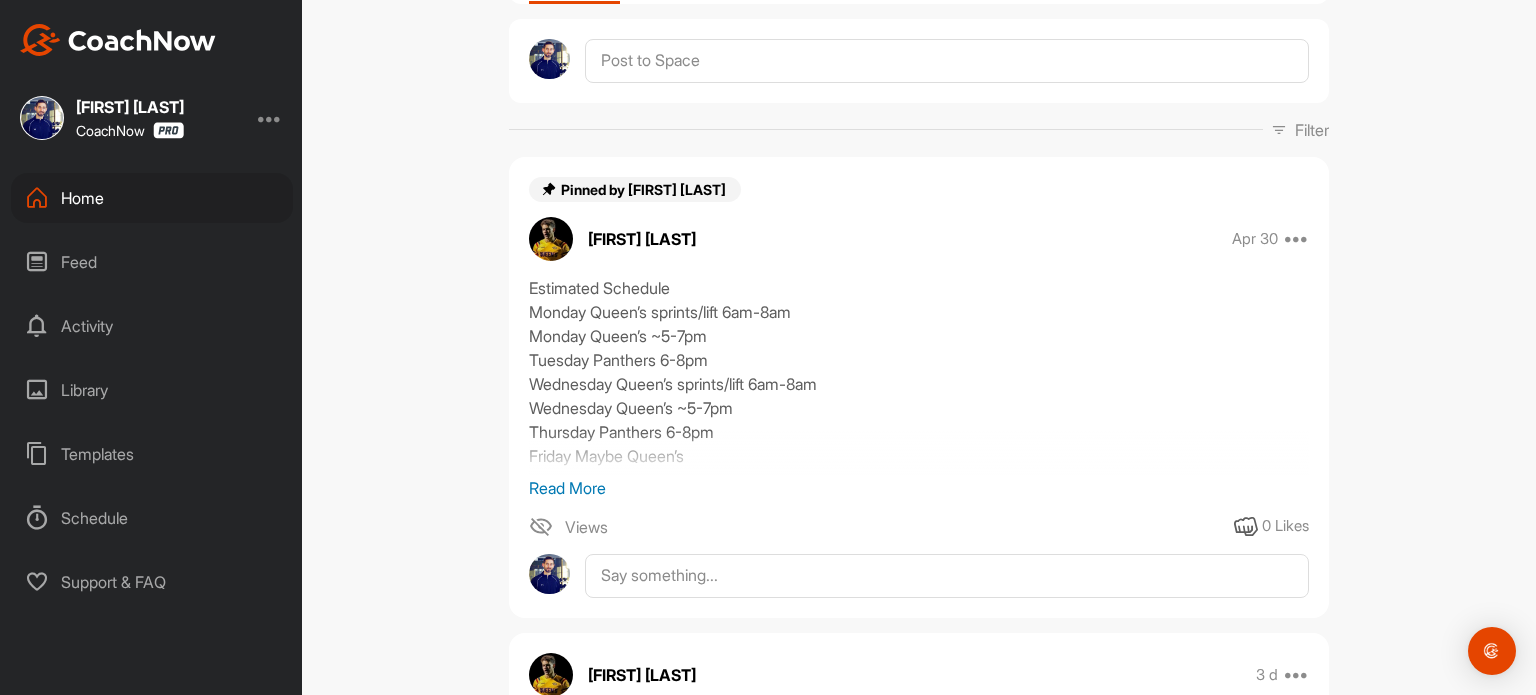 scroll, scrollTop: 27, scrollLeft: 0, axis: vertical 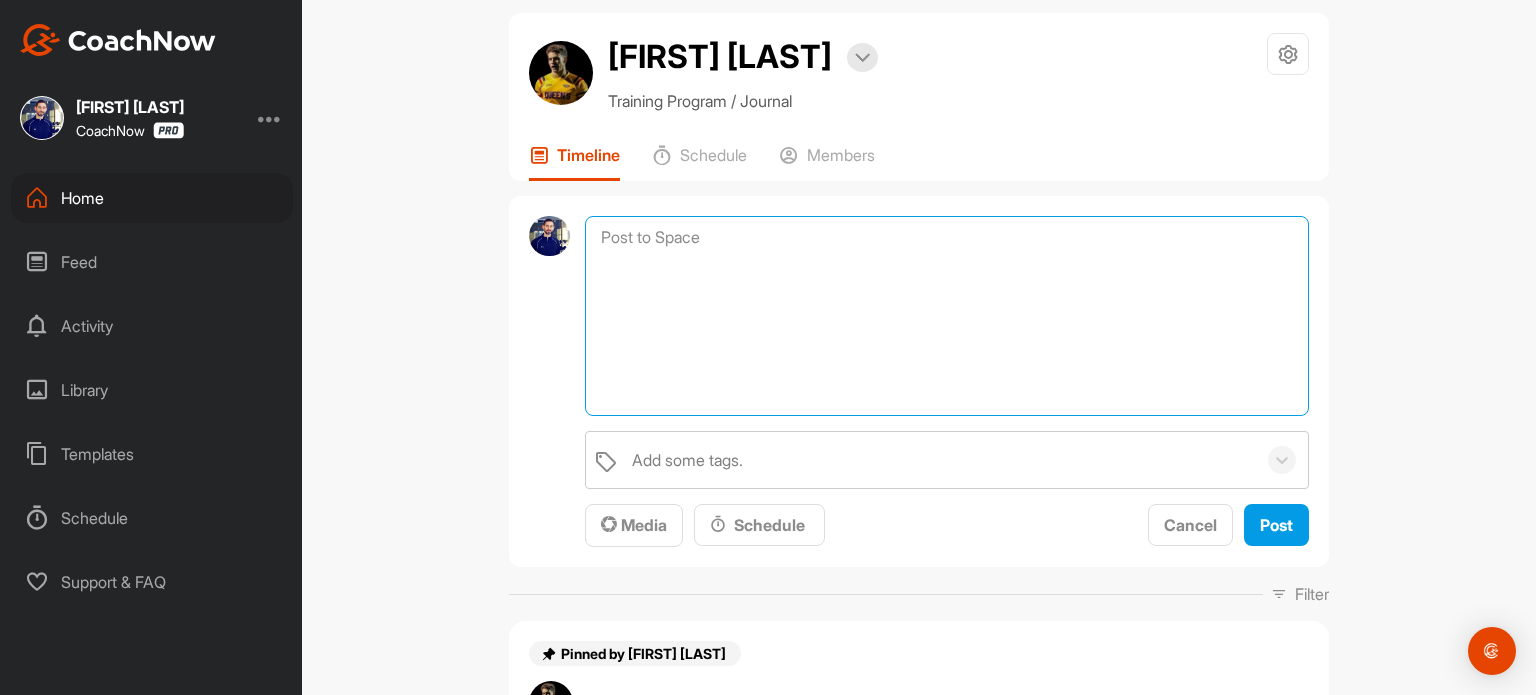 click at bounding box center [947, 316] 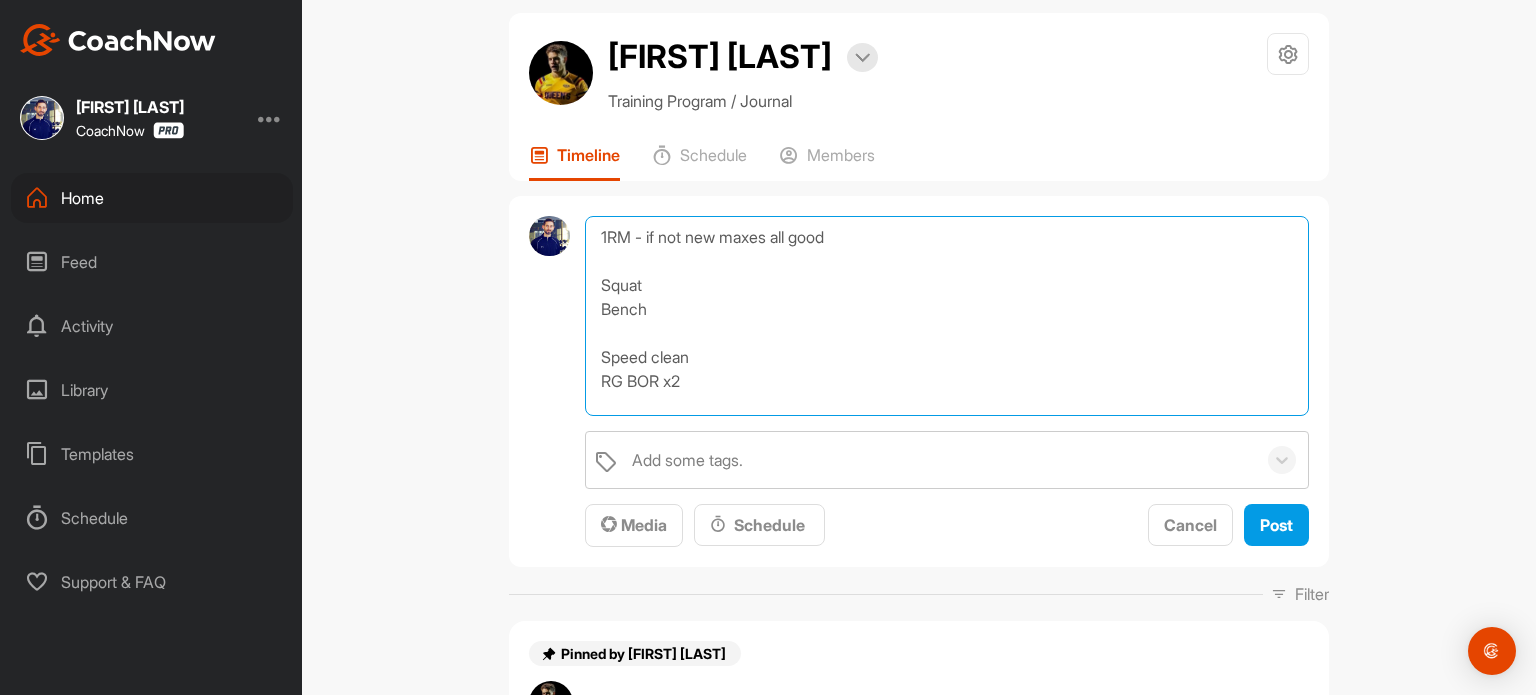 scroll, scrollTop: 24, scrollLeft: 0, axis: vertical 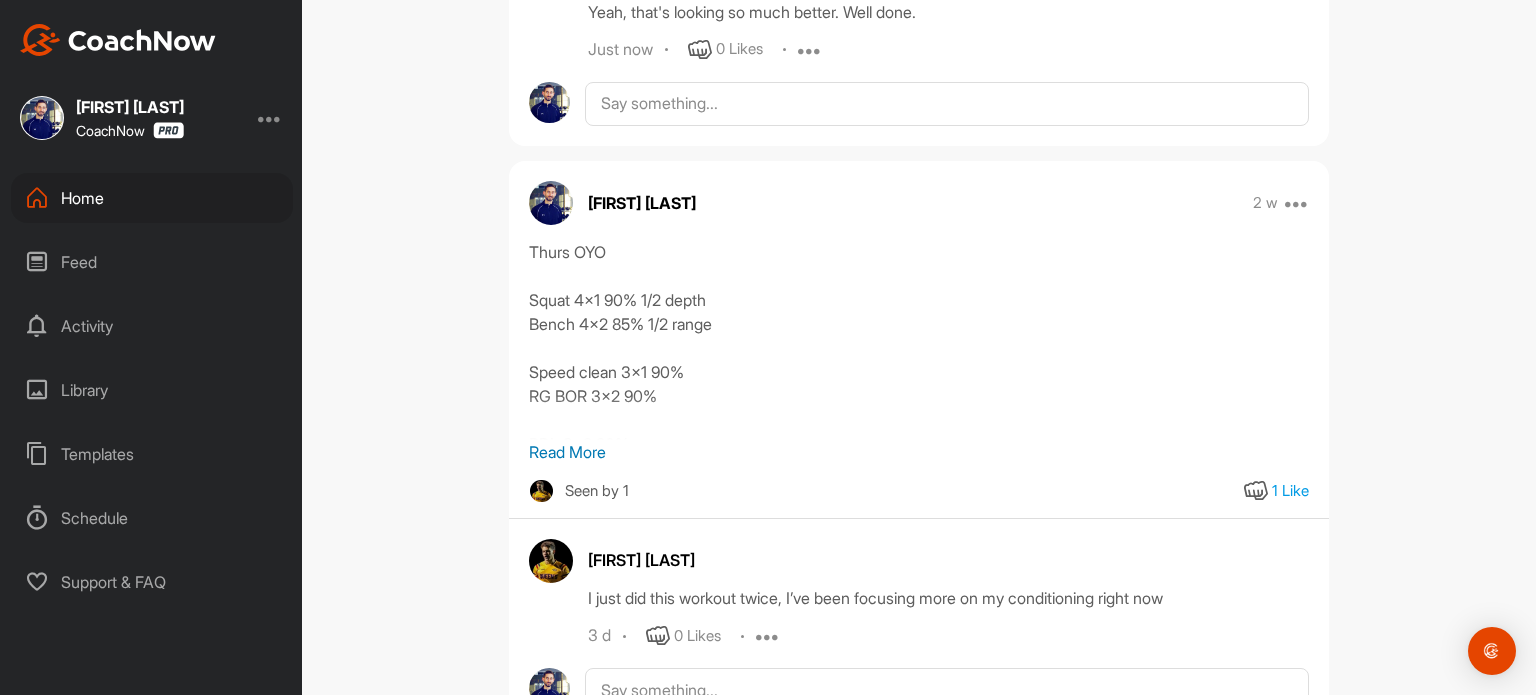 click on "Read More" at bounding box center [919, 452] 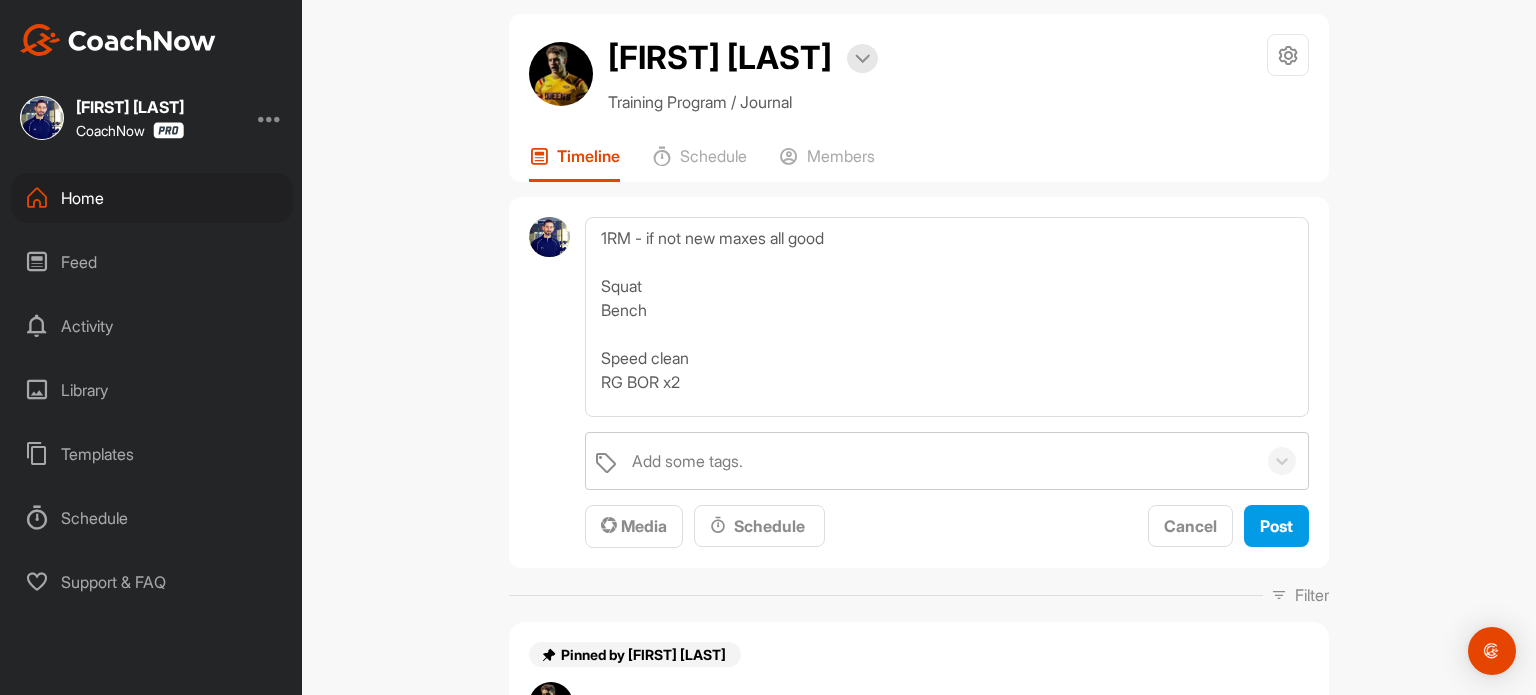 scroll, scrollTop: 0, scrollLeft: 0, axis: both 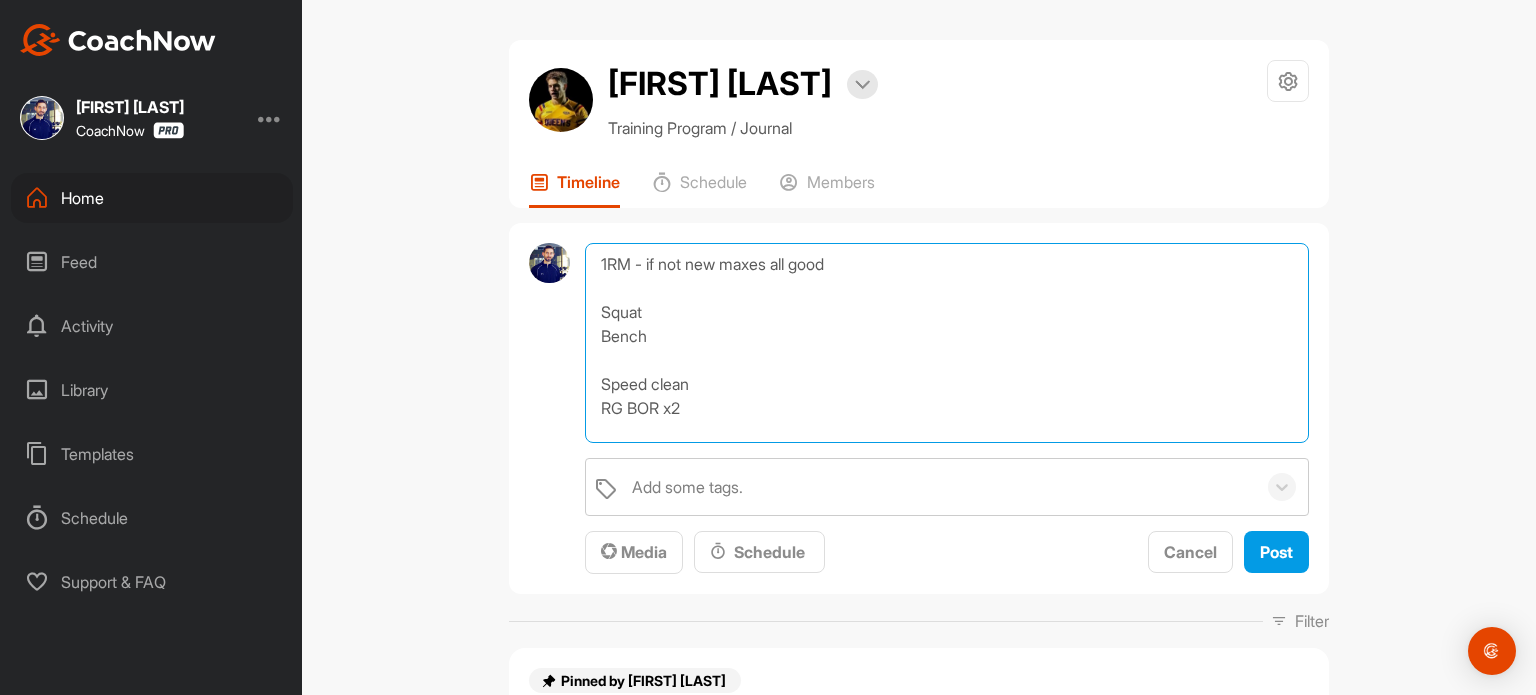 click on "1RM - if not new maxes all good
Squat
Bench
Speed clean
RG BOR x2" at bounding box center [947, 343] 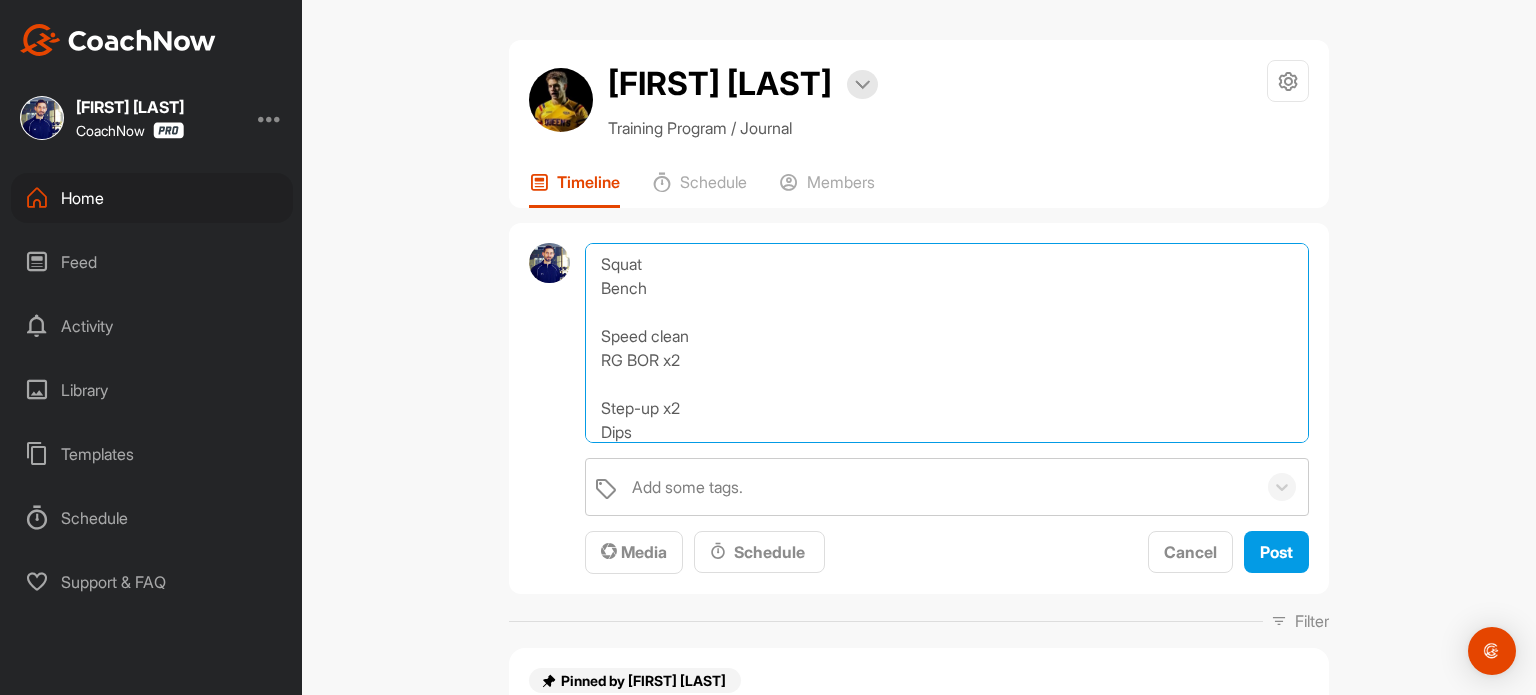 scroll, scrollTop: 72, scrollLeft: 0, axis: vertical 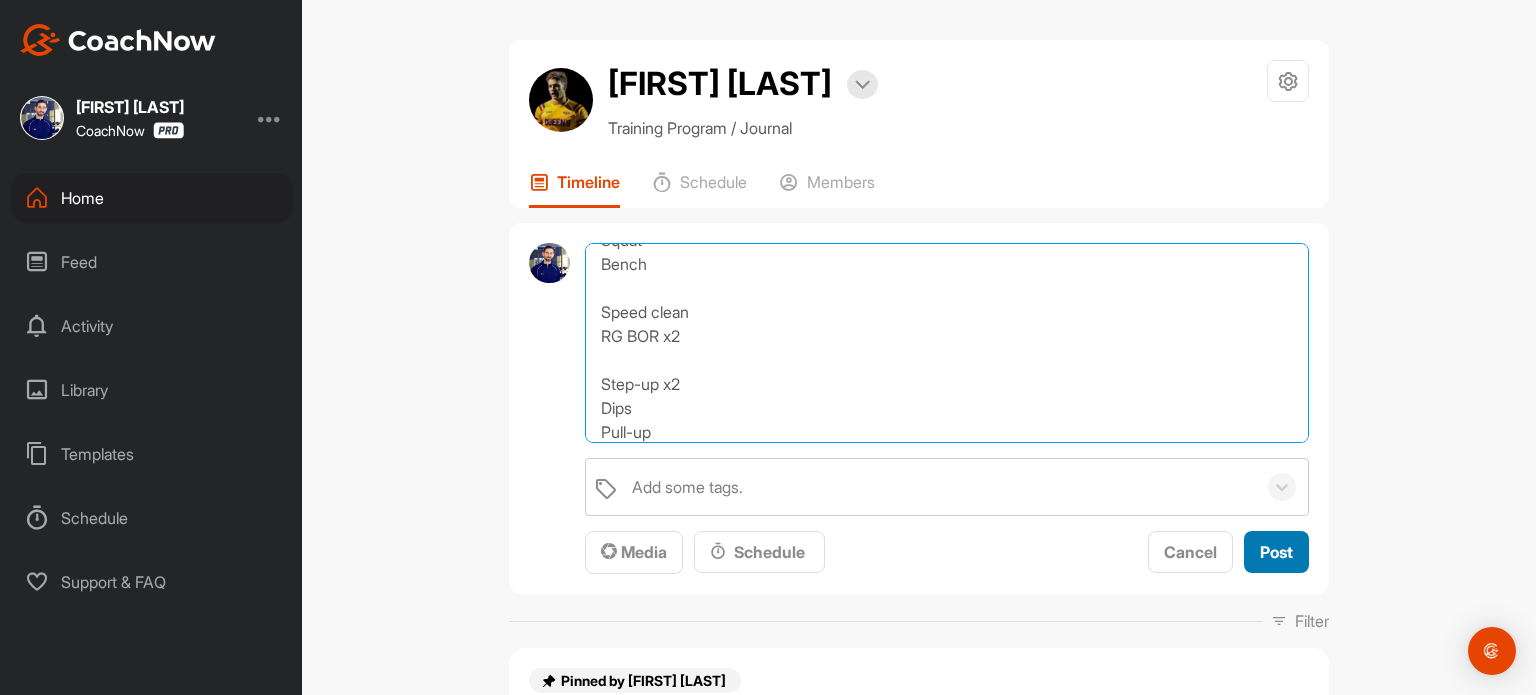 type on "1RM - if not new maxes all good
Squat
Bench
Speed clean
RG BOR x2
Step-up x2
Dips
Pull-up" 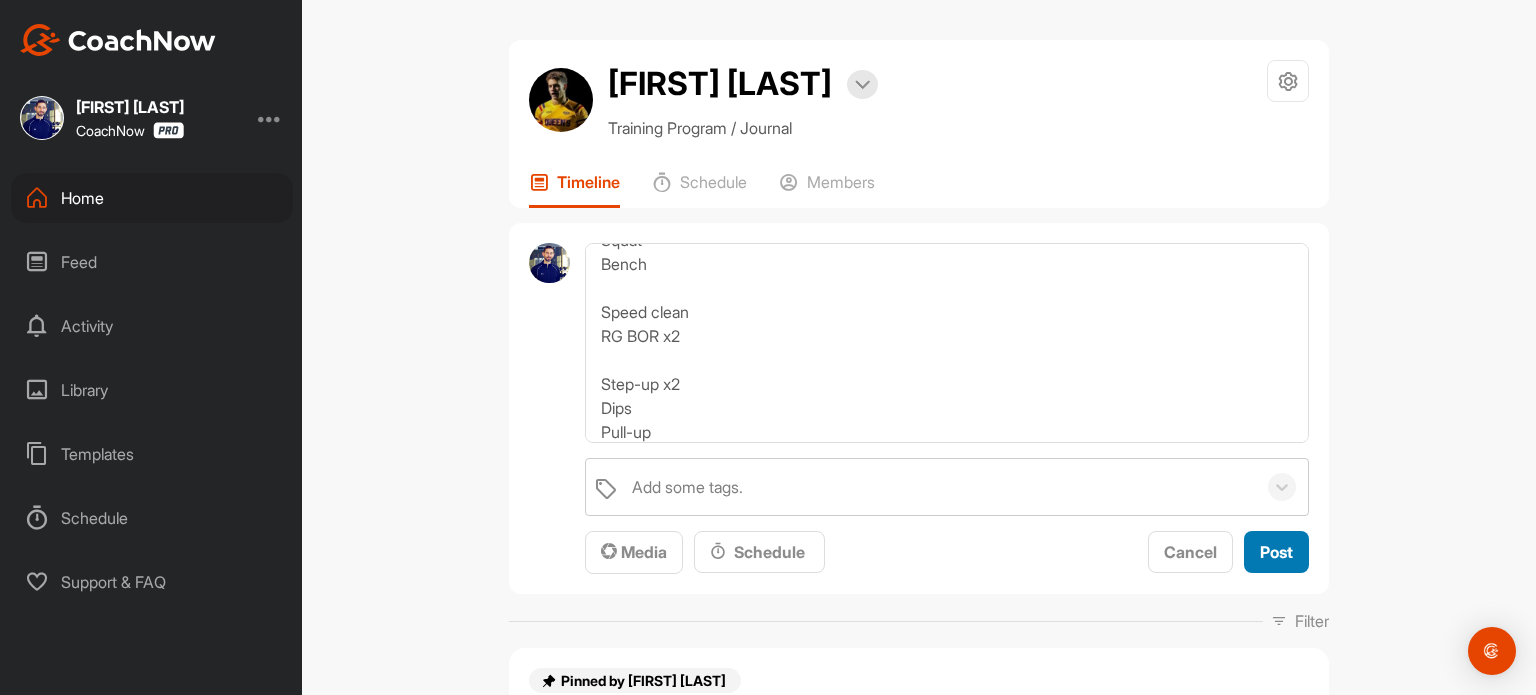 click on "Post" at bounding box center (1276, 552) 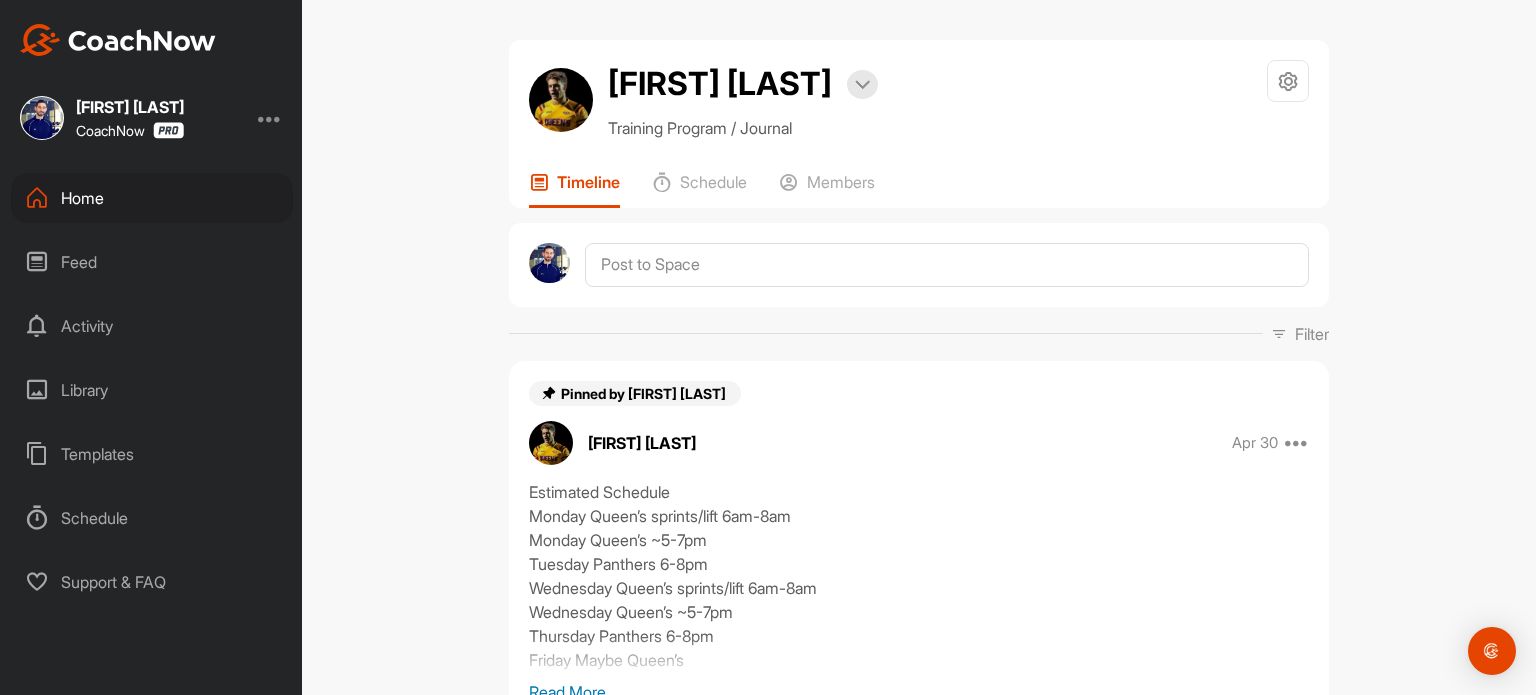 scroll, scrollTop: 0, scrollLeft: 0, axis: both 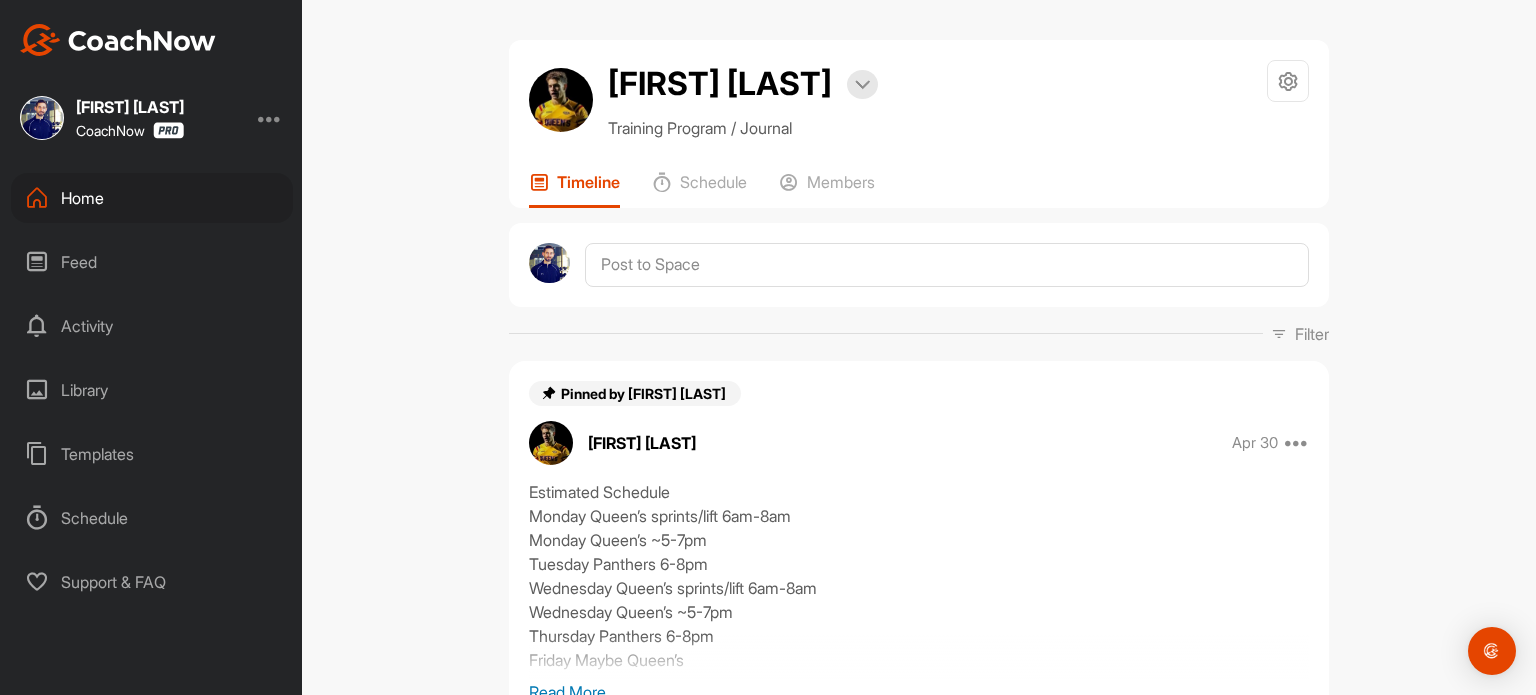 click on "Home" at bounding box center (152, 198) 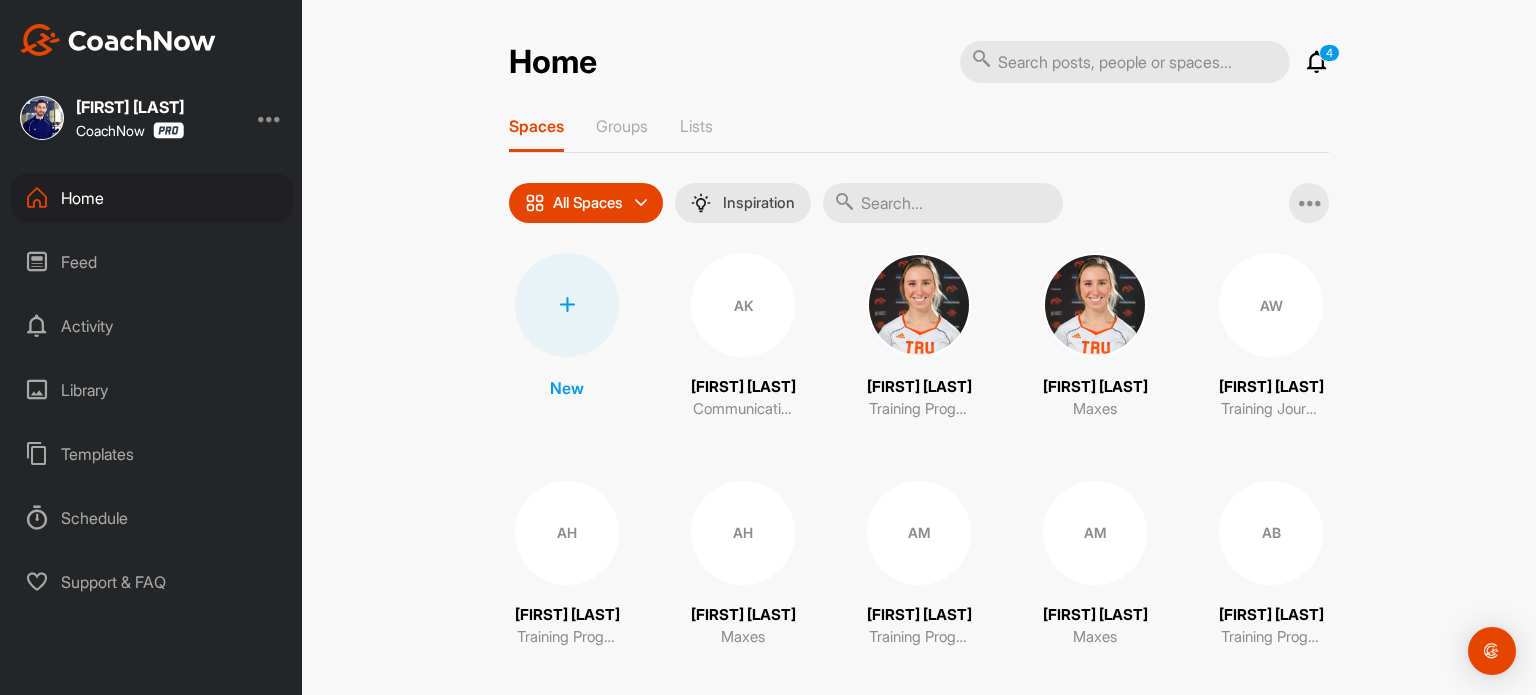 click at bounding box center [1317, 62] 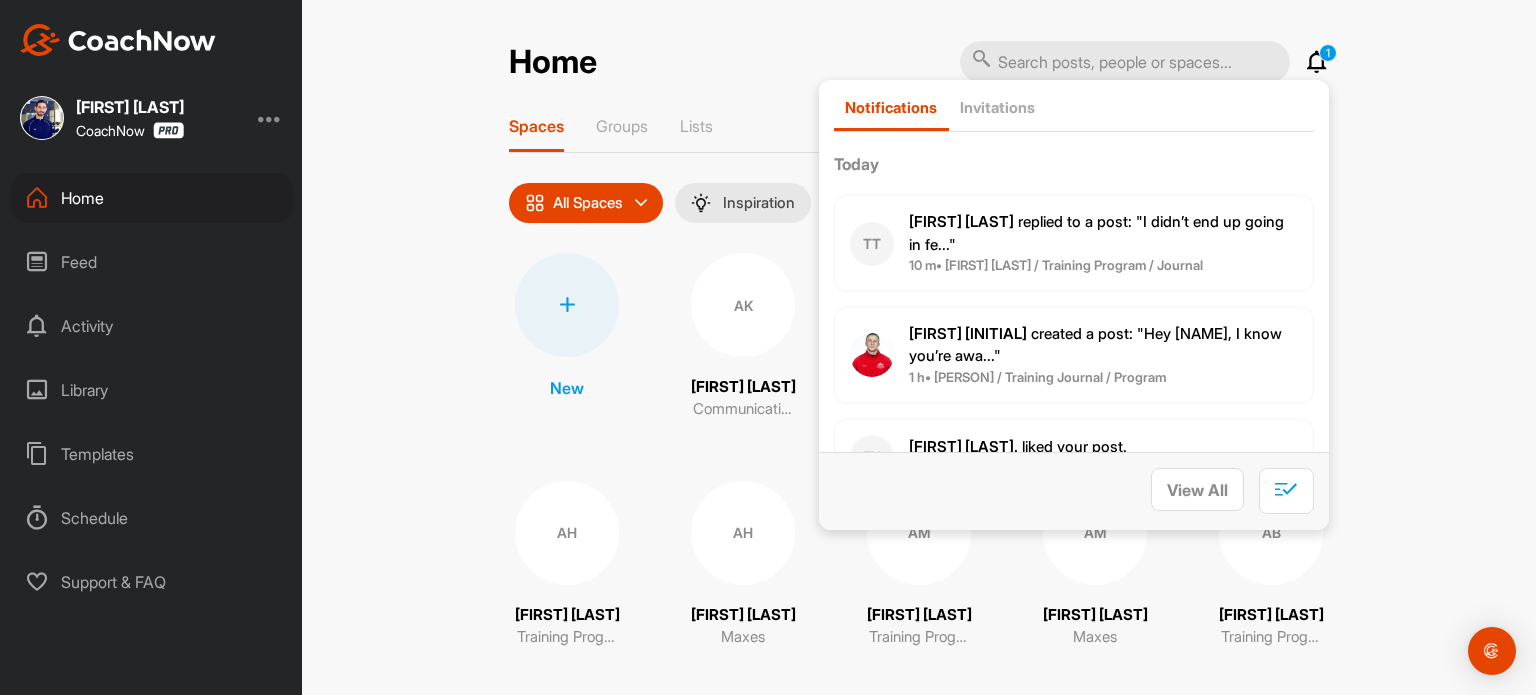 click on "[FIRST] [LAST] replied to a post : "I didn’t end up going in fe..."" at bounding box center (1096, 233) 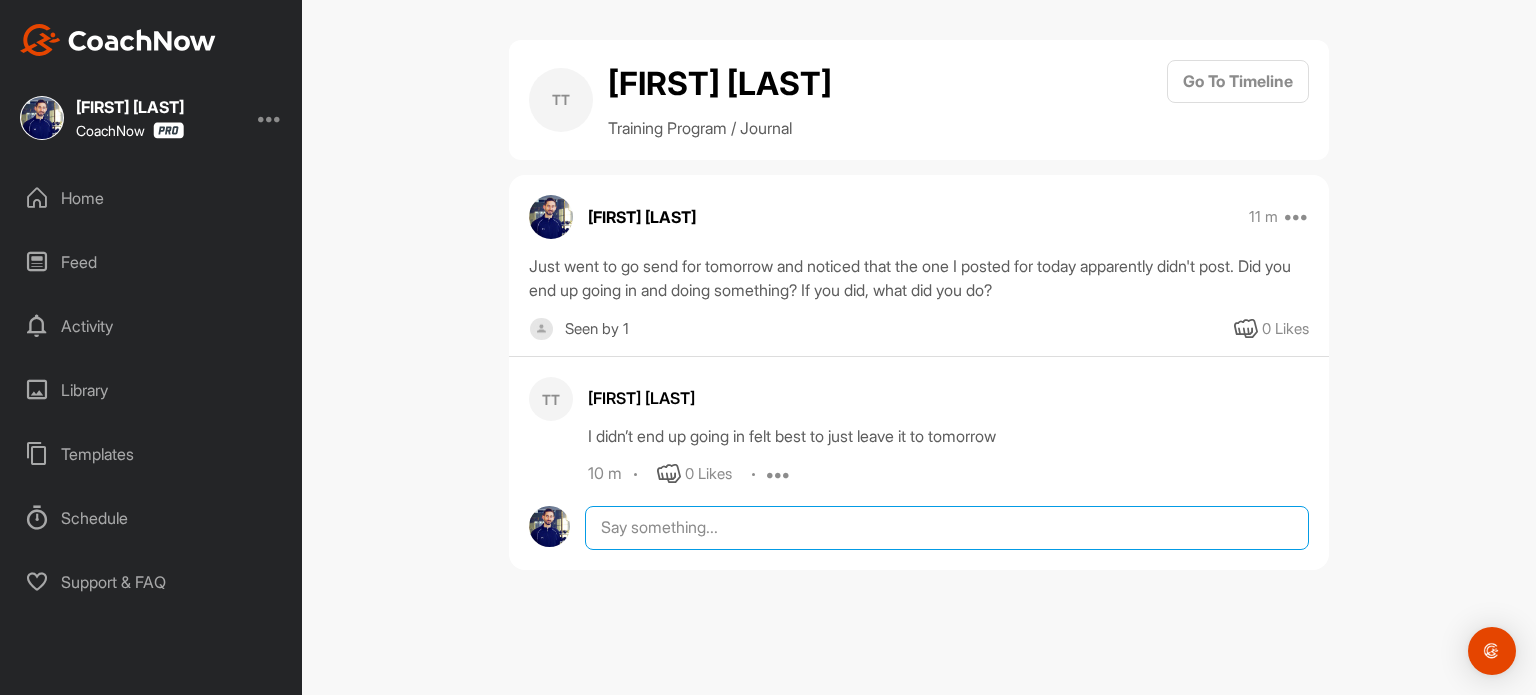 click at bounding box center [947, 528] 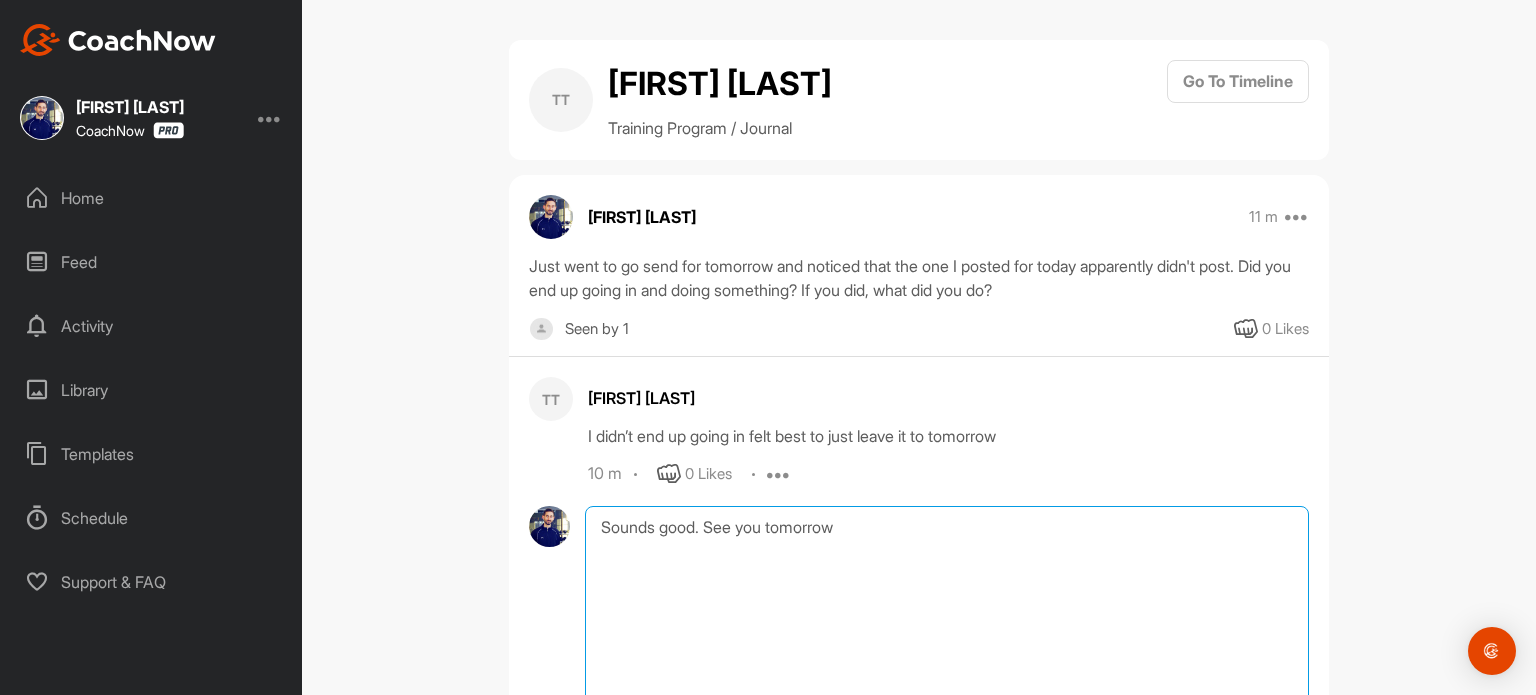 scroll, scrollTop: 134, scrollLeft: 0, axis: vertical 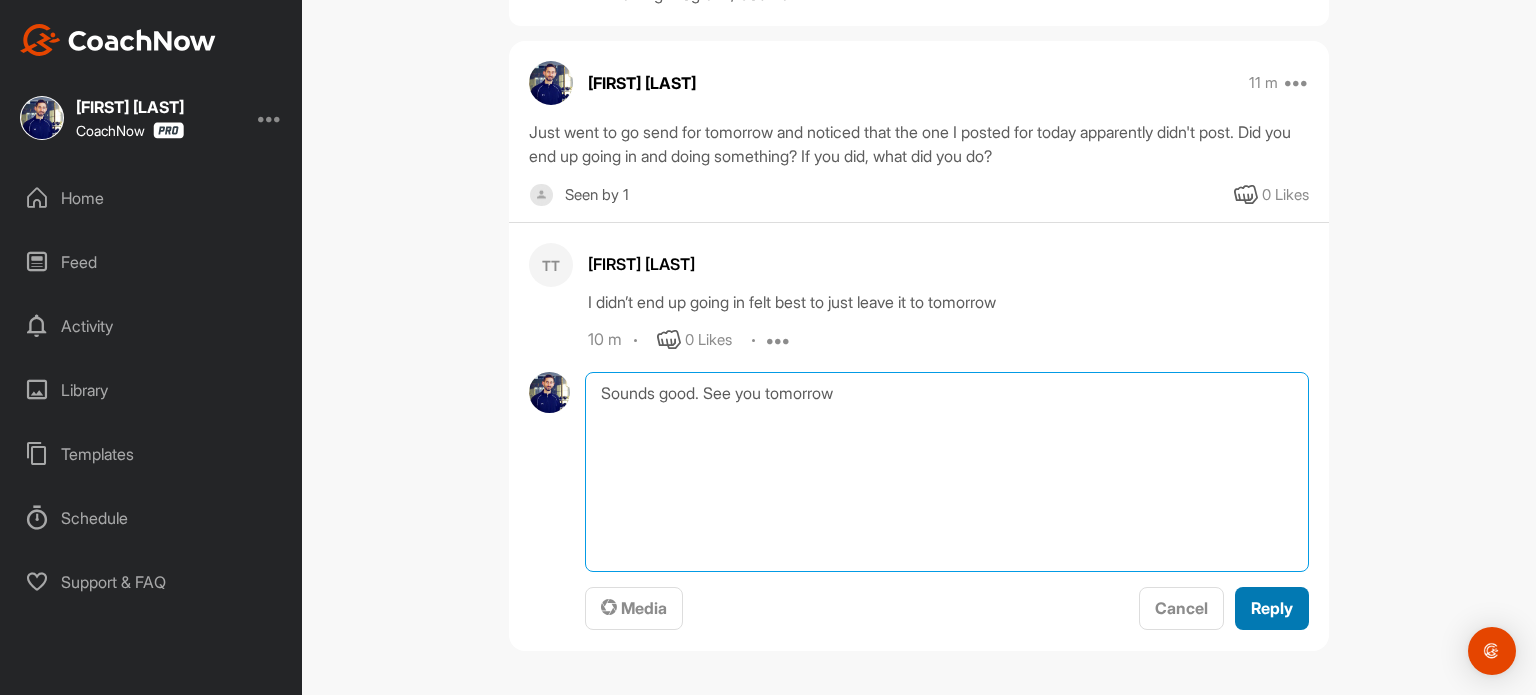 type on "Sounds good. See you tomorrow" 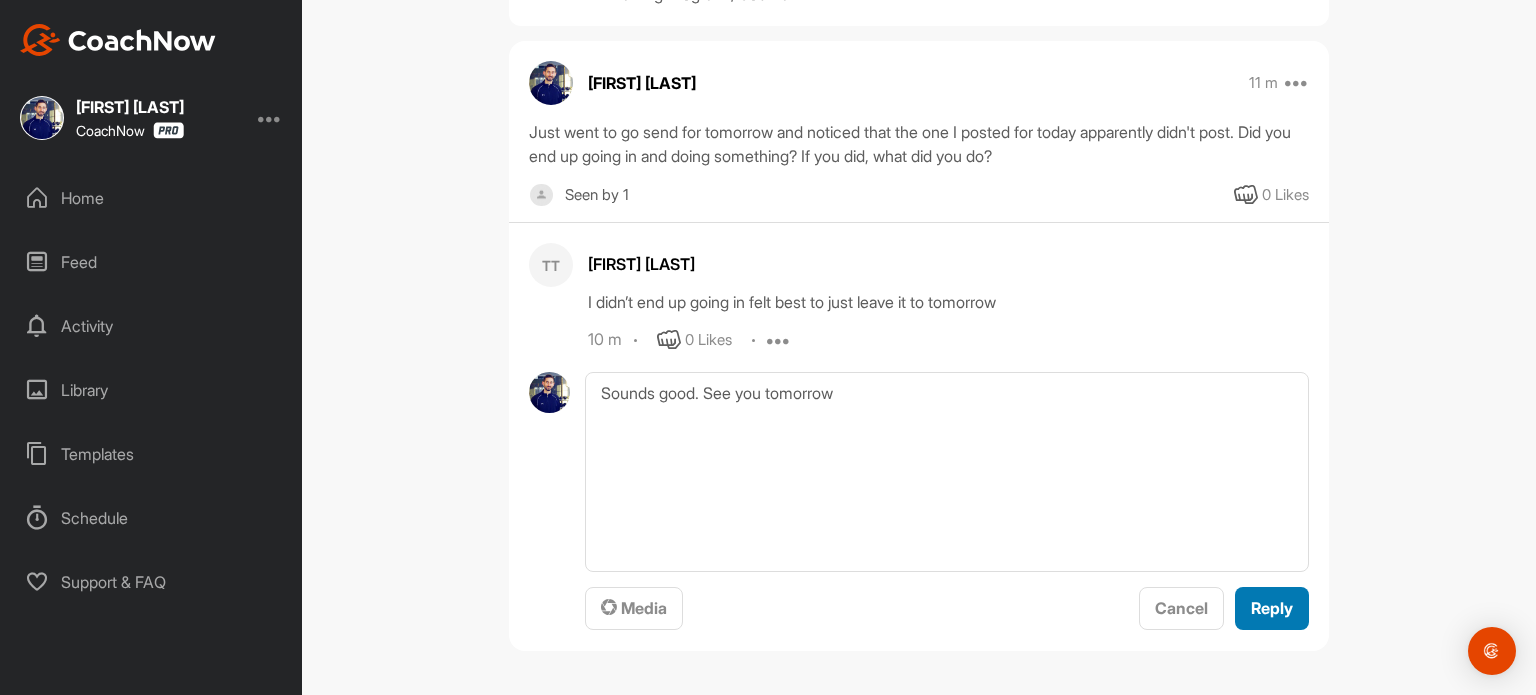 click on "Reply" at bounding box center (1272, 608) 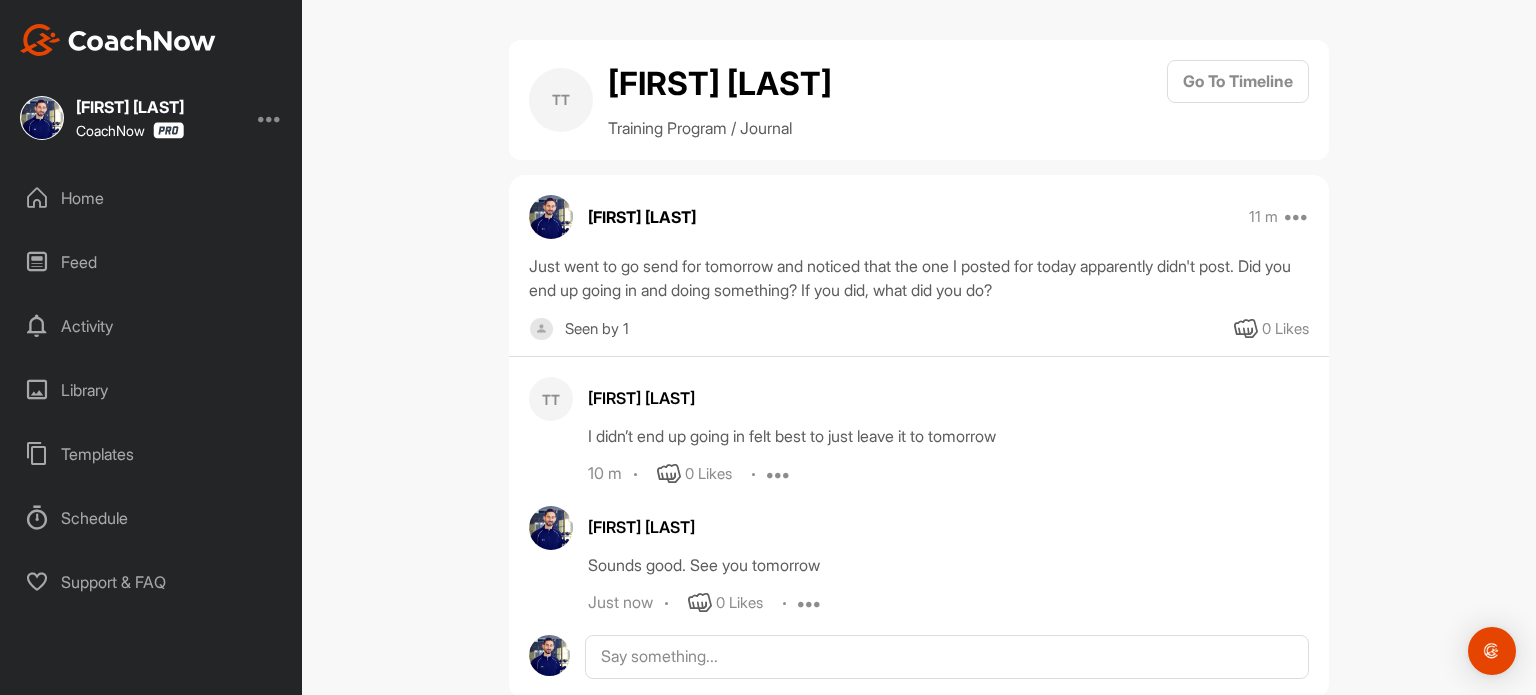 scroll, scrollTop: 49, scrollLeft: 0, axis: vertical 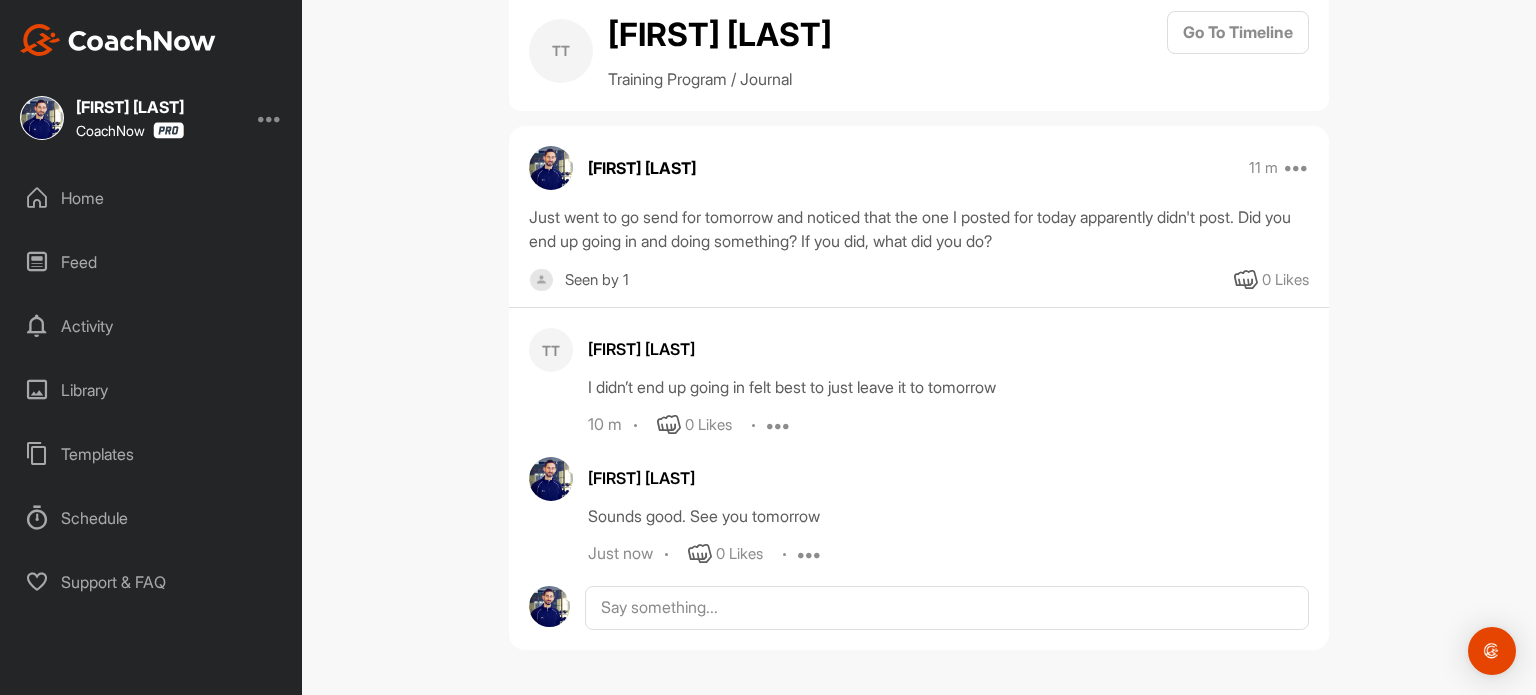 click on "Home" at bounding box center (152, 198) 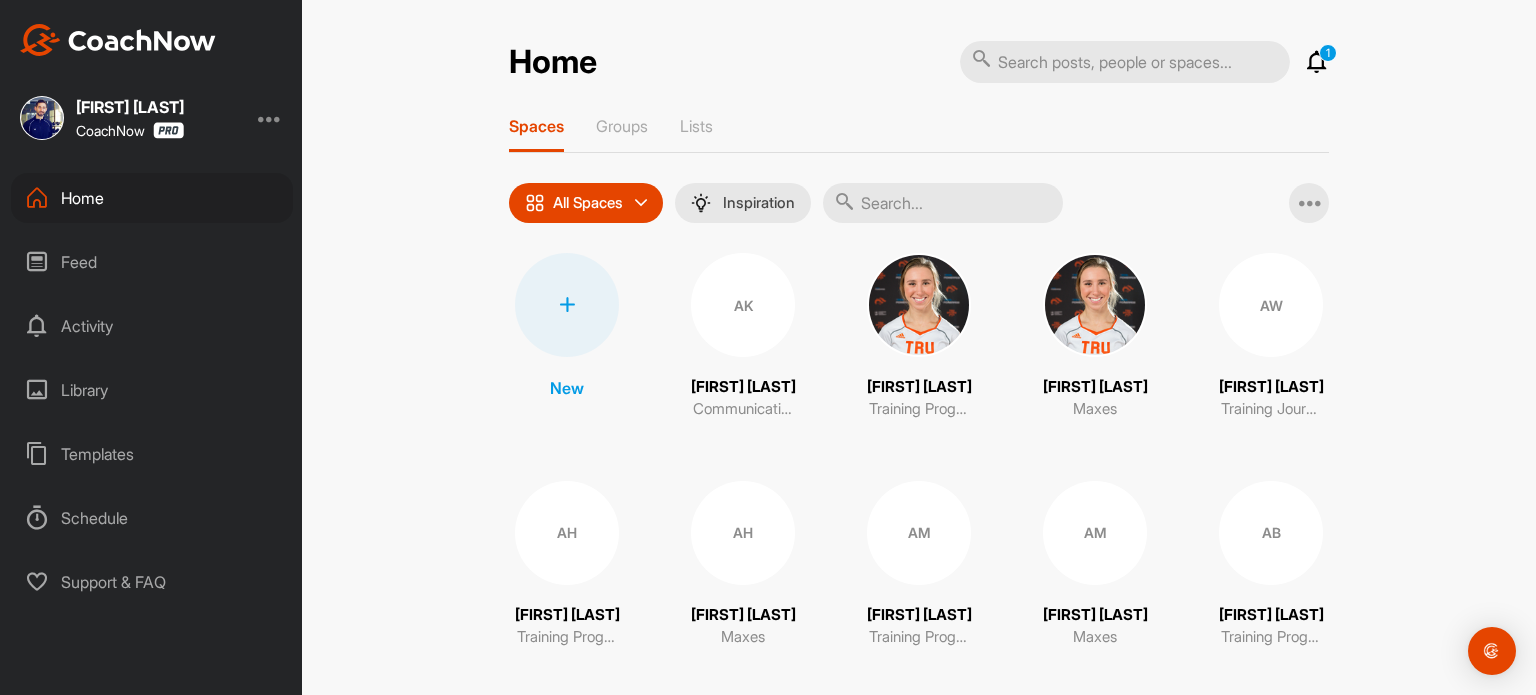 click at bounding box center (943, 203) 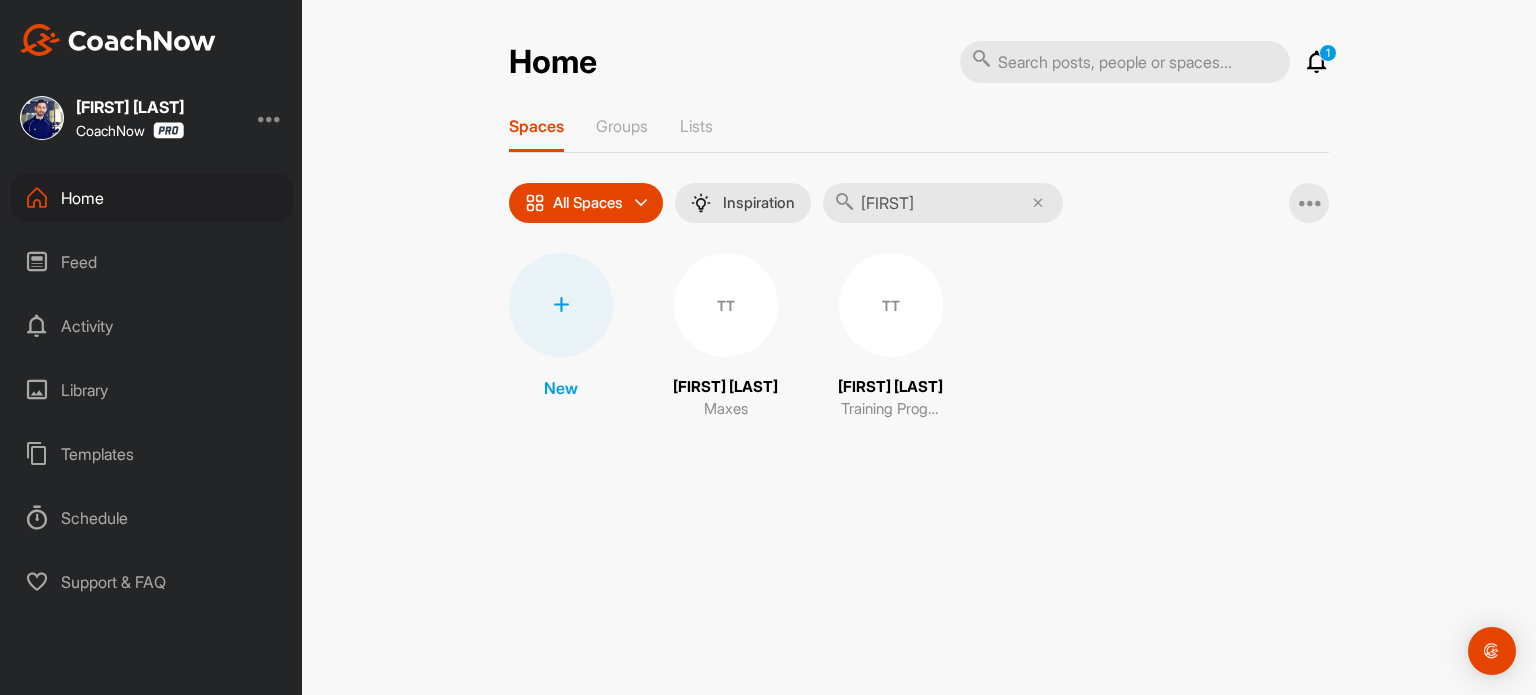 type on "[FIRST]" 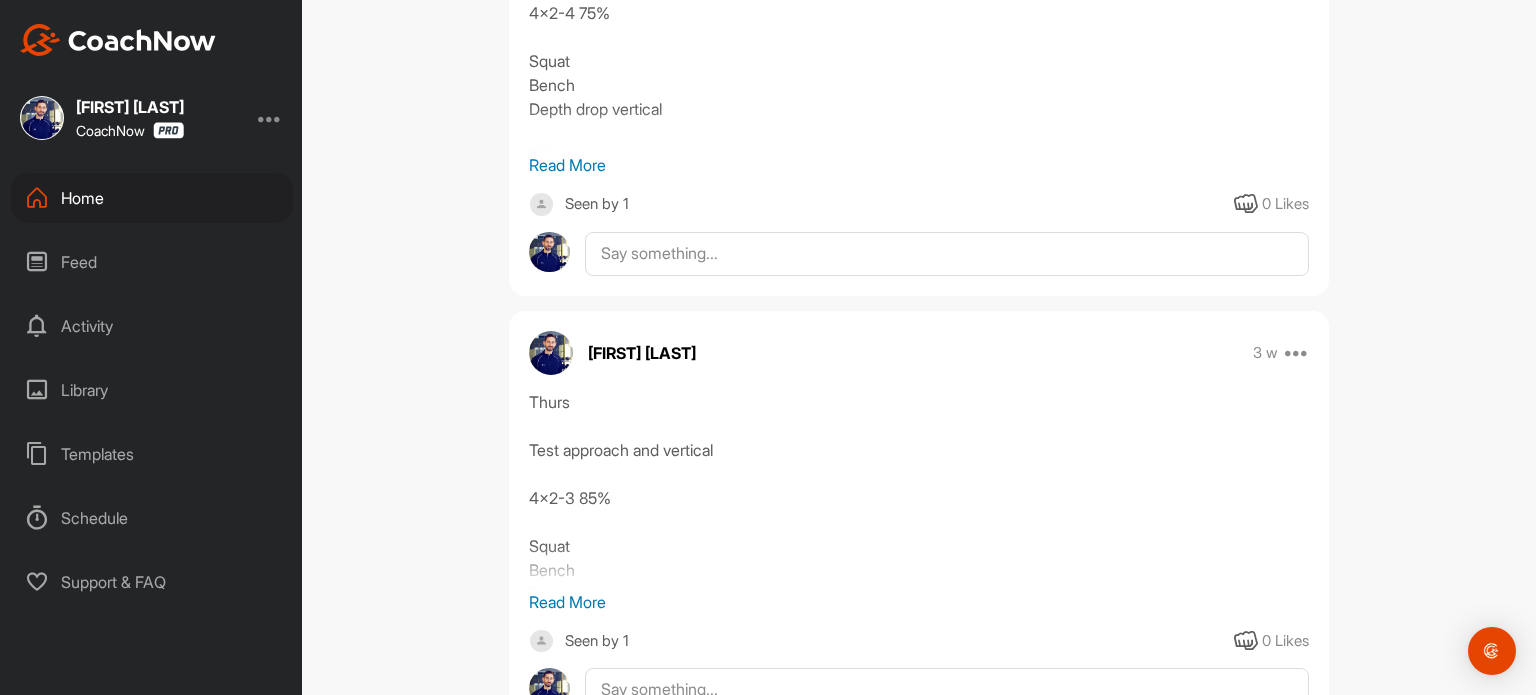 scroll, scrollTop: 4780, scrollLeft: 0, axis: vertical 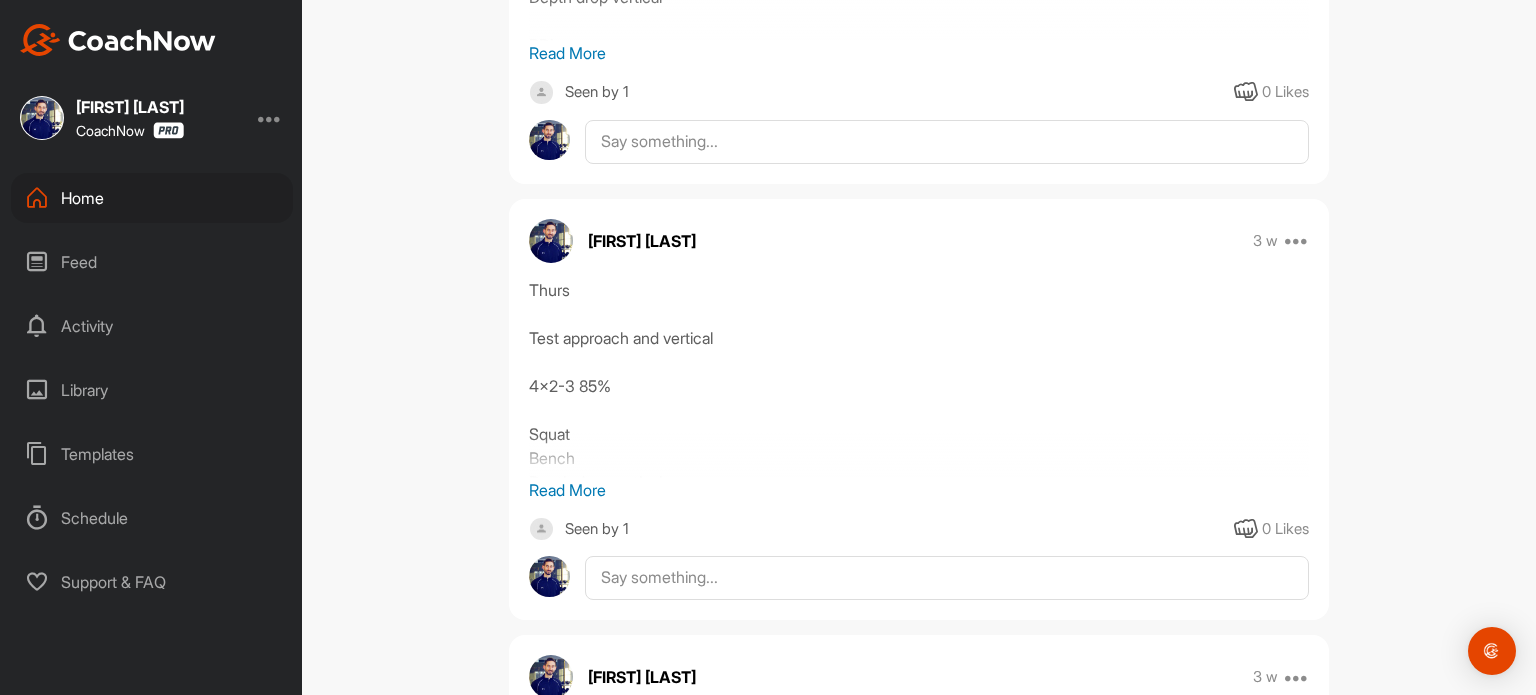 click on "Read More" at bounding box center [919, 490] 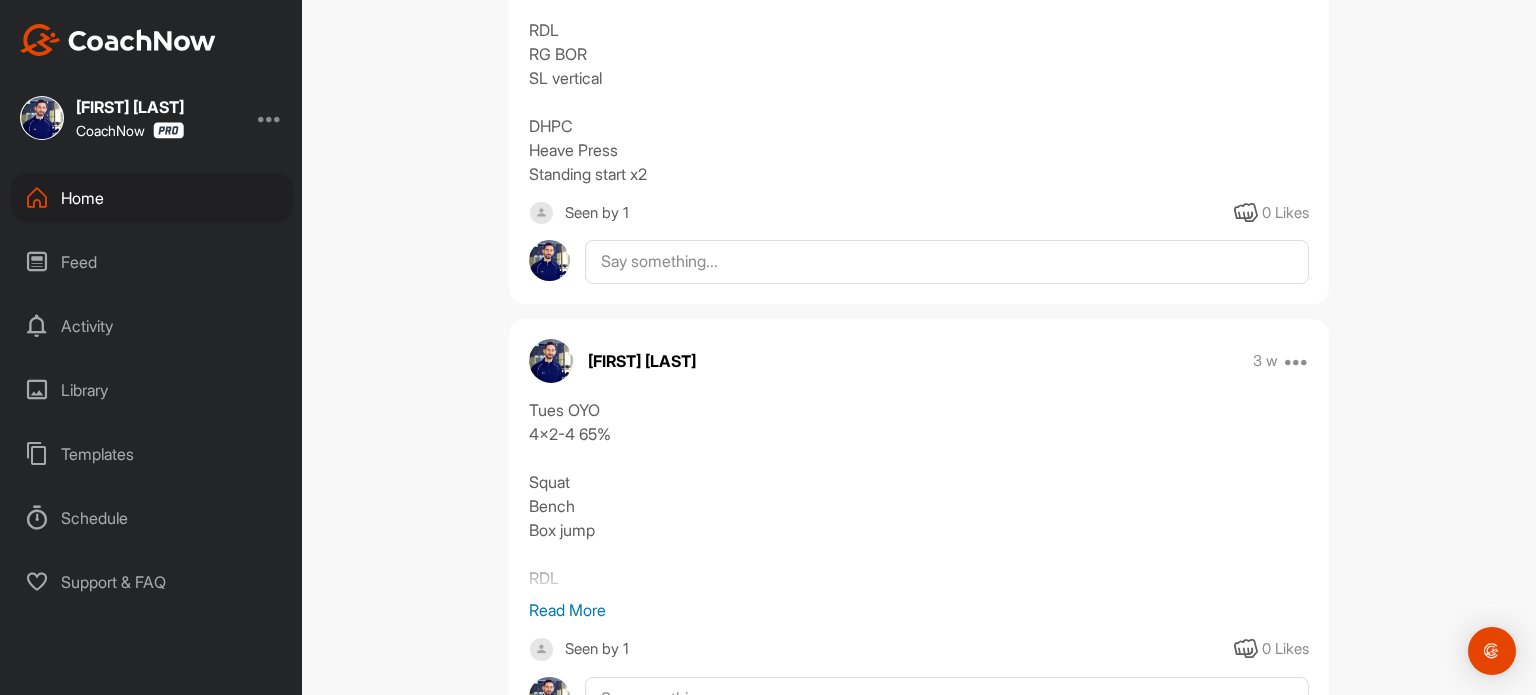 scroll, scrollTop: 5288, scrollLeft: 0, axis: vertical 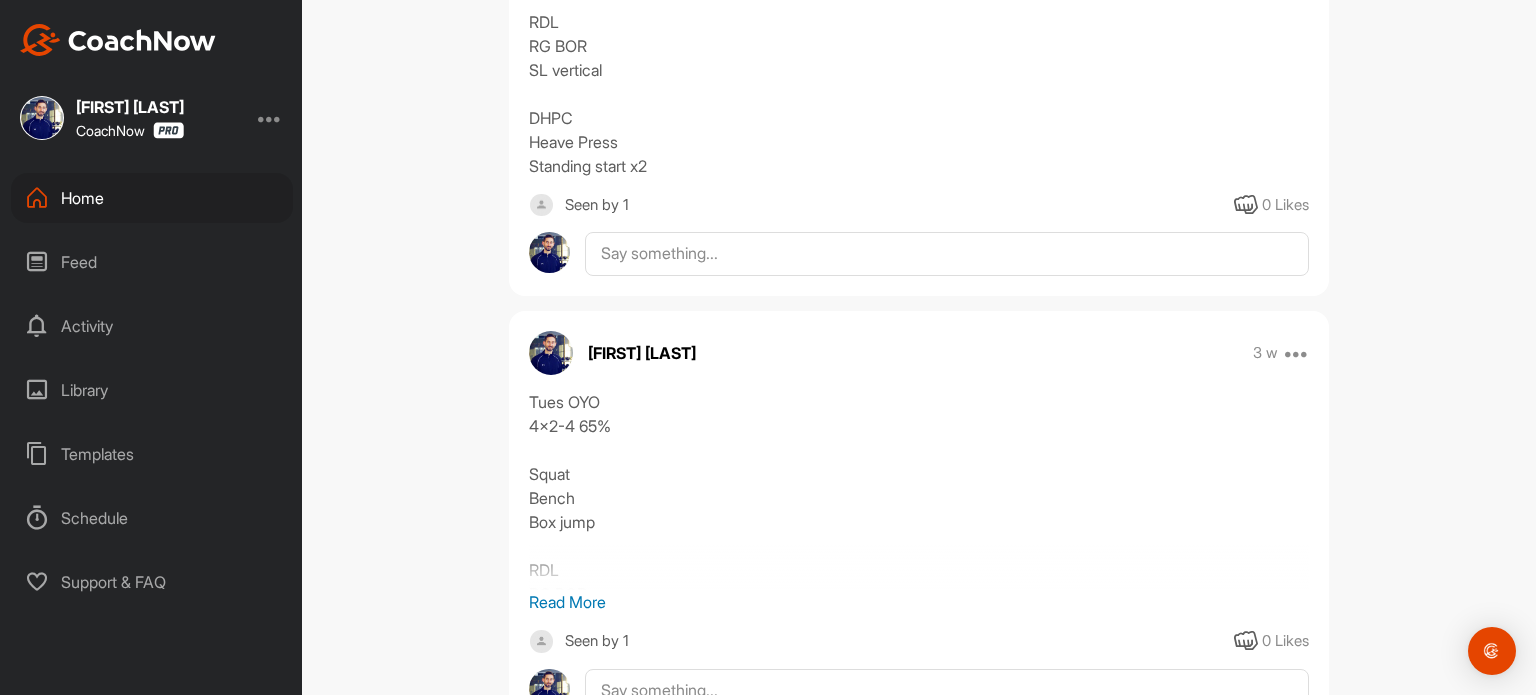 click on "Read More" at bounding box center (919, 602) 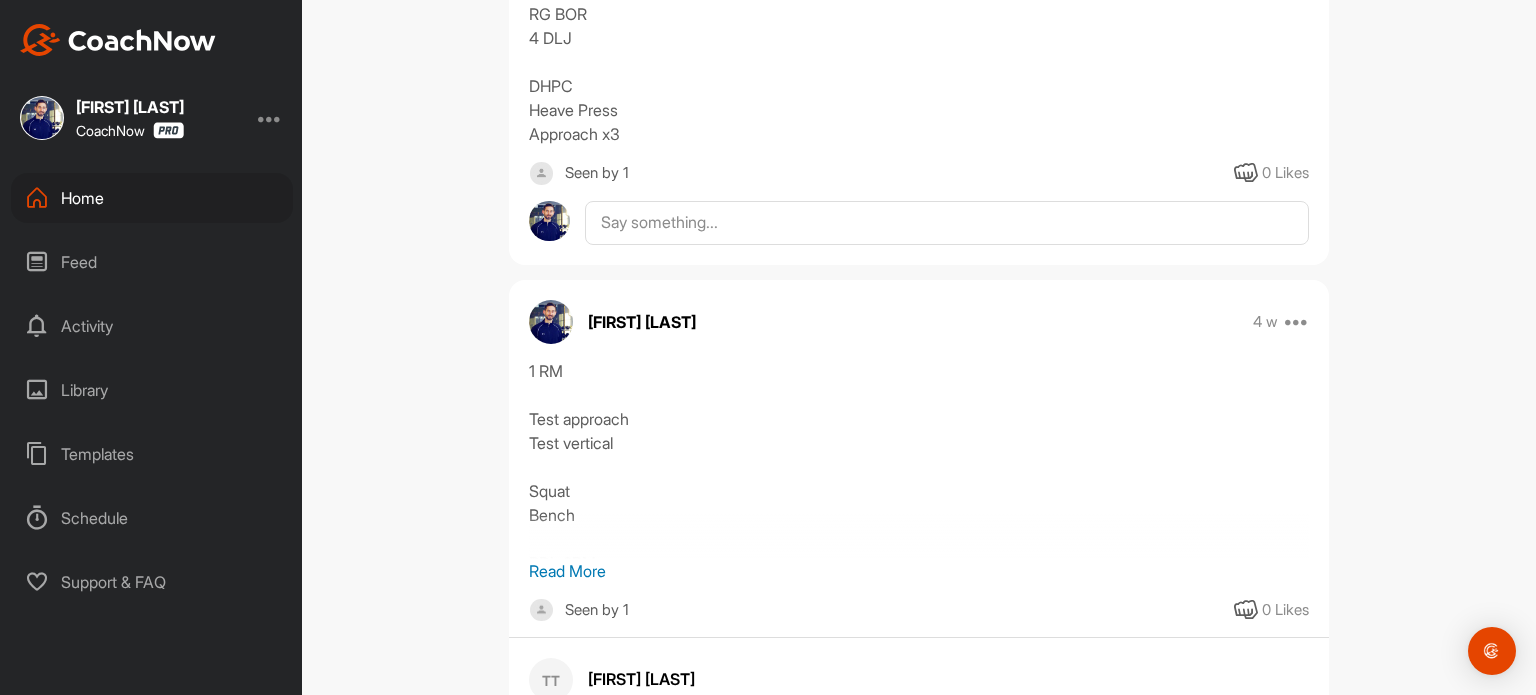 scroll, scrollTop: 5916, scrollLeft: 0, axis: vertical 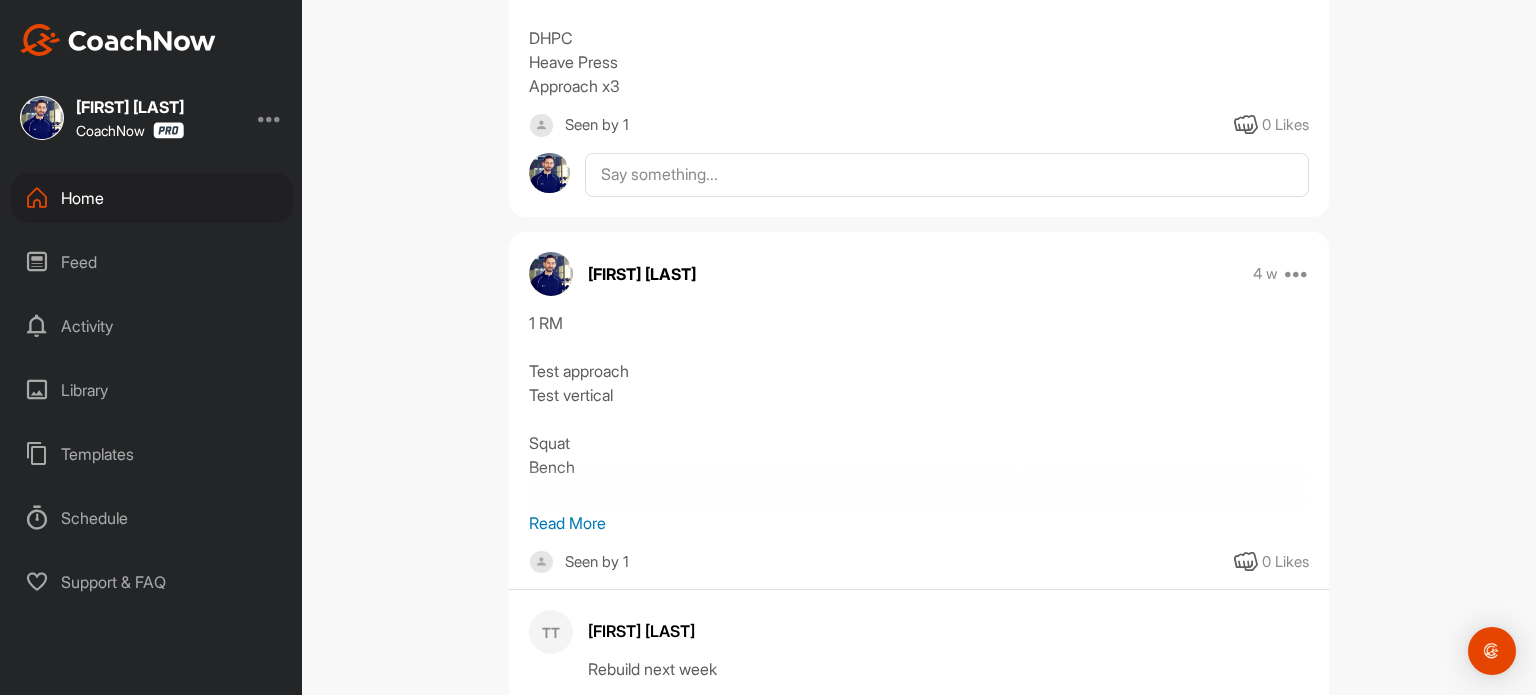 click on "Read More" at bounding box center (919, 523) 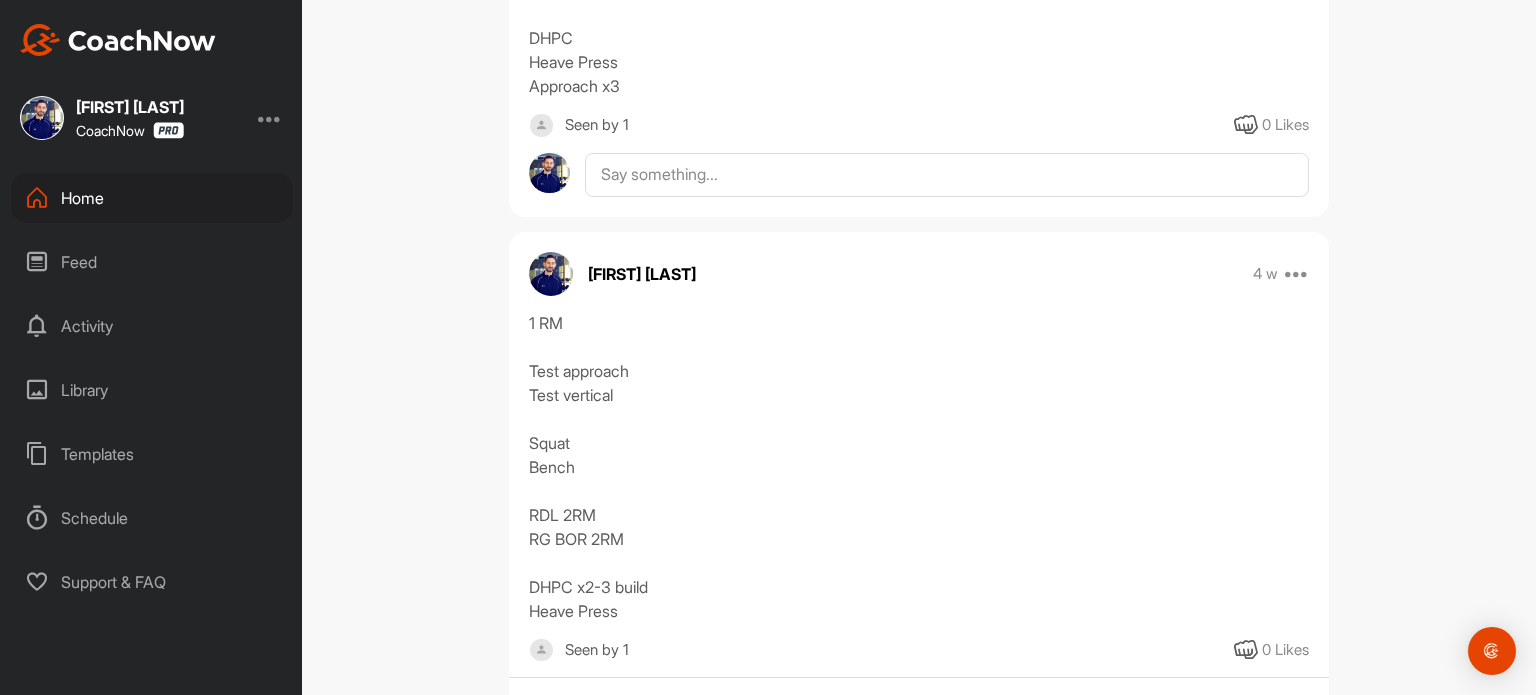 scroll, scrollTop: 5940, scrollLeft: 0, axis: vertical 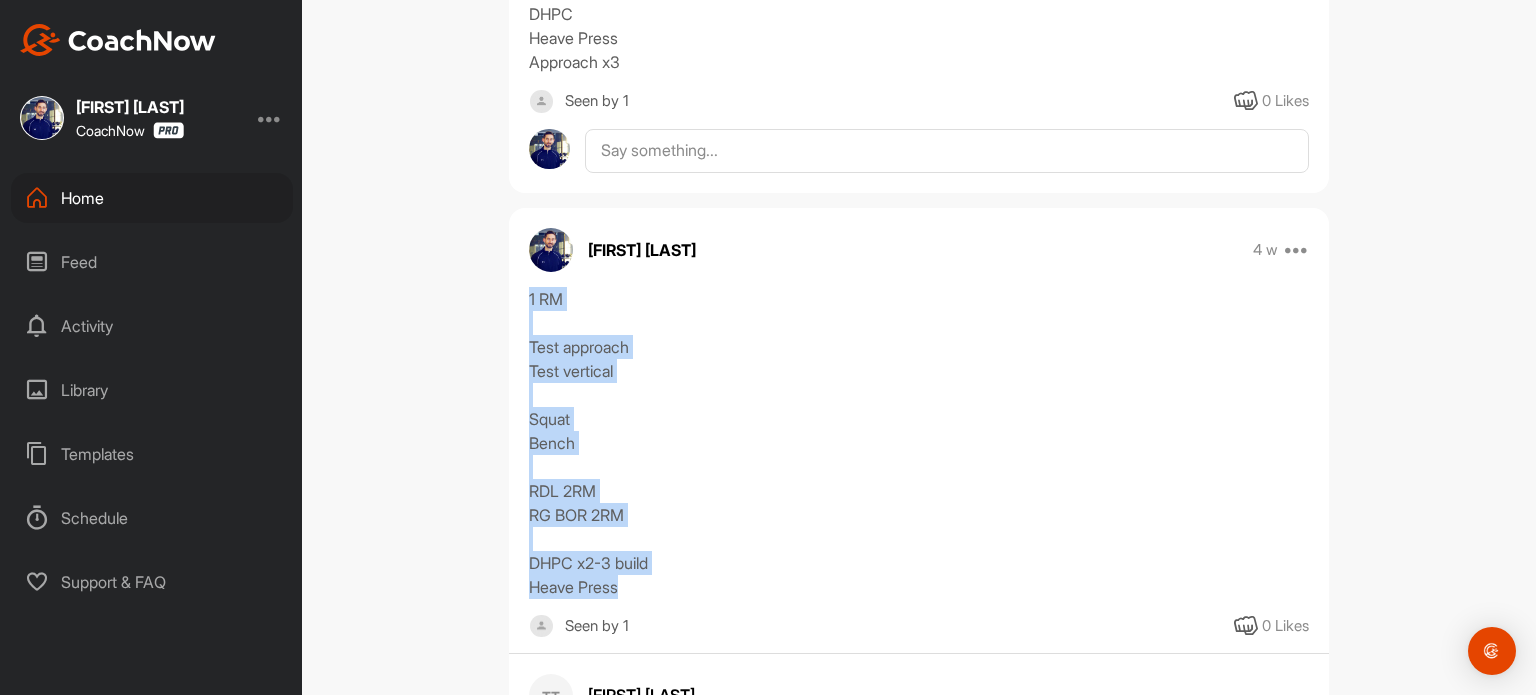 drag, startPoint x: 635, startPoint y: 587, endPoint x: 516, endPoint y: 303, distance: 307.9237 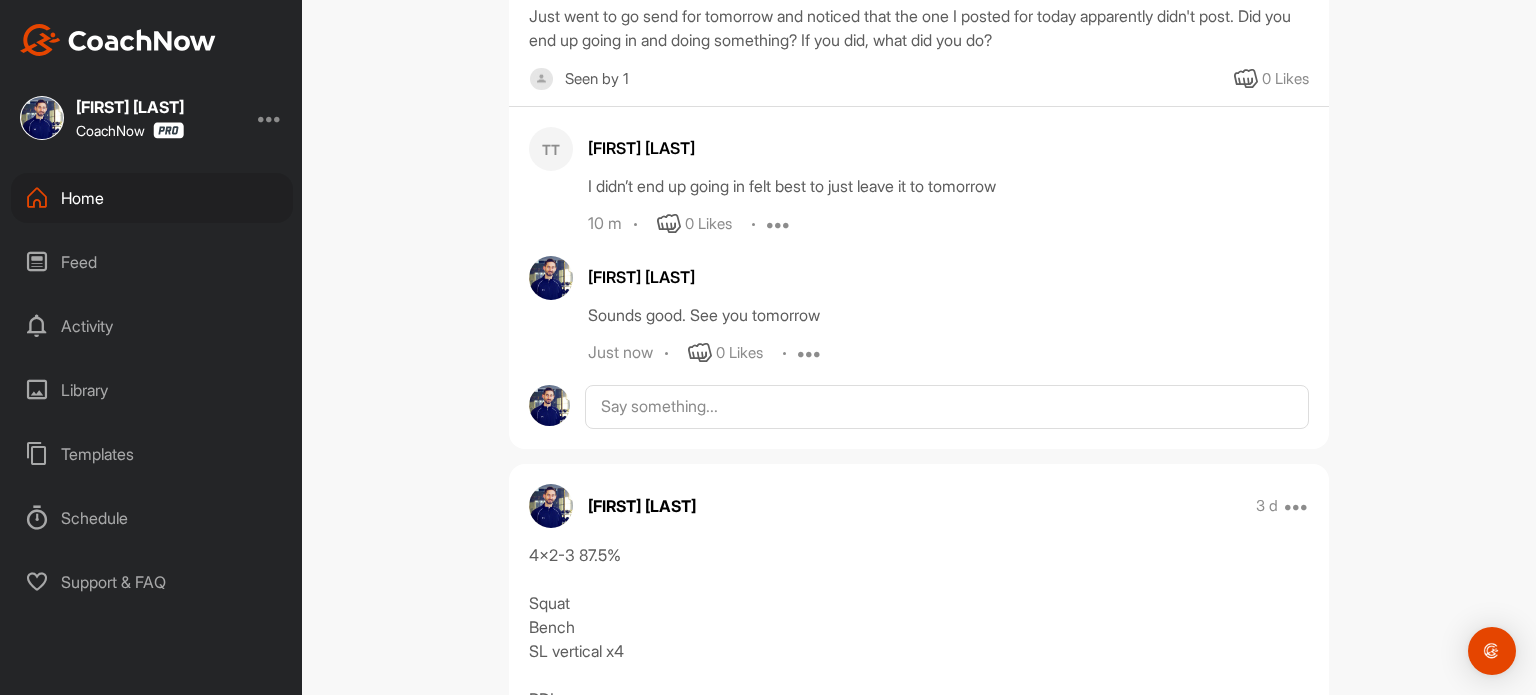 scroll, scrollTop: 0, scrollLeft: 0, axis: both 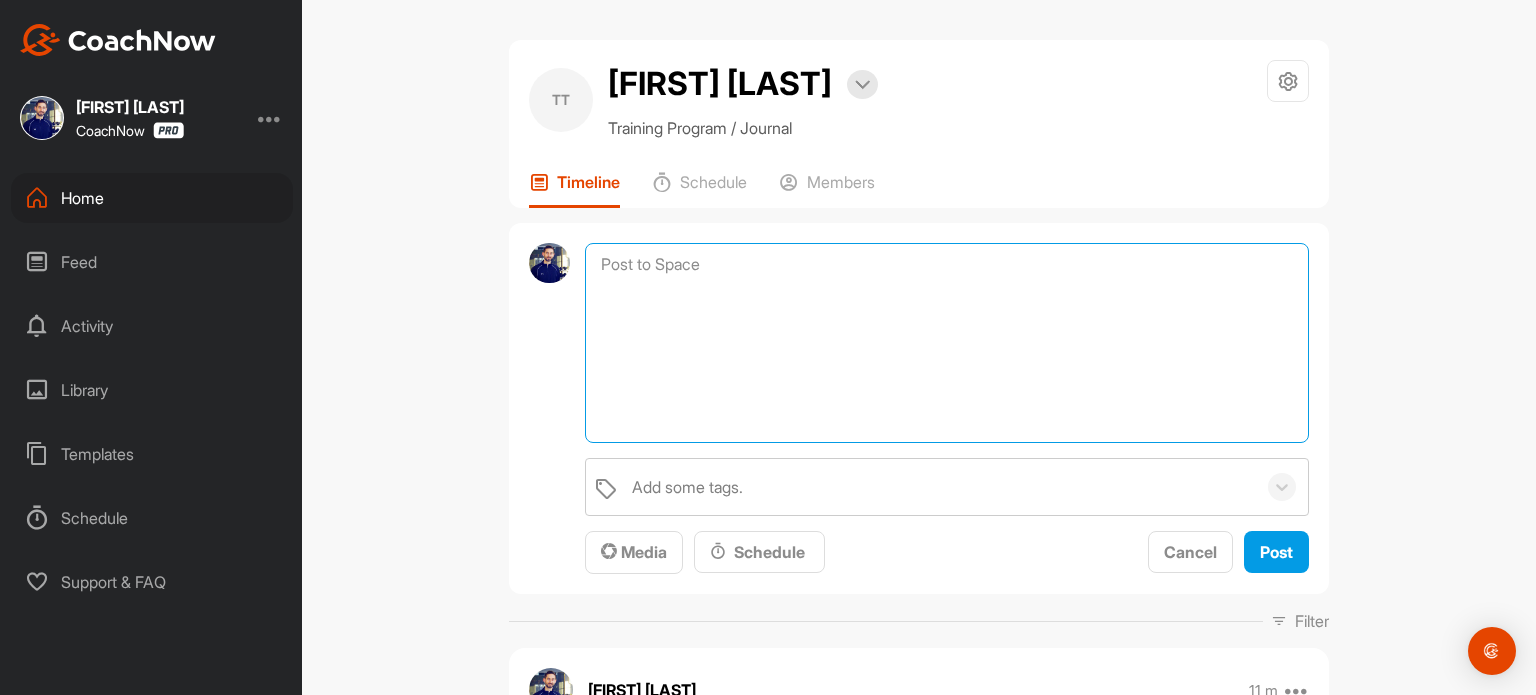 click at bounding box center [947, 343] 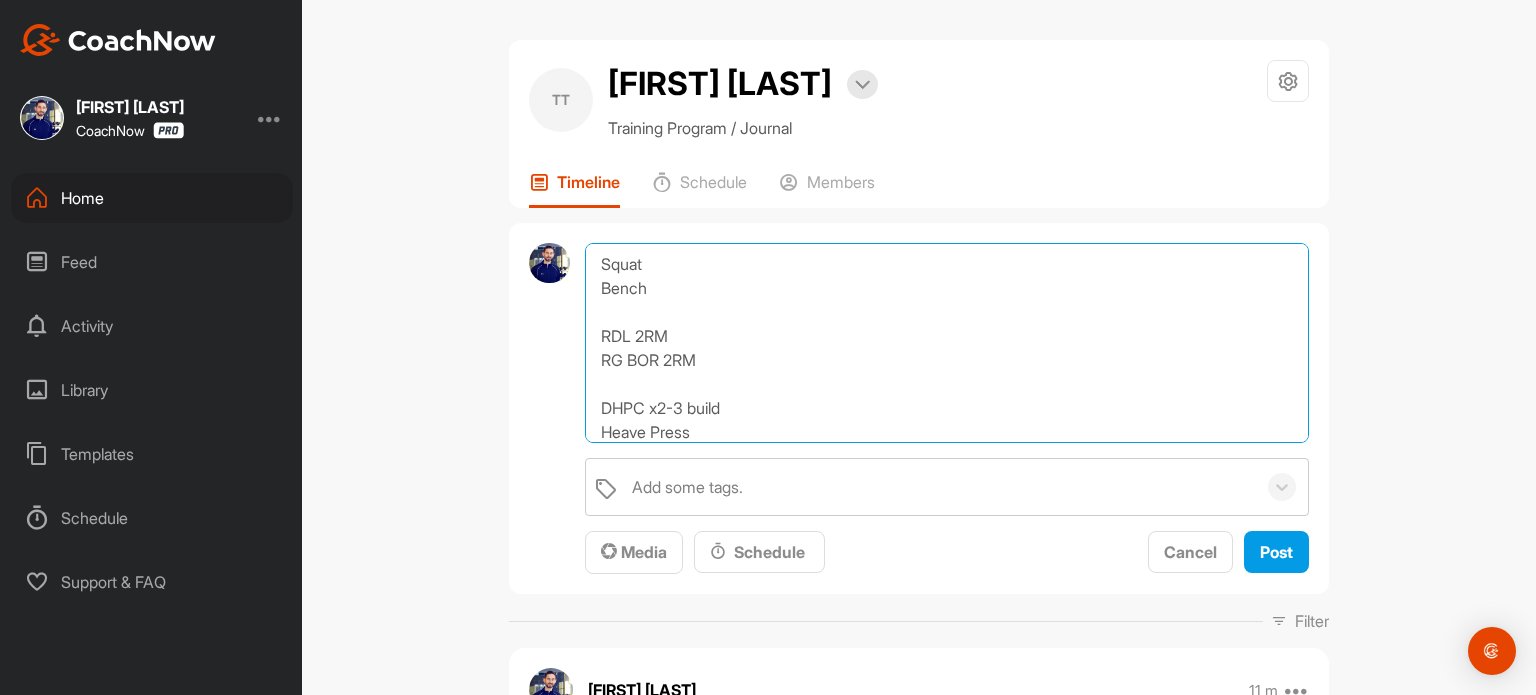 scroll, scrollTop: 0, scrollLeft: 0, axis: both 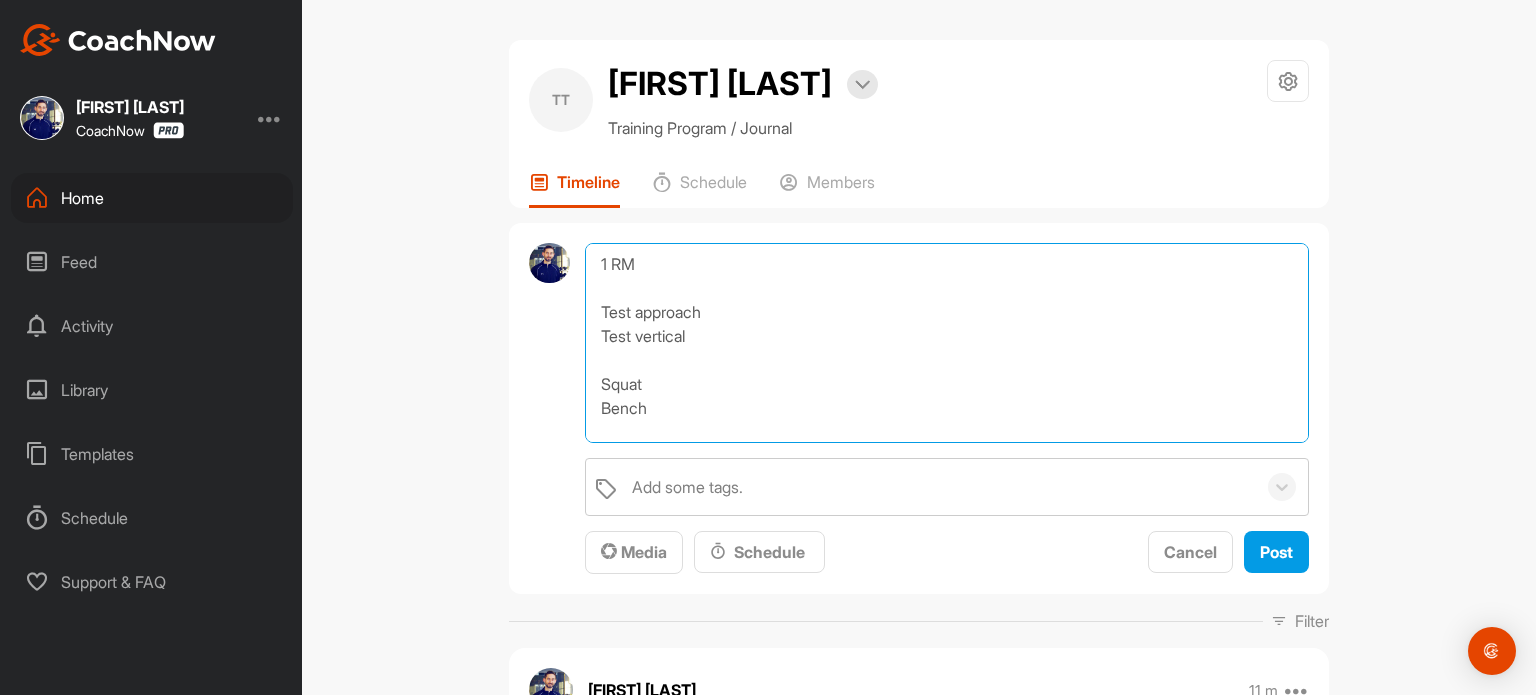 click on "1 RM
Test approach
Test vertical
Squat
Bench
RDL 2RM
RG BOR 2RM
DHPC x2-3 build
Heave Press" at bounding box center (947, 343) 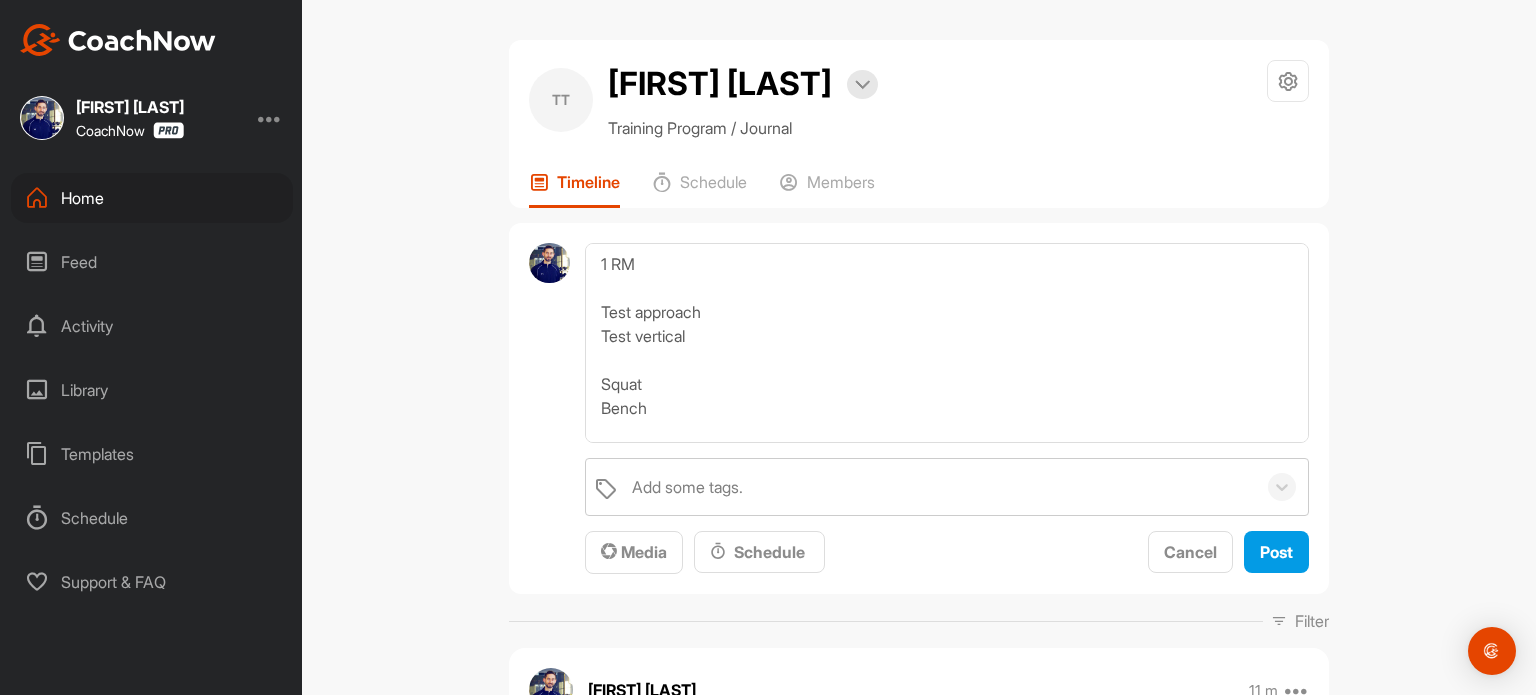 click on "1 RM
Test approach
Test vertical
Squat
Bench
RDL 2RM
RG BOR 2RM
DHPC x2-3 build
Heave Press Add some tags.   Media    Schedule     Cancel   Post" at bounding box center (919, 409) 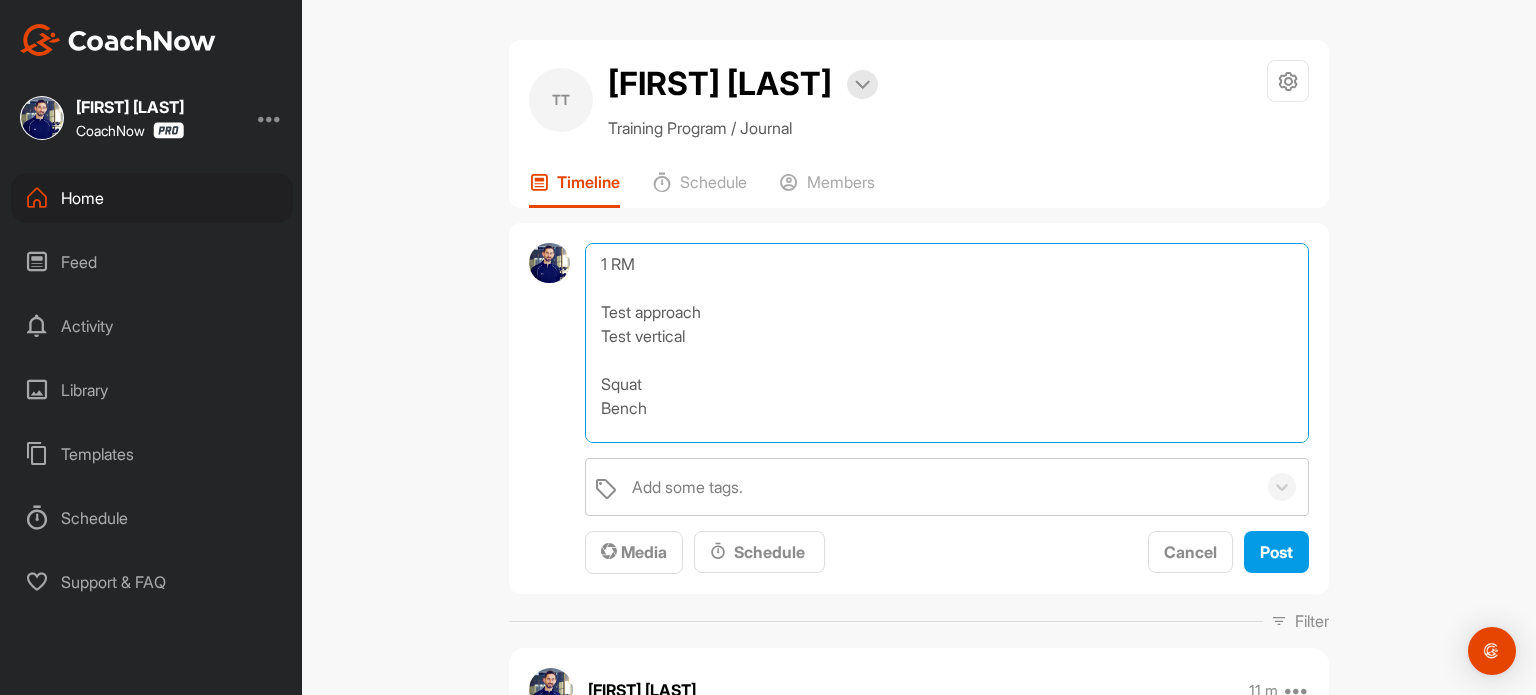 drag, startPoint x: 708, startPoint y: 334, endPoint x: 589, endPoint y: 316, distance: 120.353645 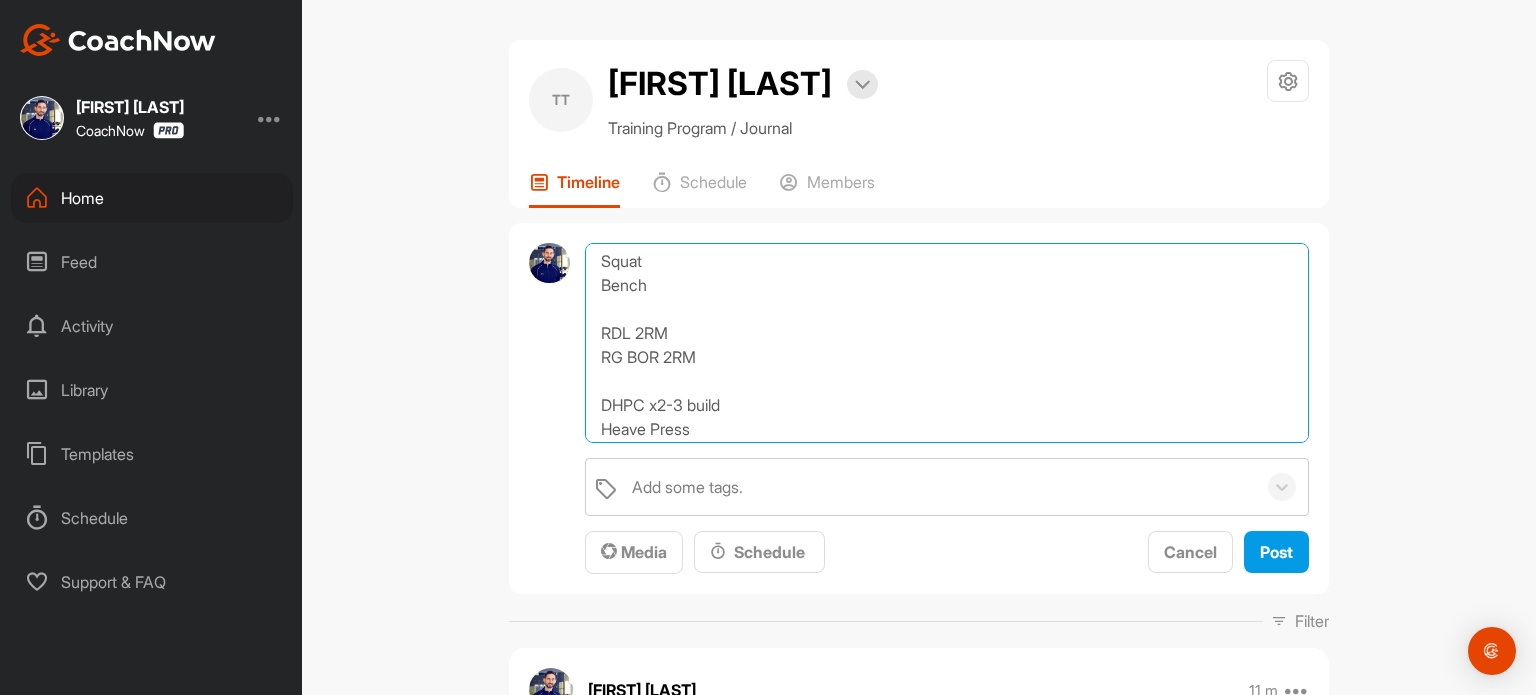 scroll, scrollTop: 54, scrollLeft: 0, axis: vertical 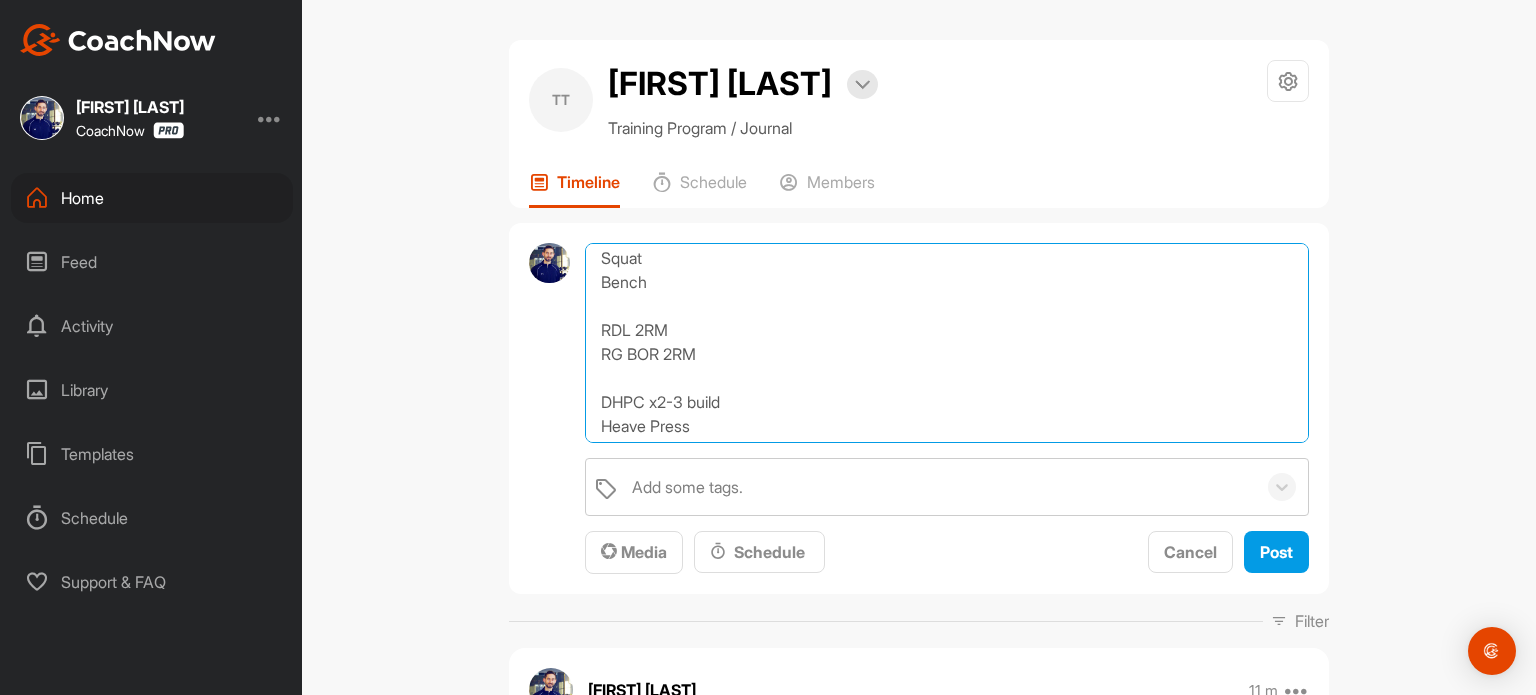 drag, startPoint x: 671, startPoint y: 334, endPoint x: 591, endPoint y: 333, distance: 80.00625 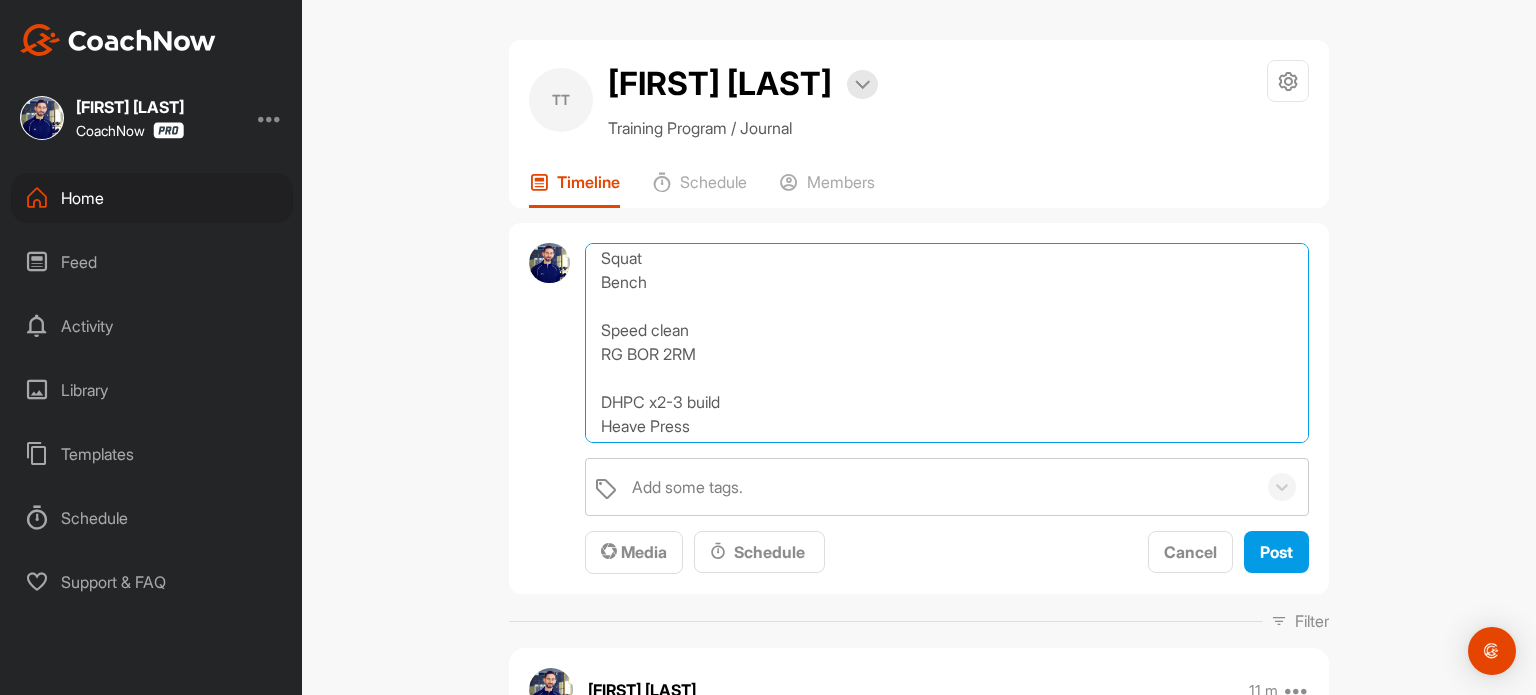 drag, startPoint x: 728, startPoint y: 395, endPoint x: 593, endPoint y: 403, distance: 135.23683 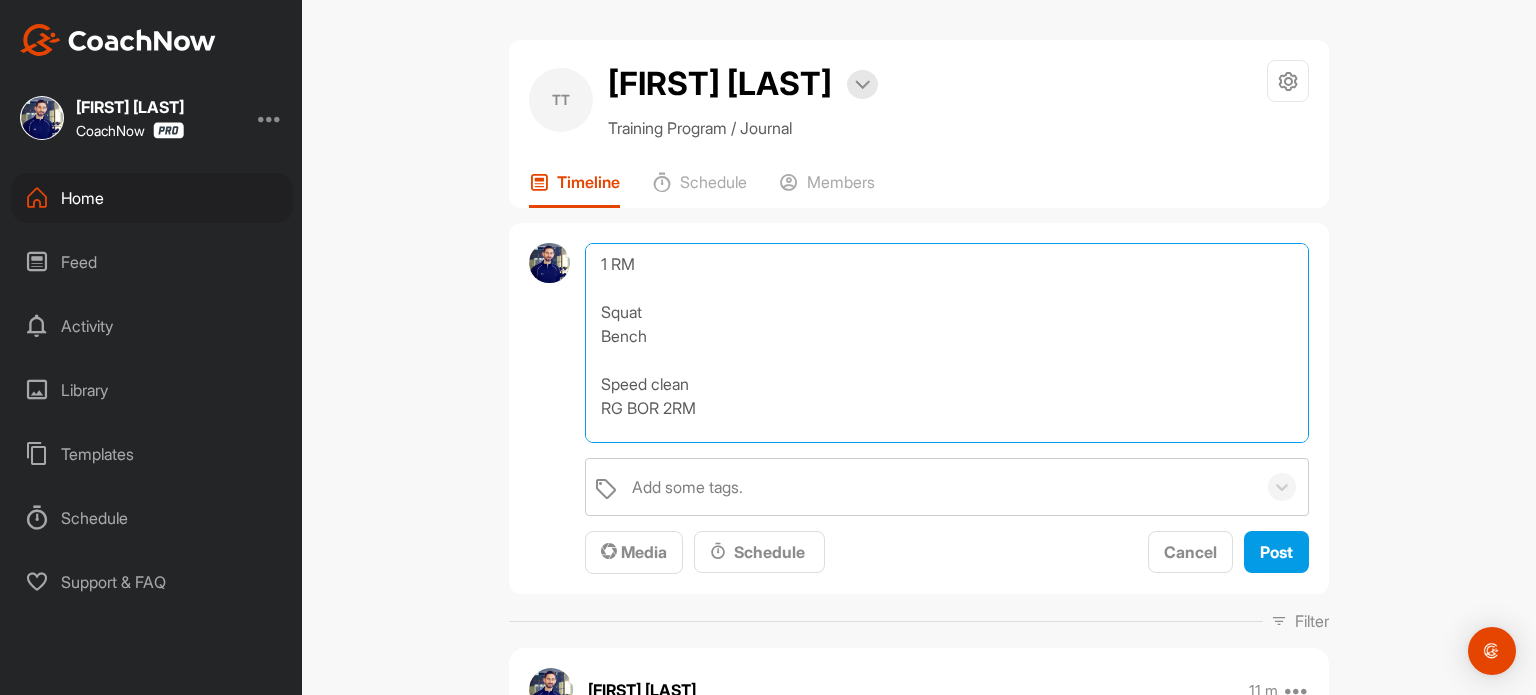 scroll, scrollTop: 58, scrollLeft: 0, axis: vertical 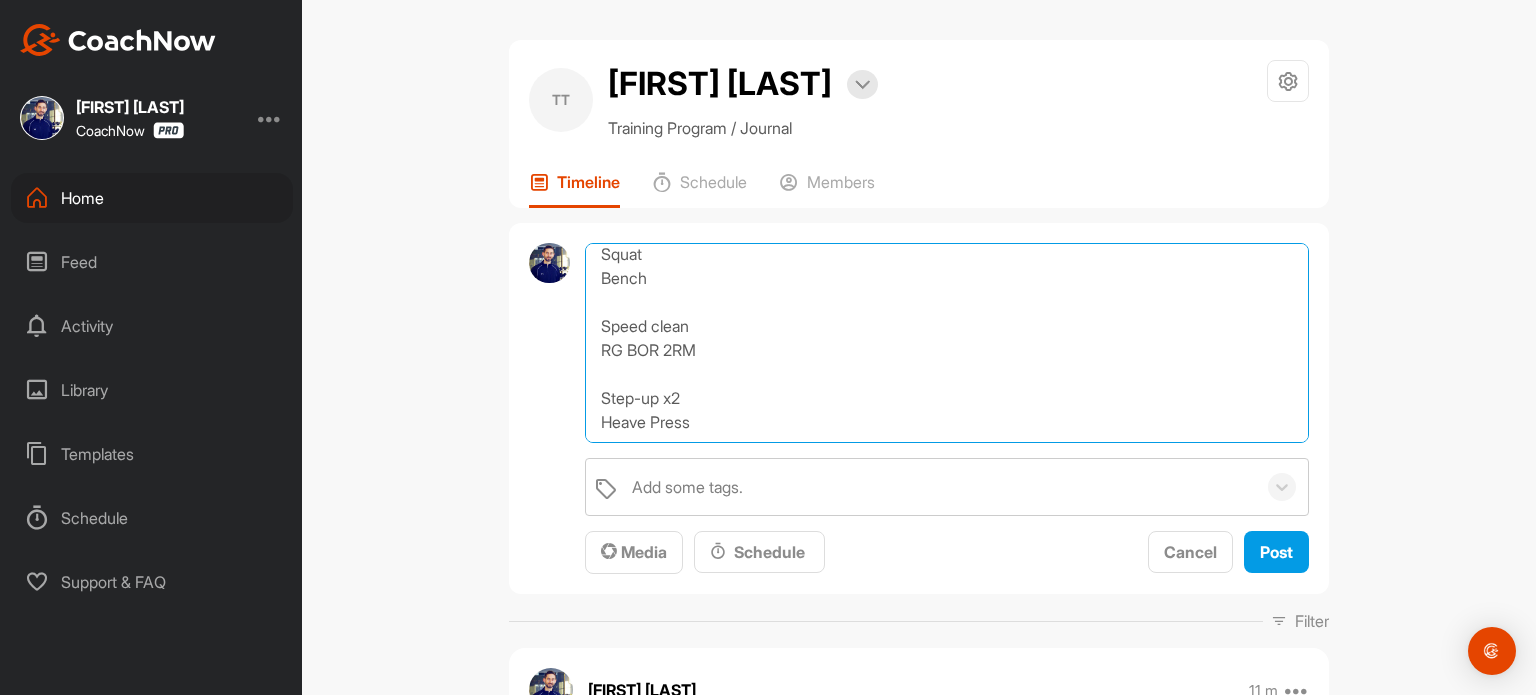 click on "1 RM
Squat
Bench
Speed clean
RG BOR 2RM
Step-up x2
Heave Press" at bounding box center [947, 343] 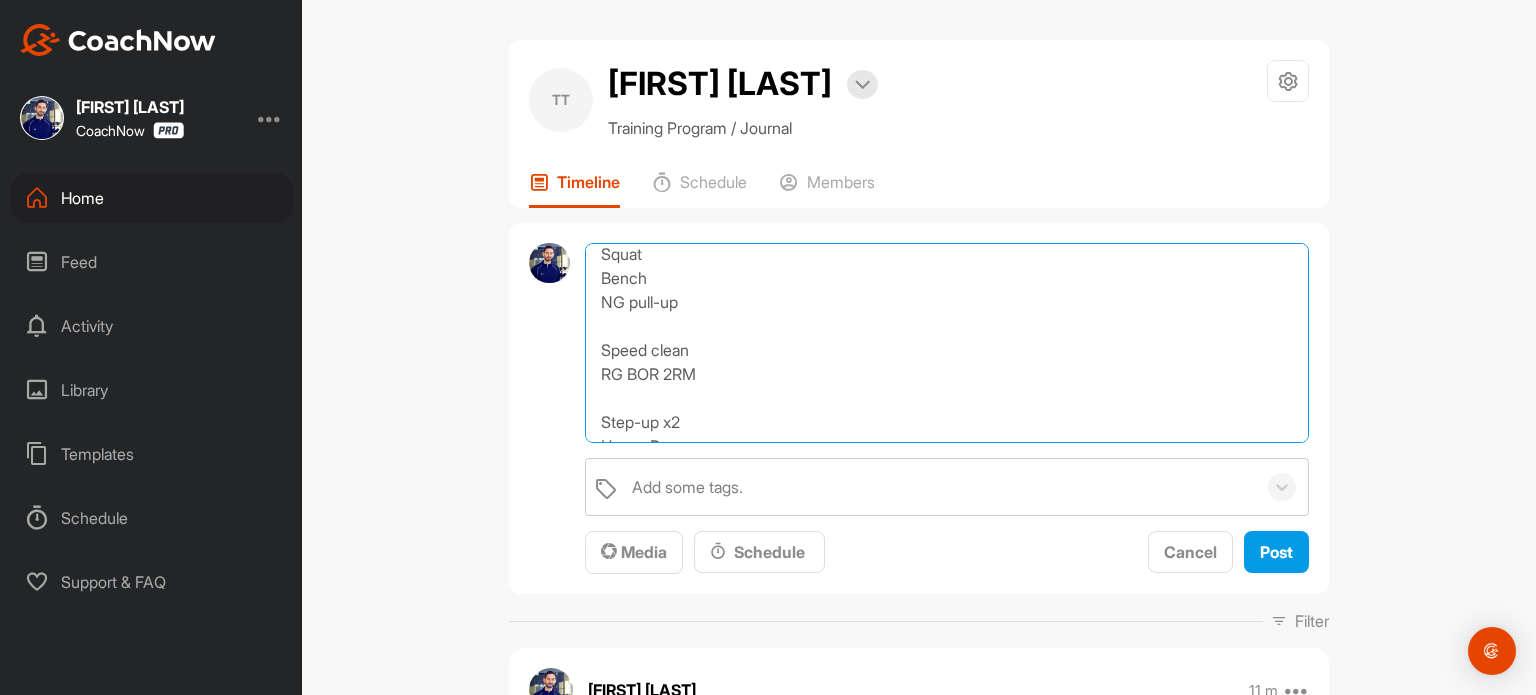 click on "1 RM
Squat
Bench
NG pull-up
Speed clean
RG BOR 2RM
Step-up x2
Heave Press" at bounding box center (947, 343) 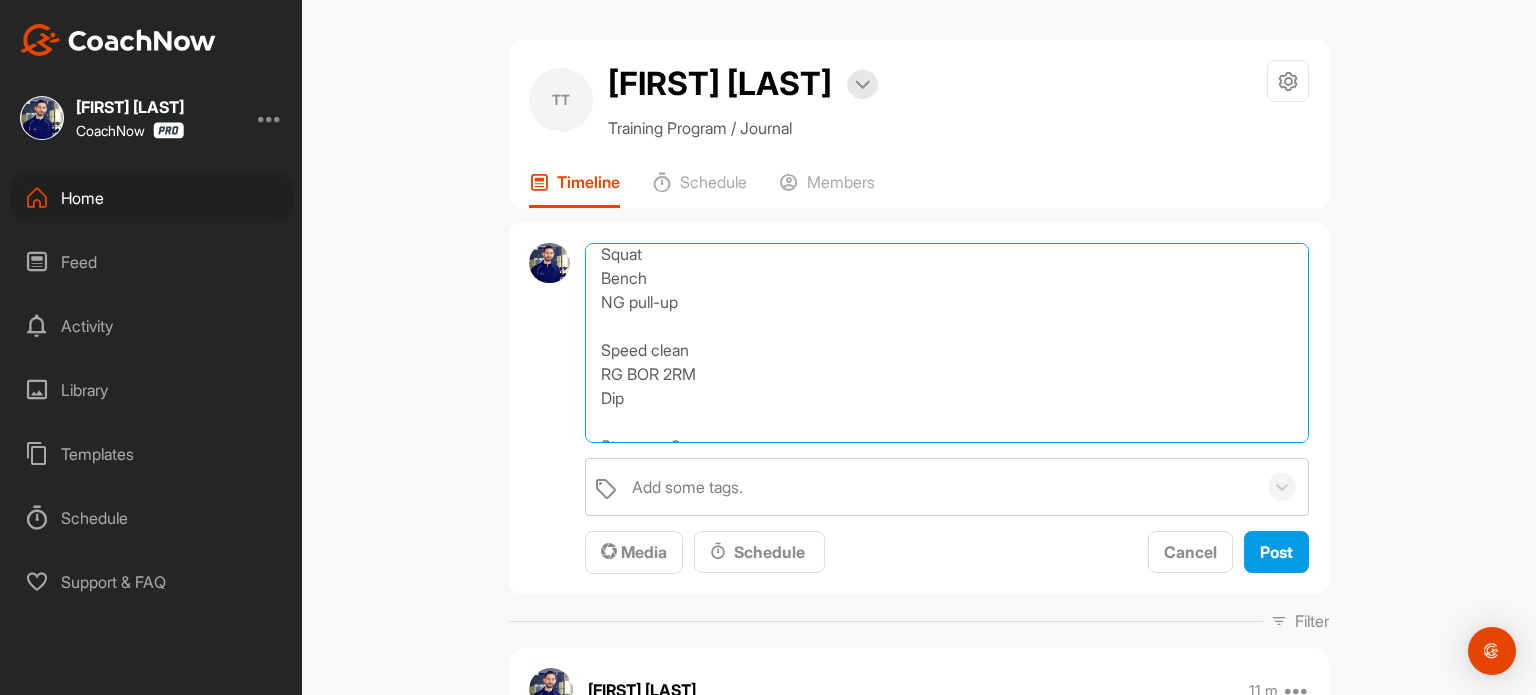scroll, scrollTop: 106, scrollLeft: 0, axis: vertical 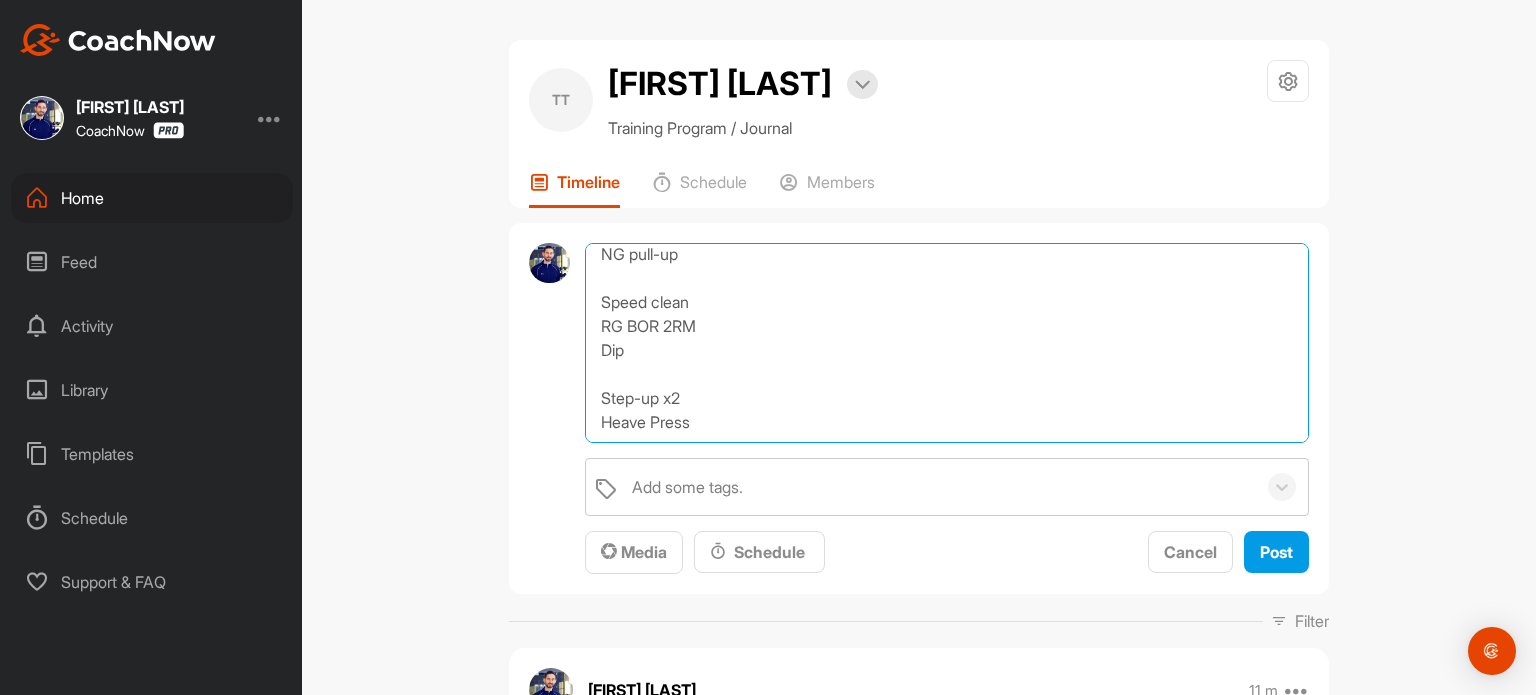 click on "1 RM
Squat
Bench
NG pull-up
Speed clean
RG BOR 2RM
Dip
Step-up x2
Heave Press" at bounding box center (947, 343) 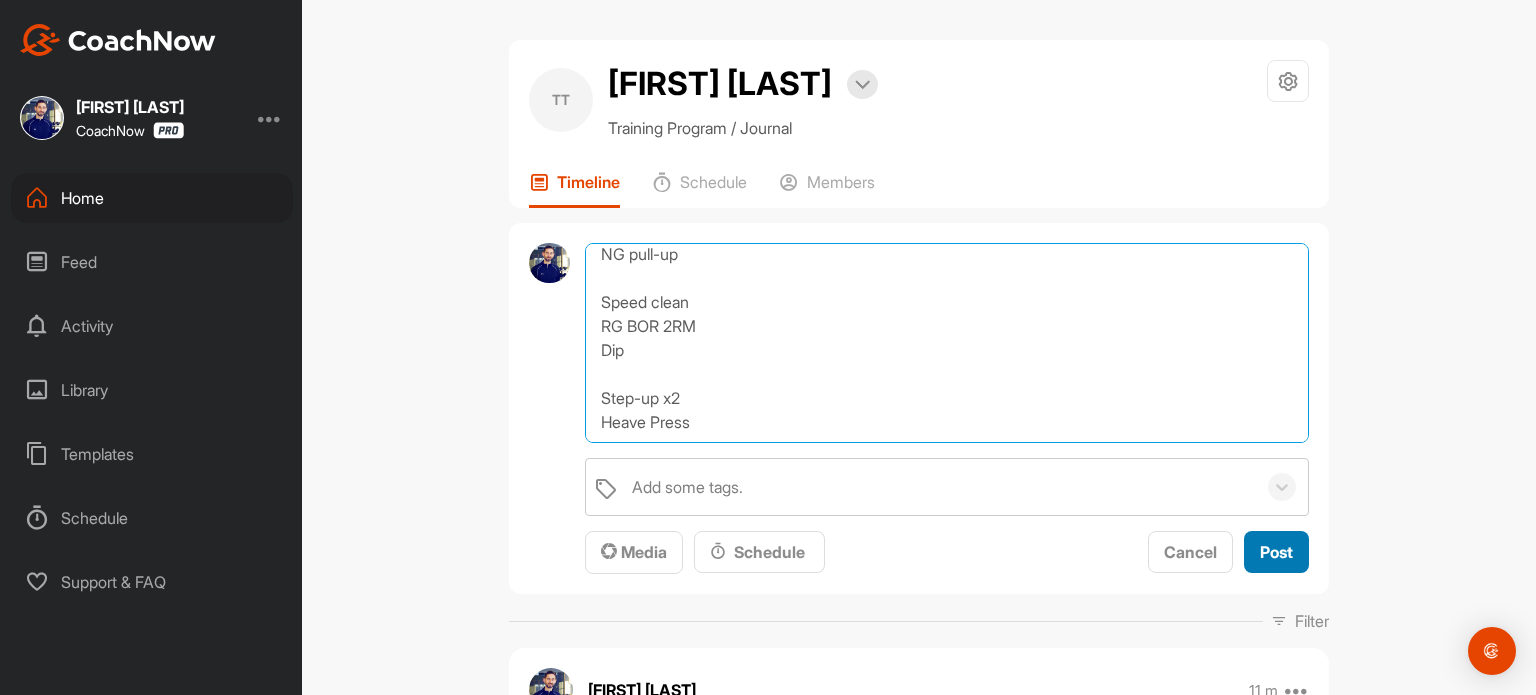 type on "1 RM
Squat
Bench
NG pull-up
Speed clean
RG BOR 2RM
Dip
Step-up x2
Heave Press" 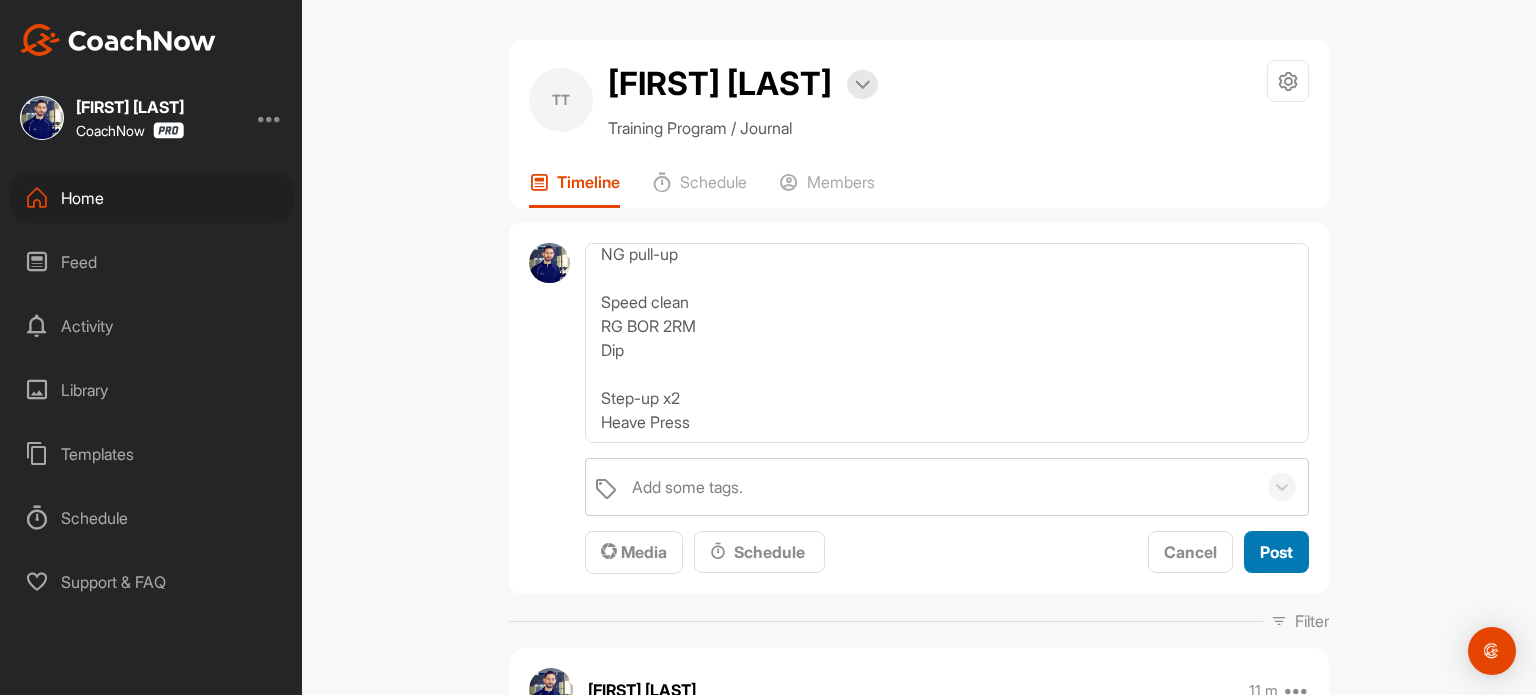click on "Post" at bounding box center (1276, 552) 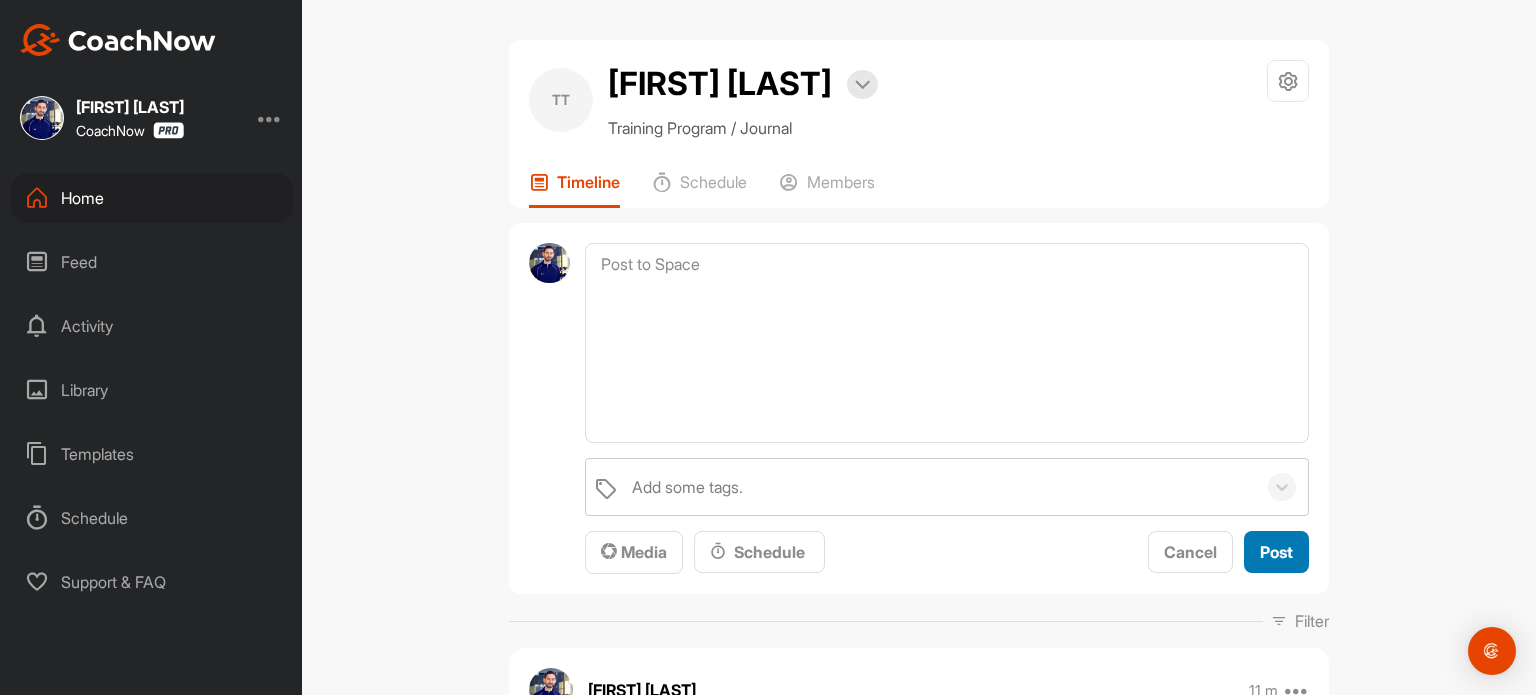 scroll, scrollTop: 0, scrollLeft: 0, axis: both 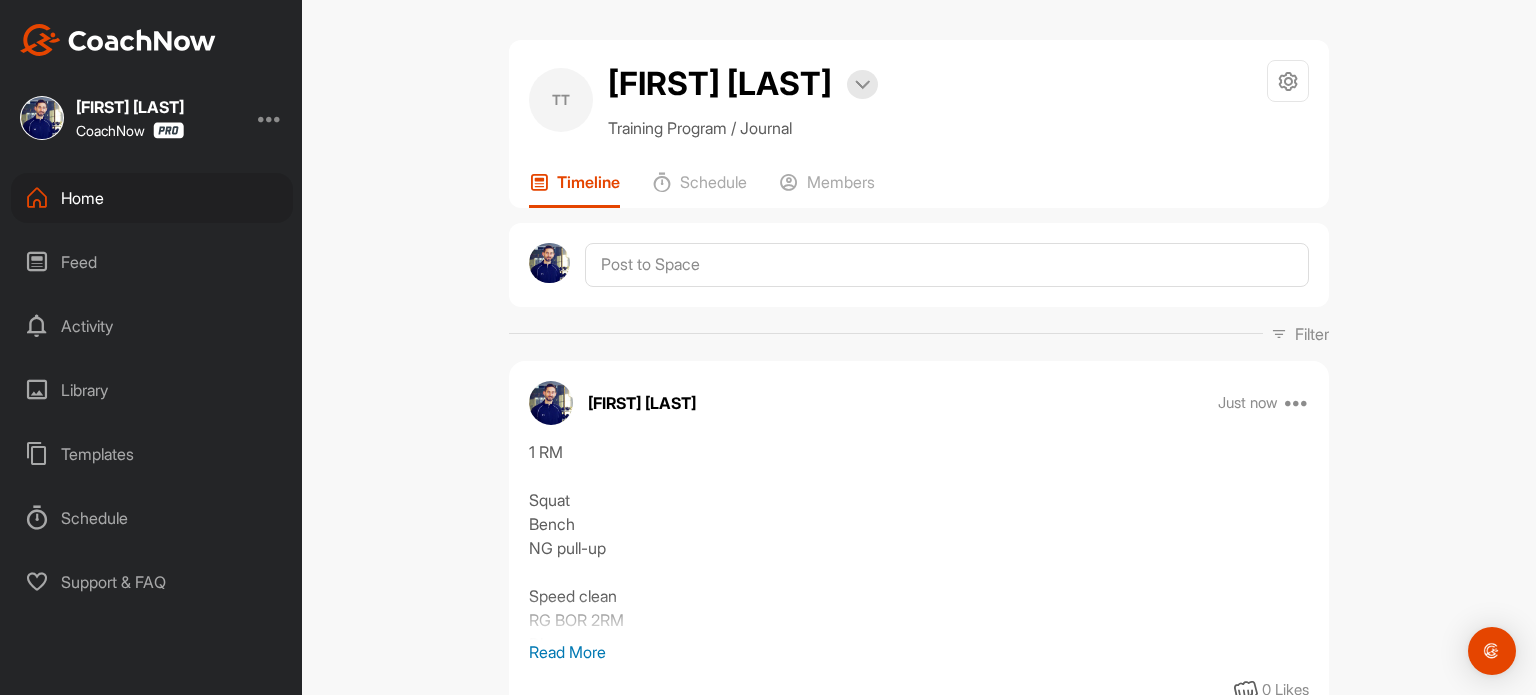 click on "Home" at bounding box center (152, 198) 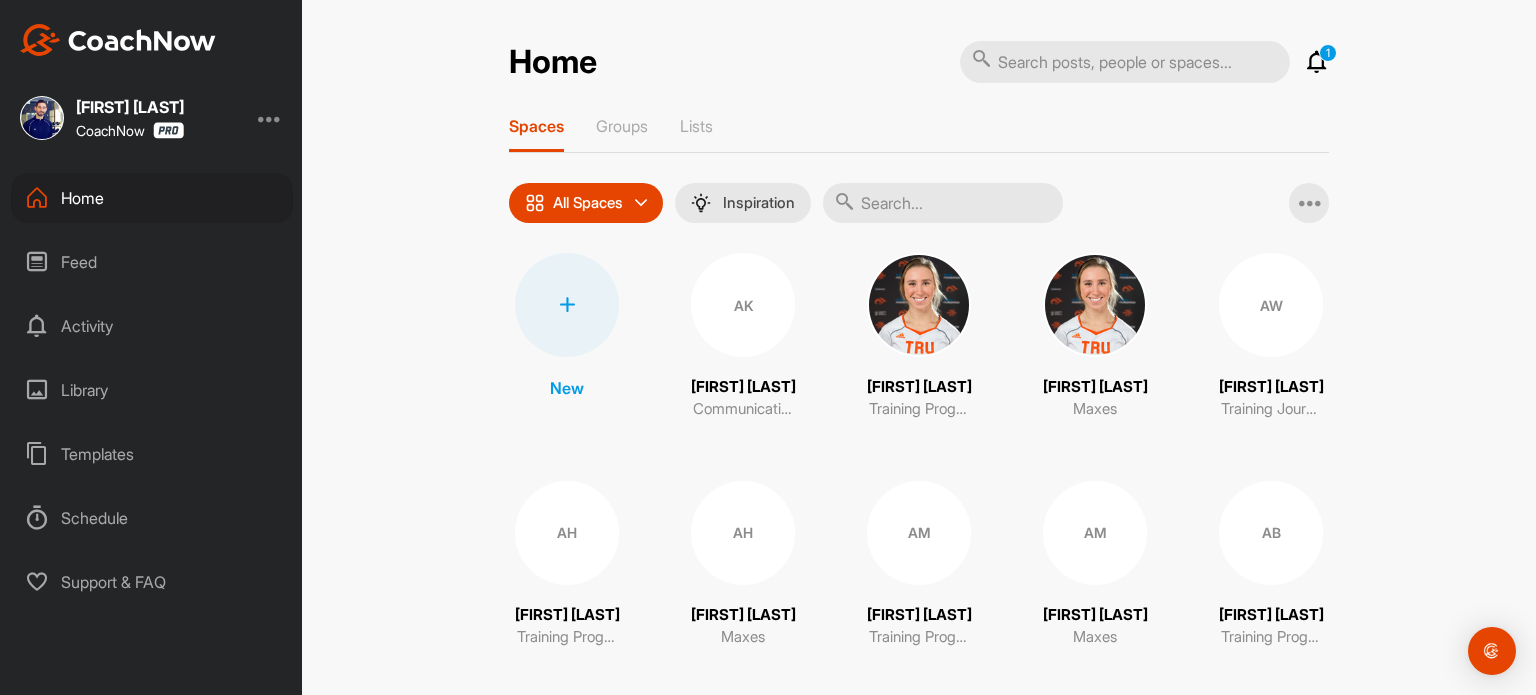 click at bounding box center [943, 203] 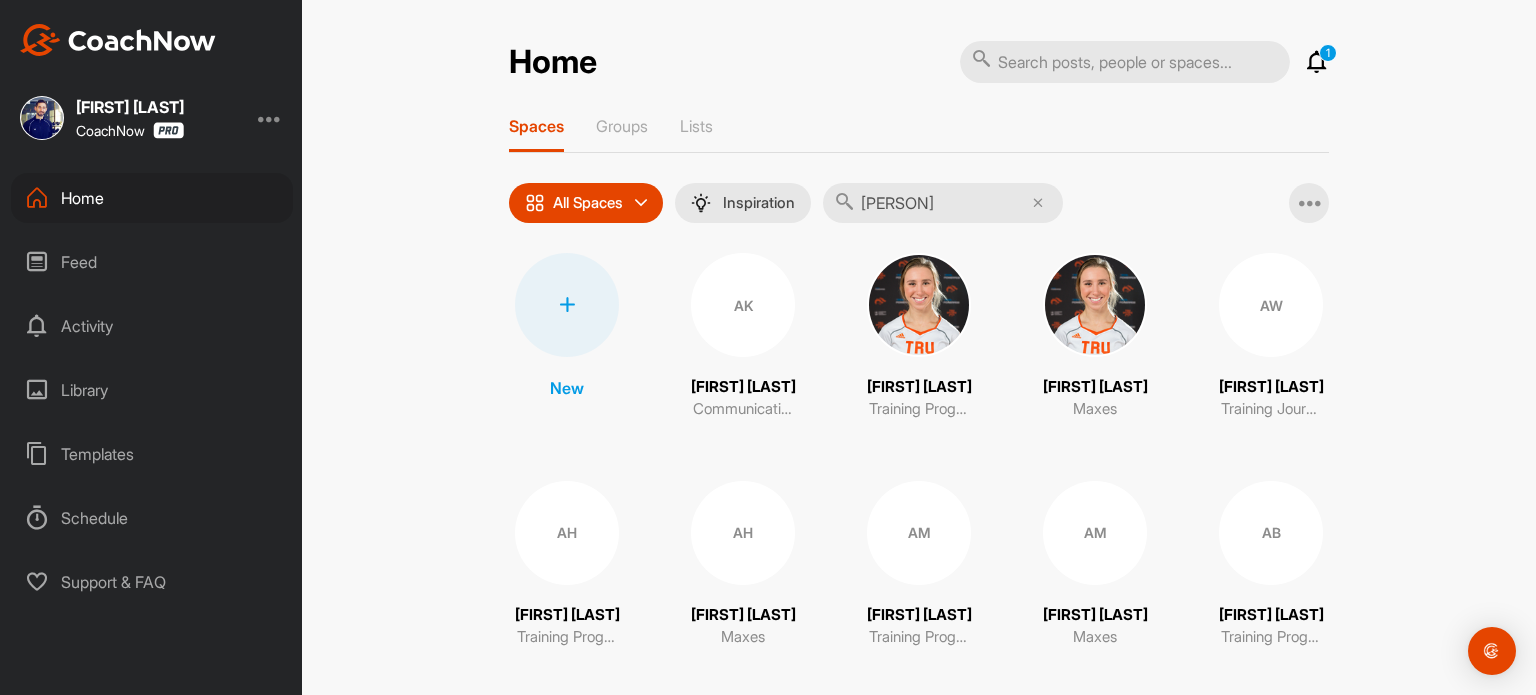 type on "[PERSON]" 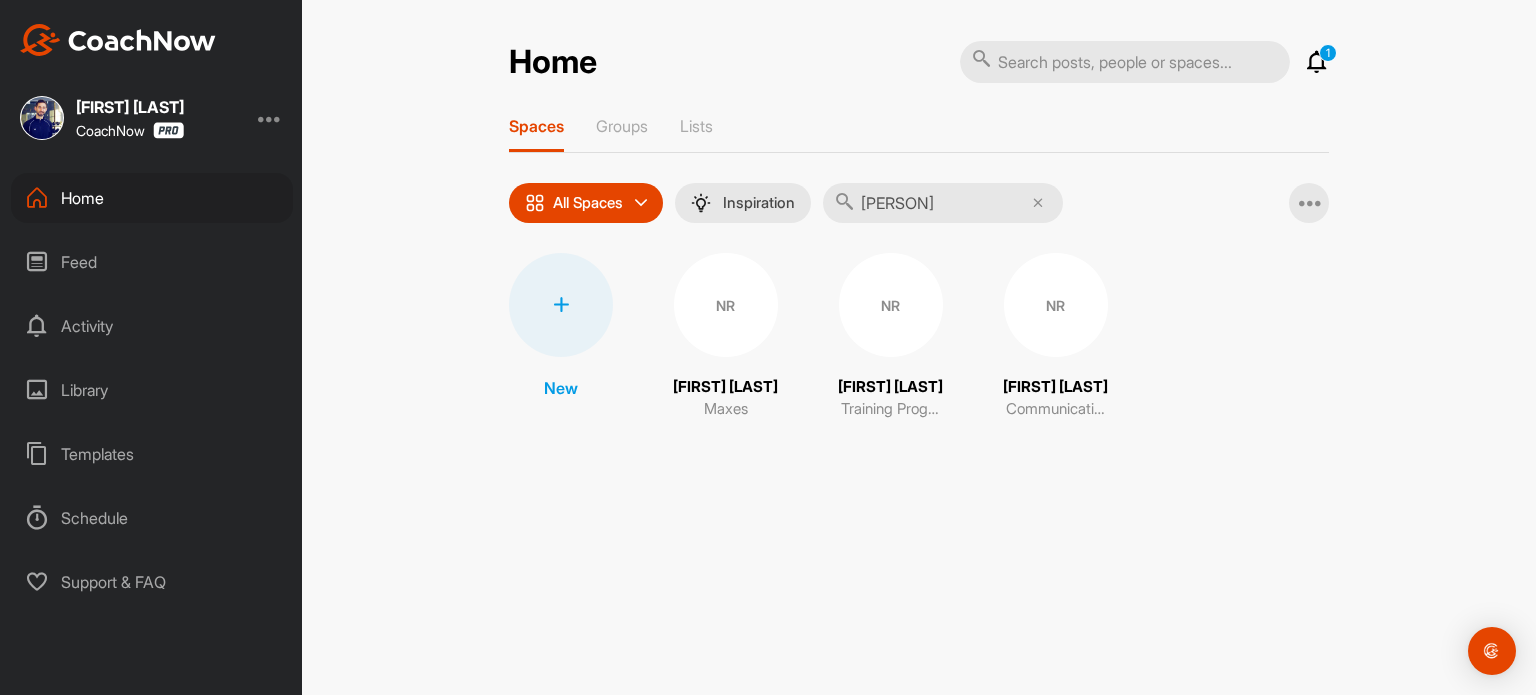 click on "NR" at bounding box center [891, 305] 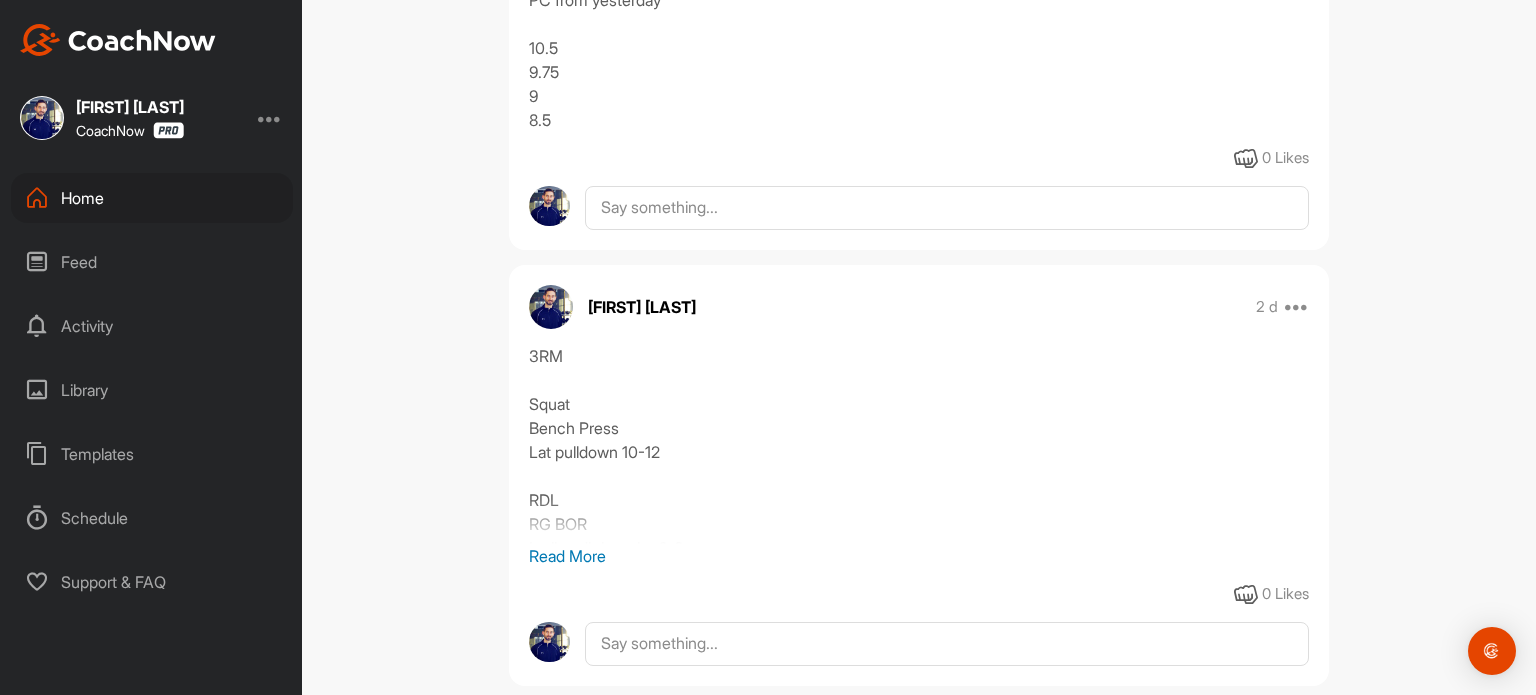 scroll, scrollTop: 454, scrollLeft: 0, axis: vertical 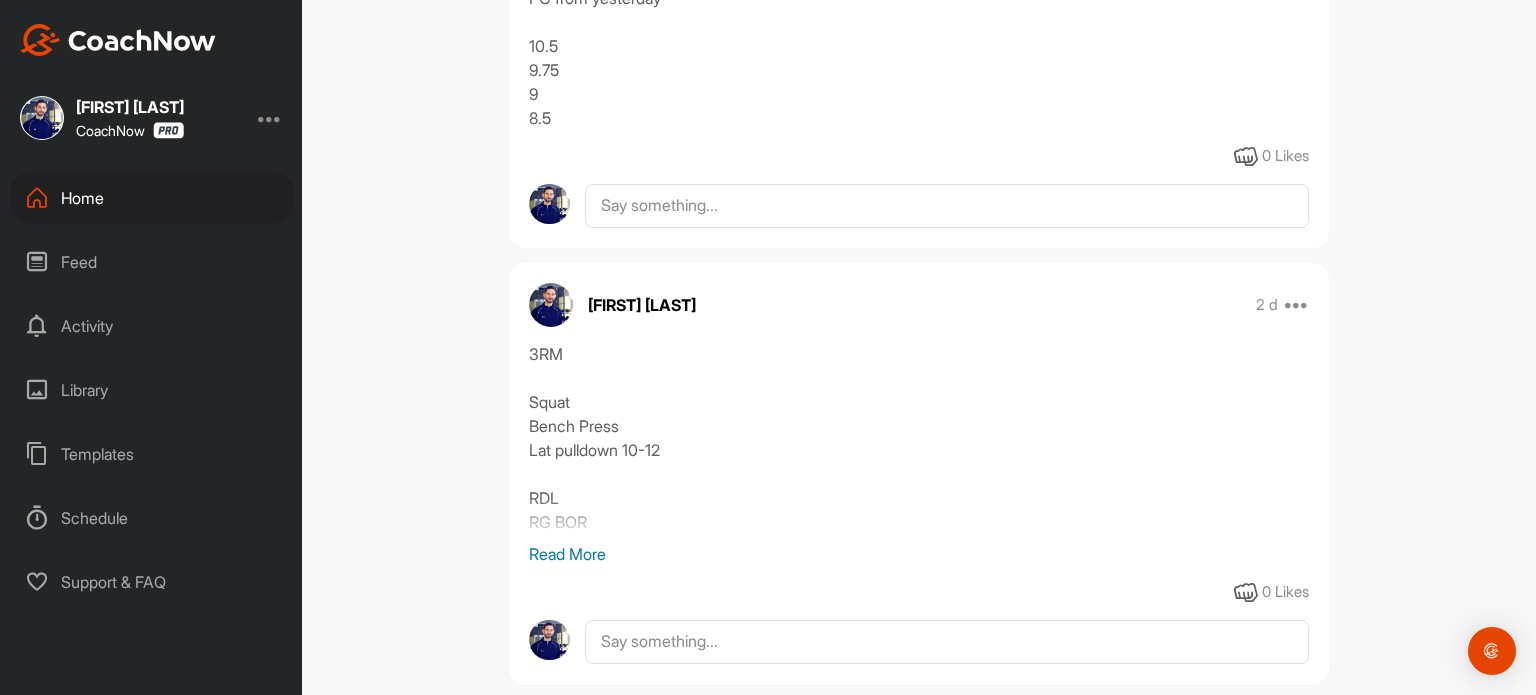 click on "Read More" at bounding box center [919, 554] 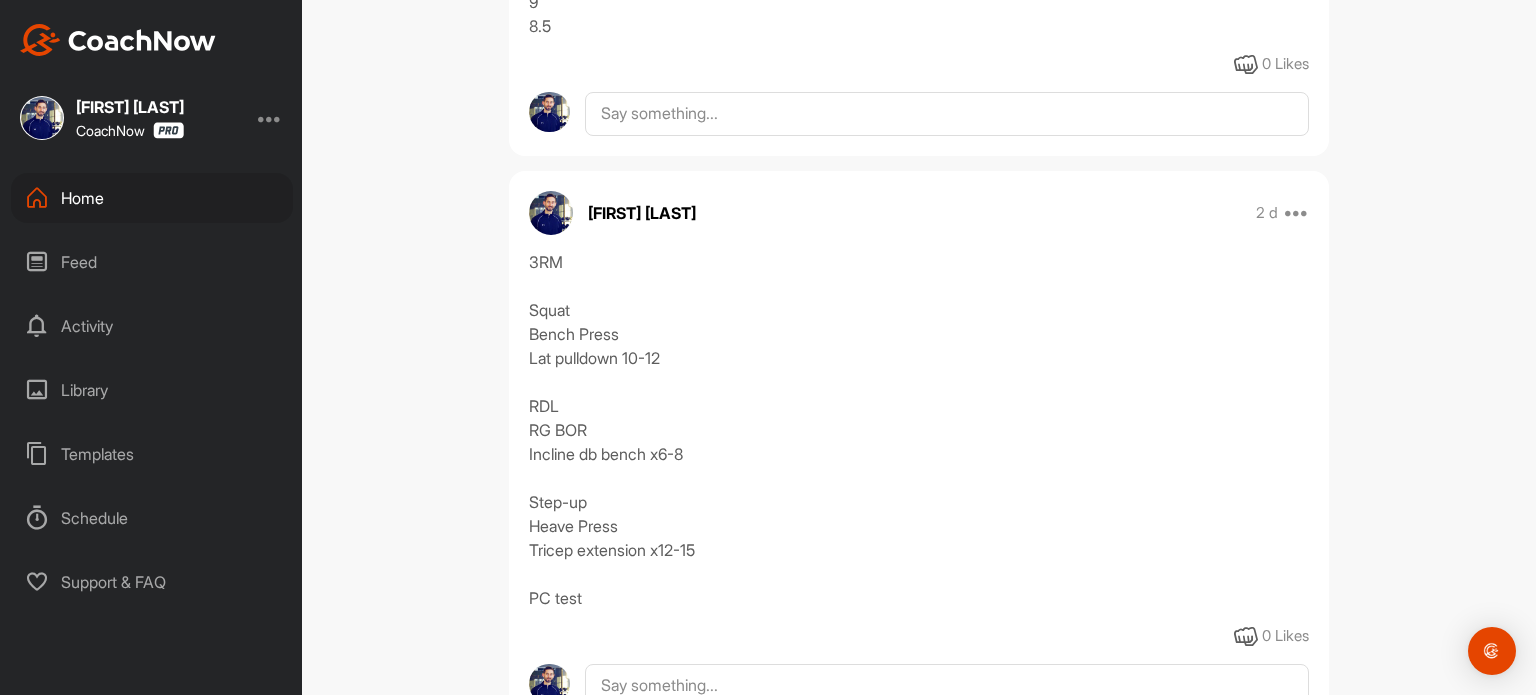 scroll, scrollTop: 554, scrollLeft: 0, axis: vertical 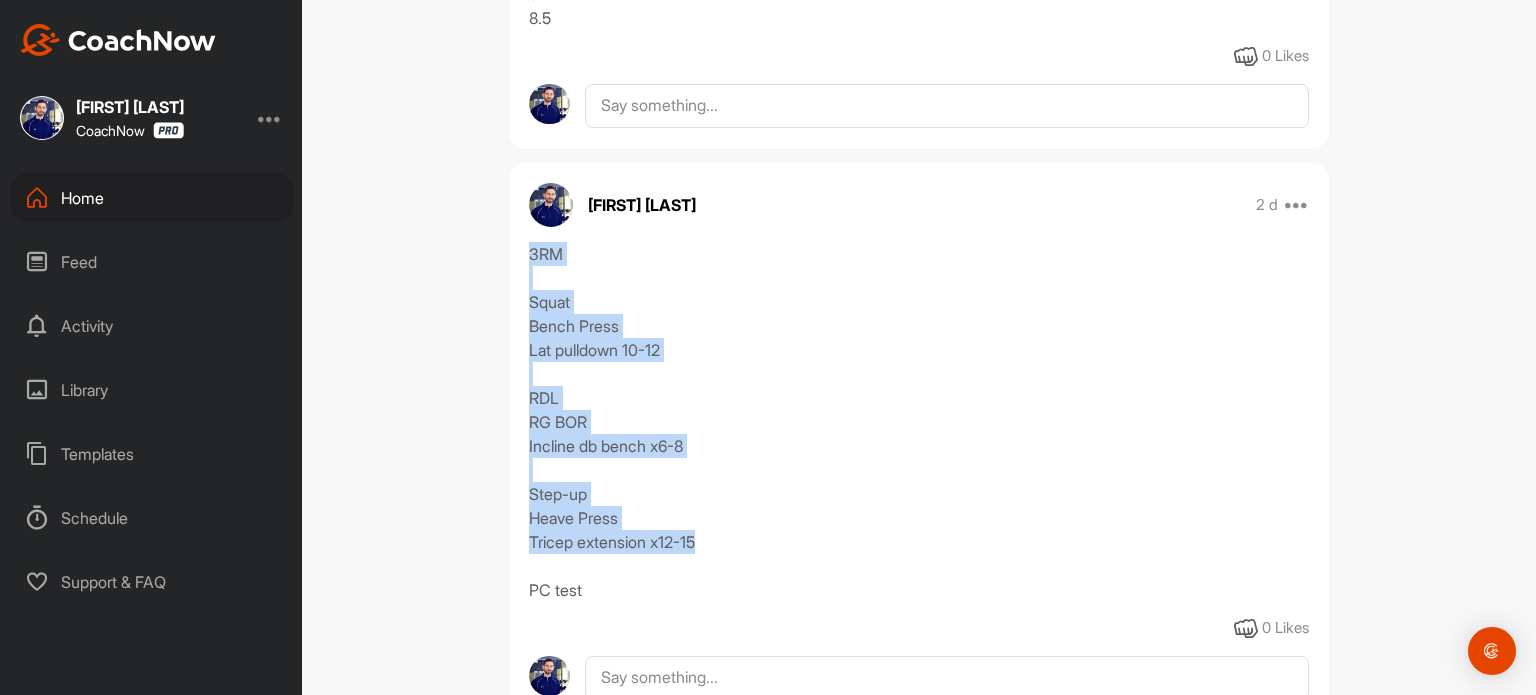 drag, startPoint x: 717, startPoint y: 544, endPoint x: 508, endPoint y: 252, distance: 359.0891 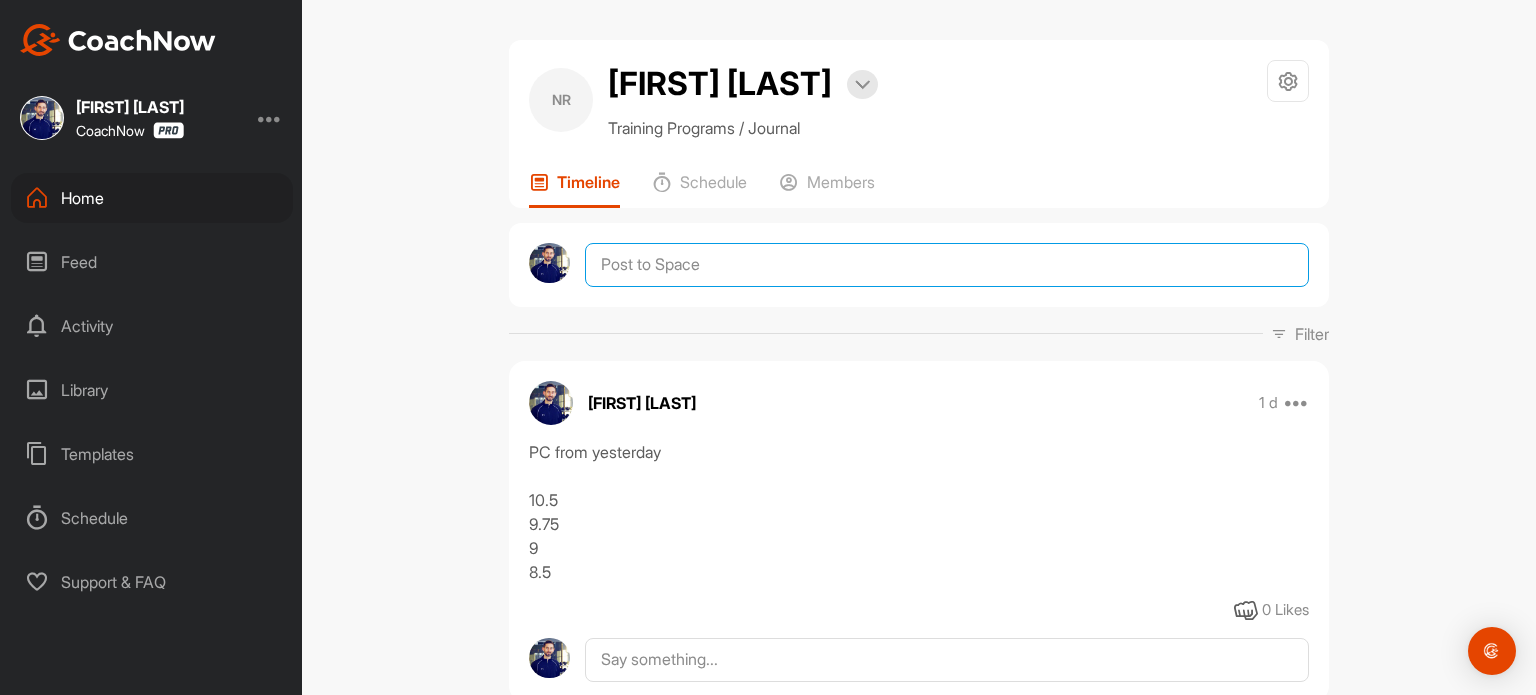 click at bounding box center (947, 265) 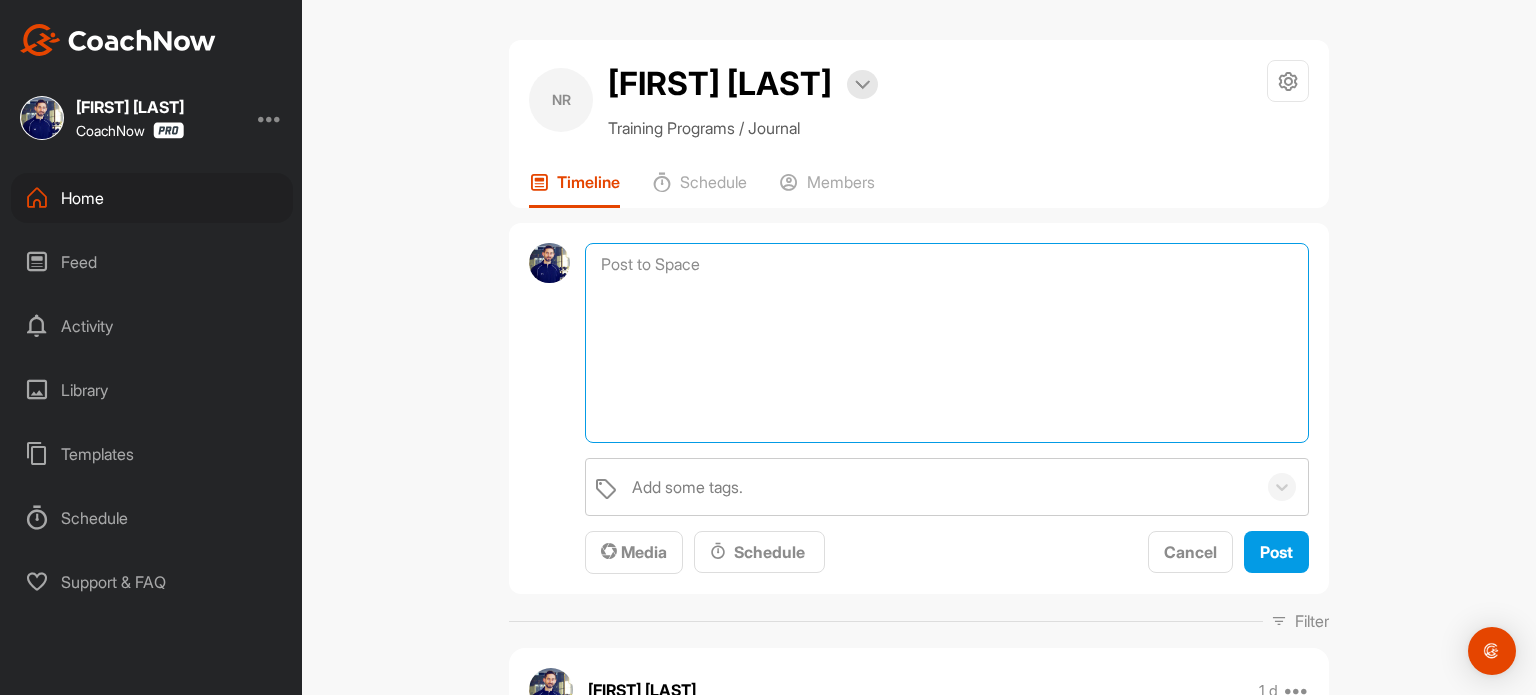 paste on "3RM
Squat
Bench Press
Lat pulldown 10-12
RDL
RG BOR
Incline db bench x6-8
Step-up
Heave Press
Tricep extension x12-15" 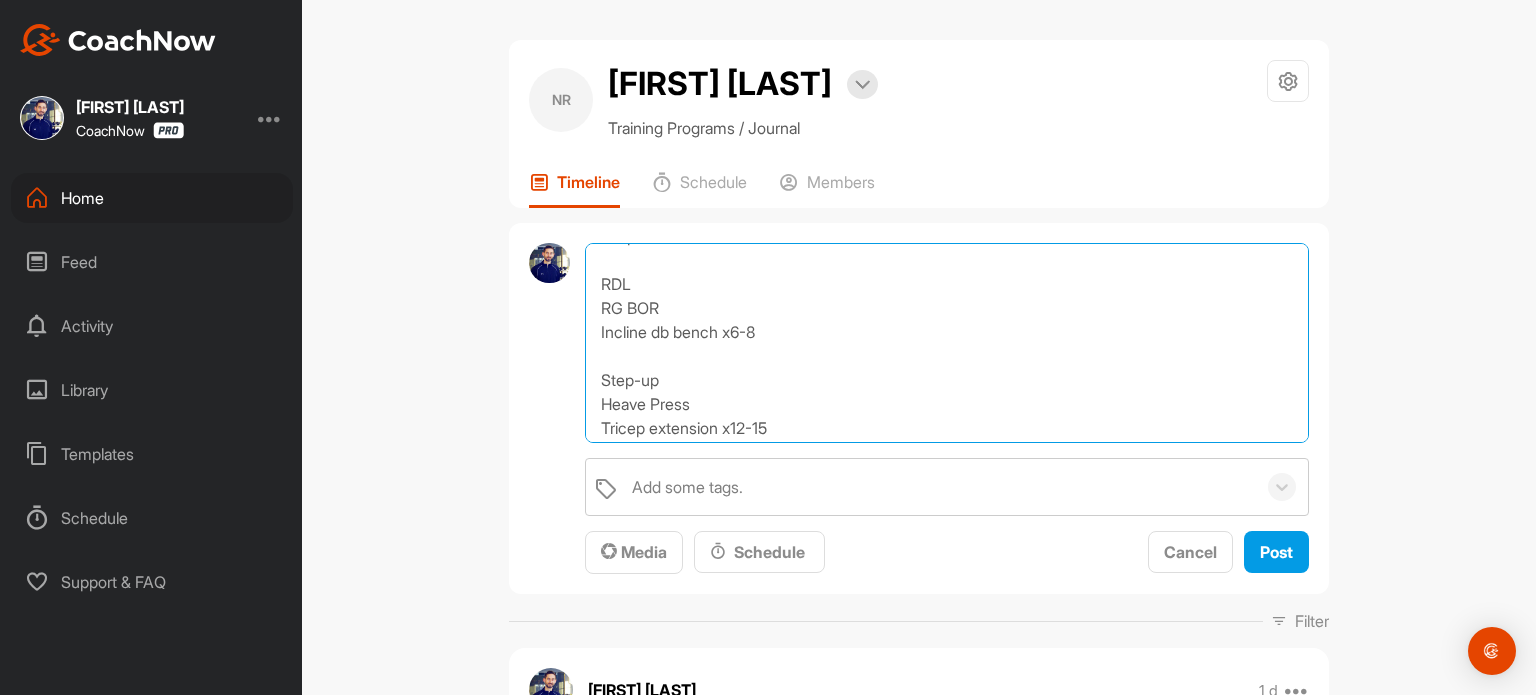 scroll, scrollTop: 130, scrollLeft: 0, axis: vertical 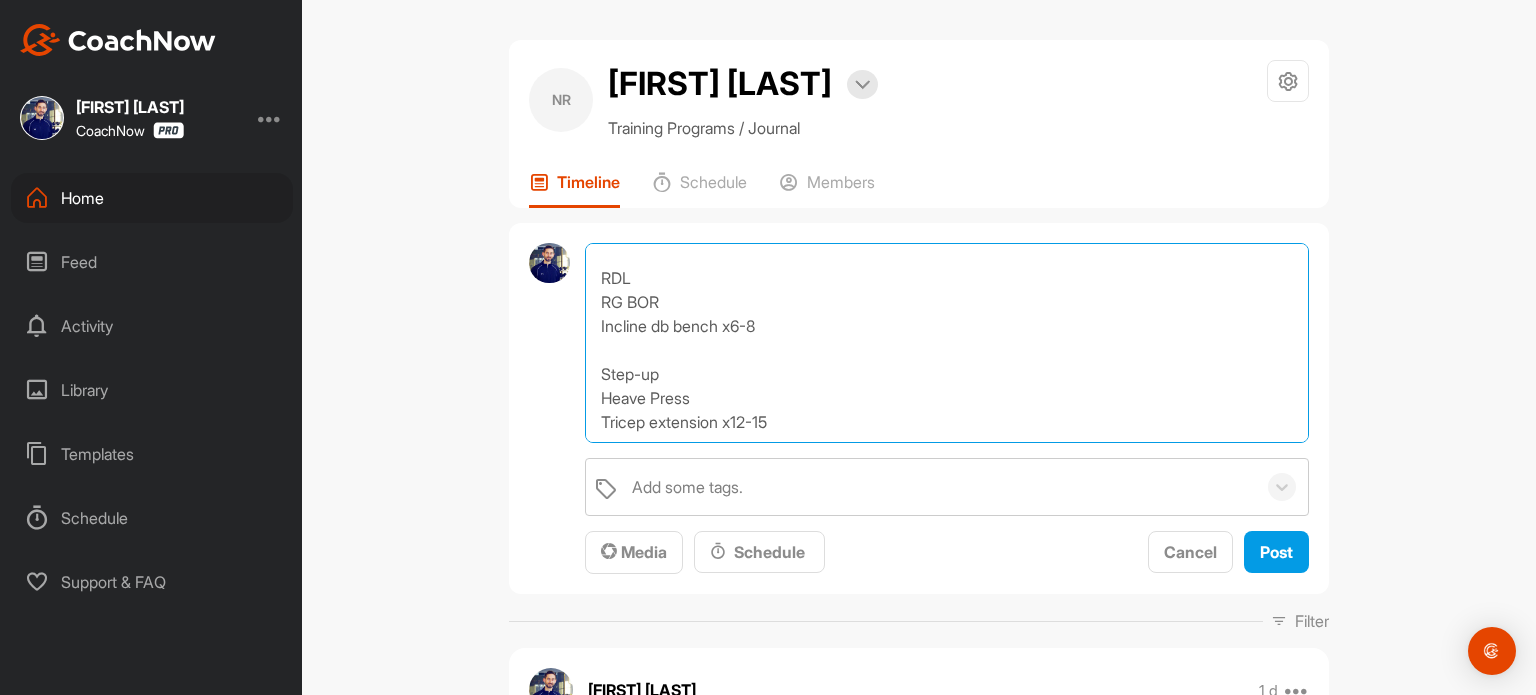 click on "3RM
Squat
Bench Press
Lat pulldown 10-12
RDL
RG BOR
Incline db bench x6-8
Step-up
Heave Press
Tricep extension x12-15" at bounding box center [947, 343] 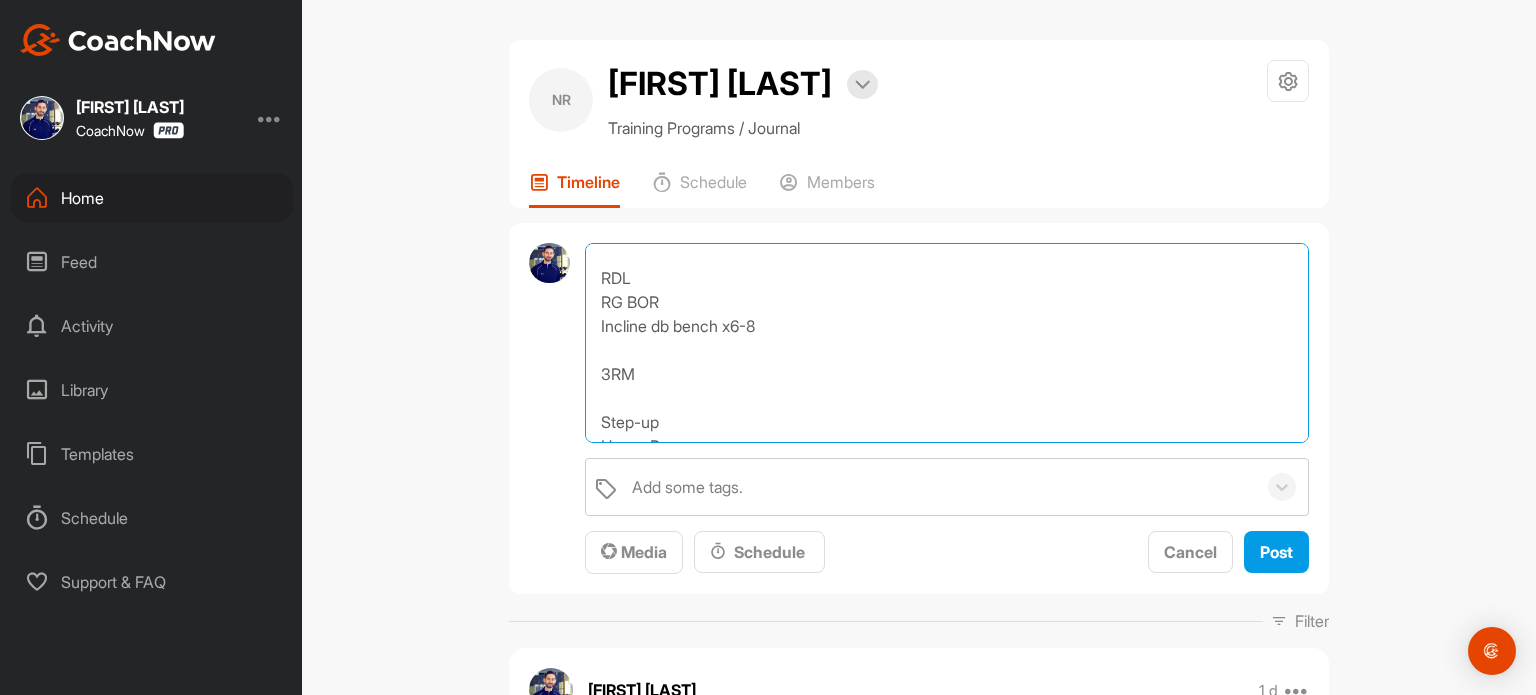 scroll, scrollTop: 178, scrollLeft: 0, axis: vertical 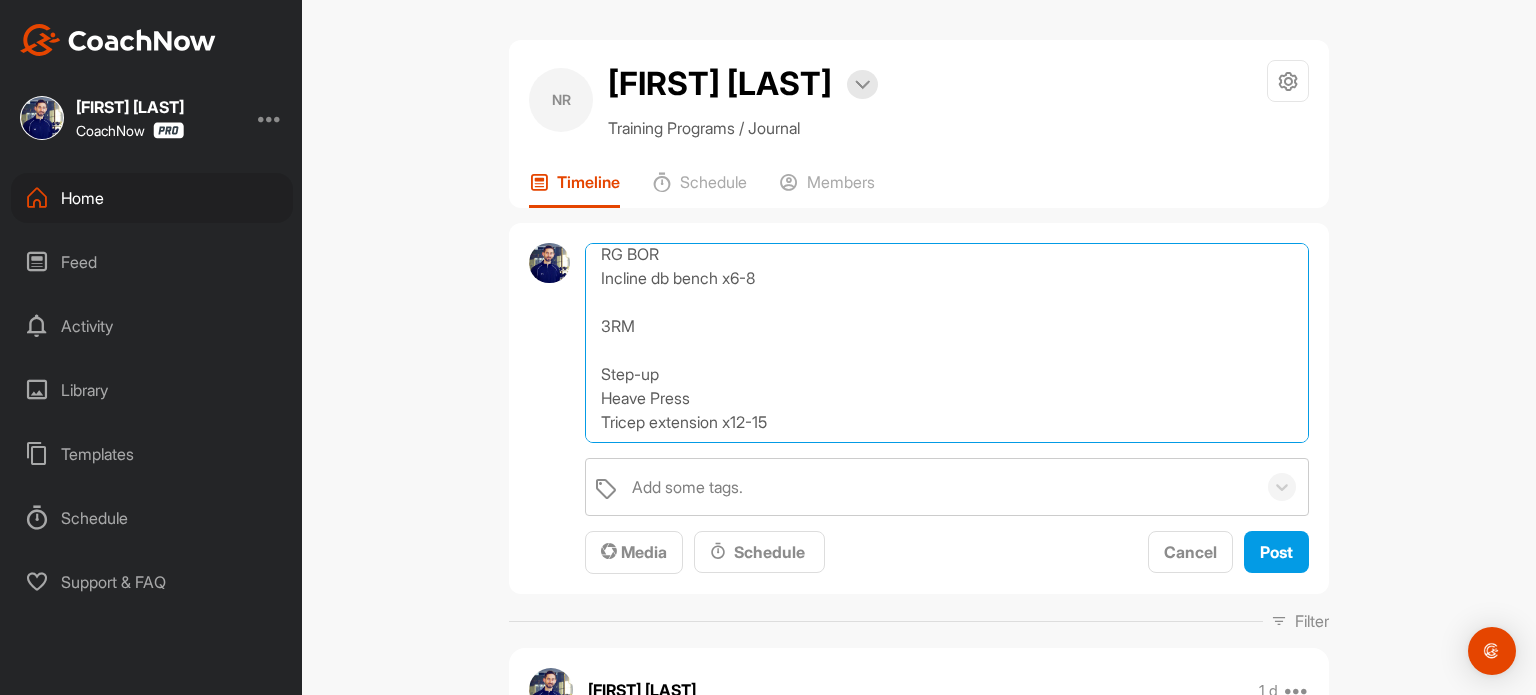 drag, startPoint x: 715, startPoint y: 424, endPoint x: 591, endPoint y: 425, distance: 124.004036 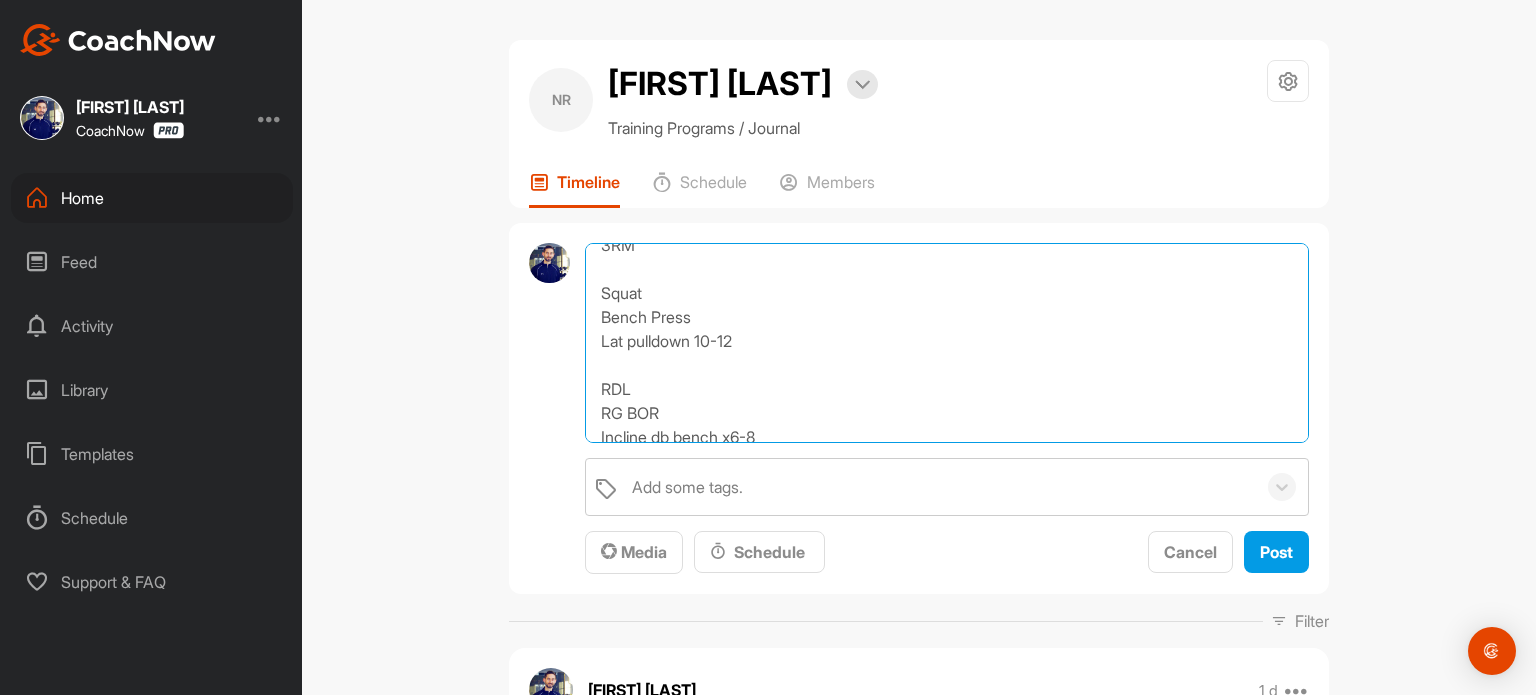 scroll, scrollTop: 0, scrollLeft: 0, axis: both 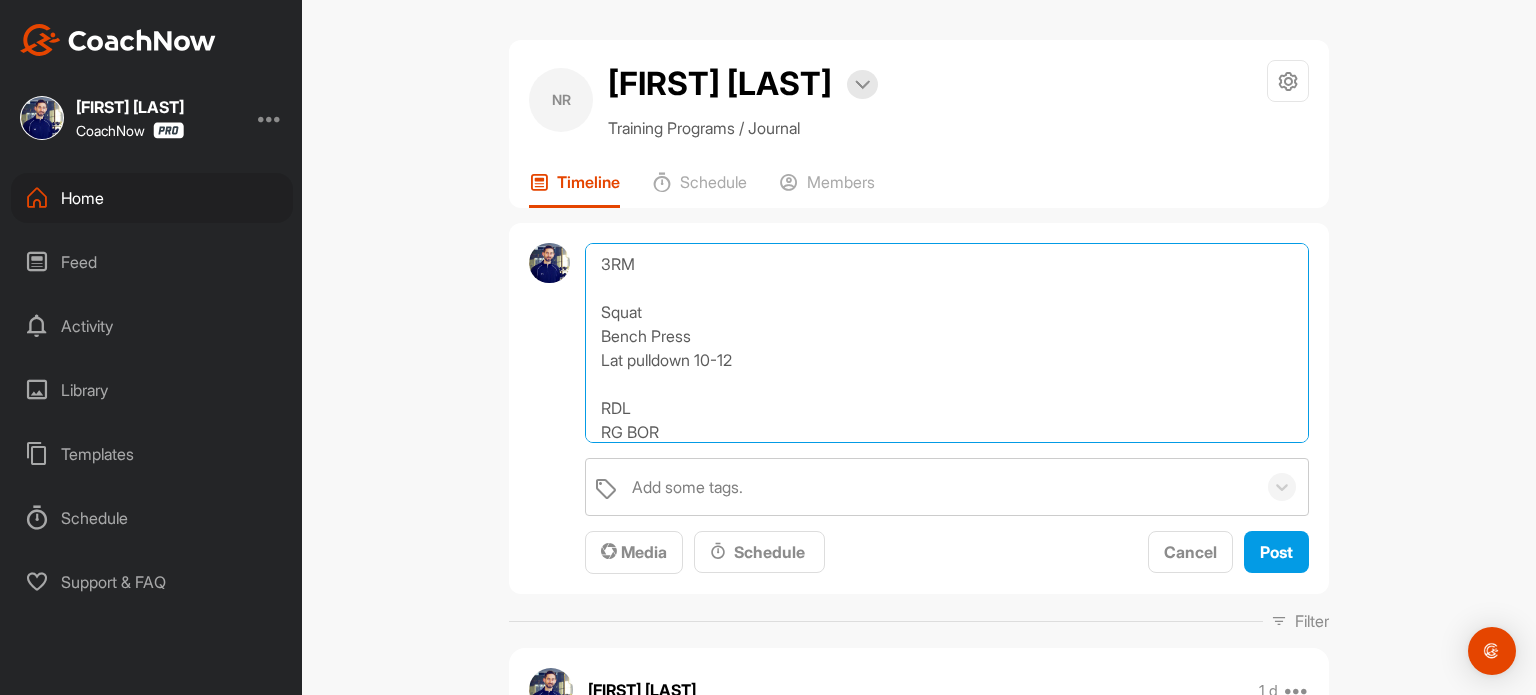 drag, startPoint x: 651, startPoint y: 267, endPoint x: 558, endPoint y: 271, distance: 93.08598 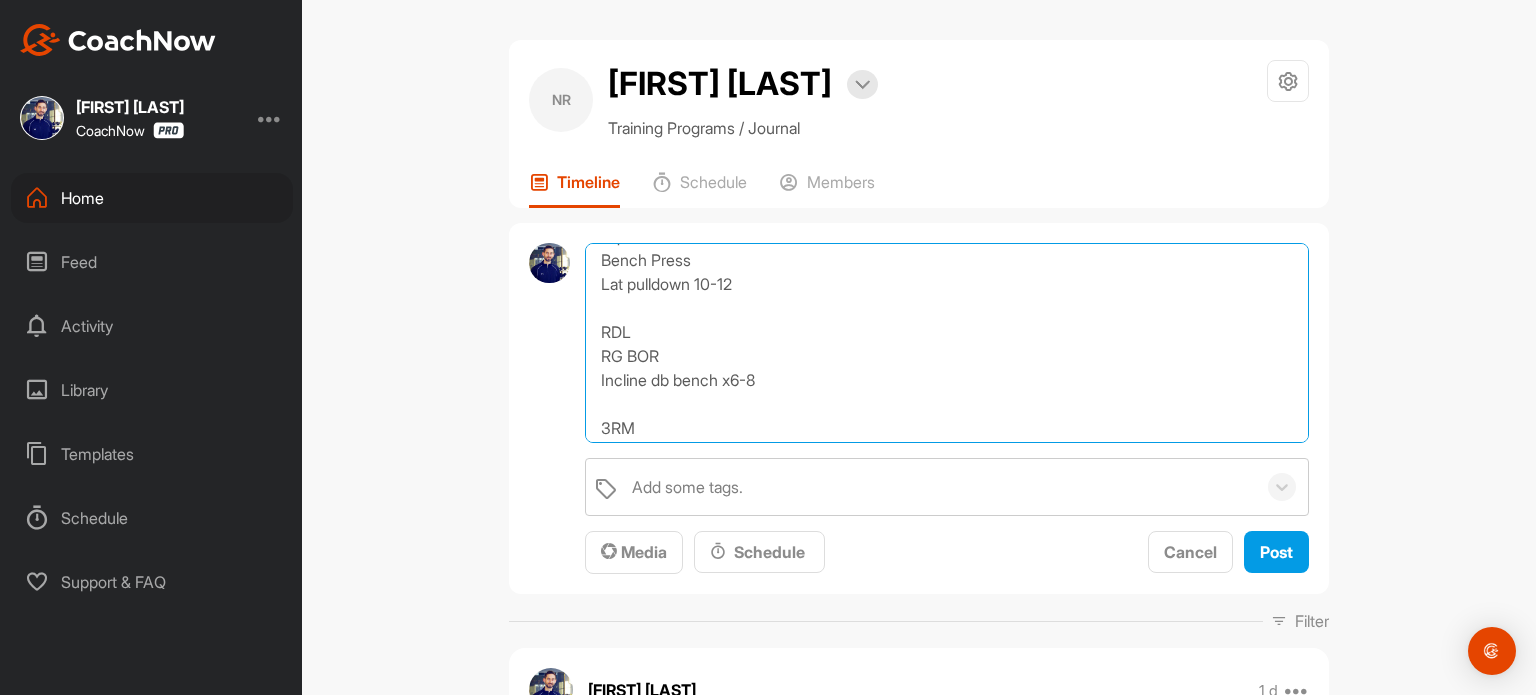 scroll, scrollTop: 78, scrollLeft: 0, axis: vertical 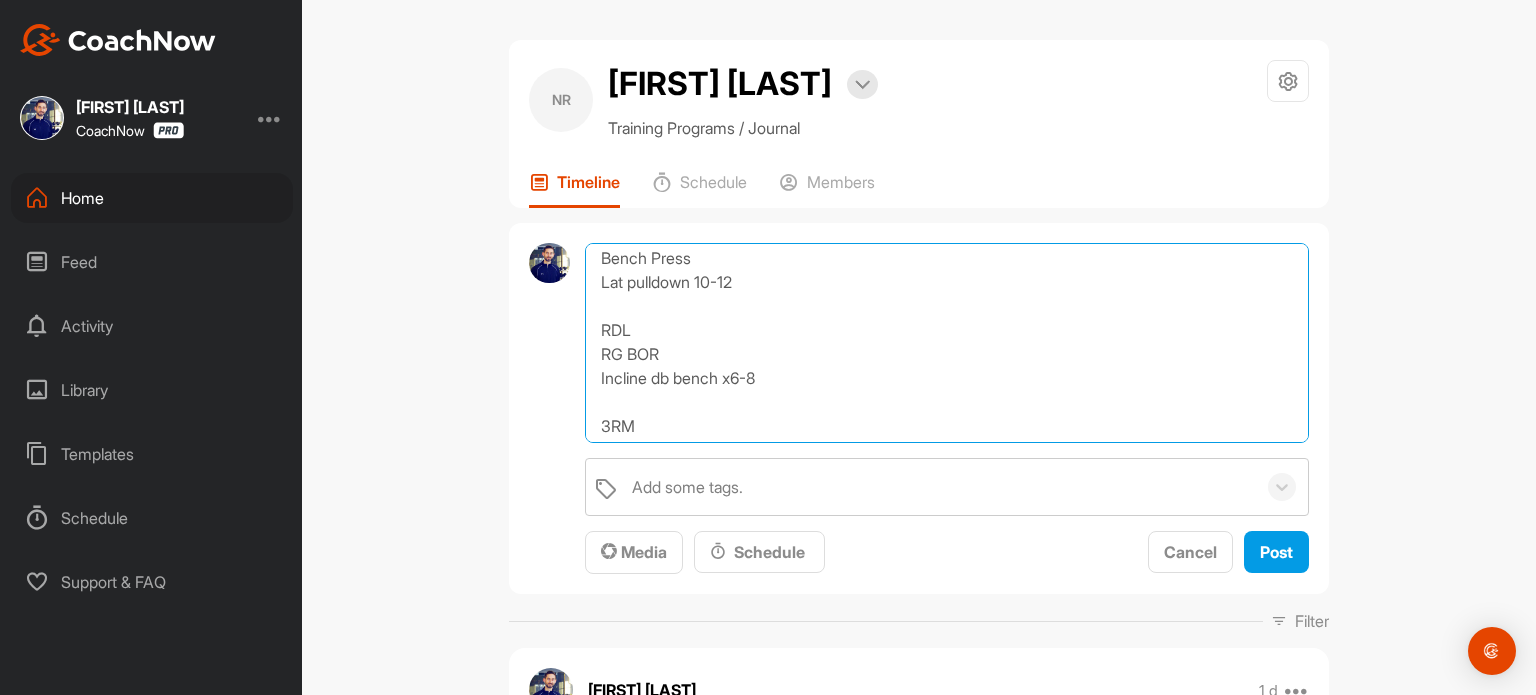 click on "4x4 75%
Squat
Bench Press
Lat pulldown 10-12
RDL
RG BOR
Incline db bench x6-8
3RM
Step-up
Heave Press
Bicep curls x12-15" at bounding box center (947, 343) 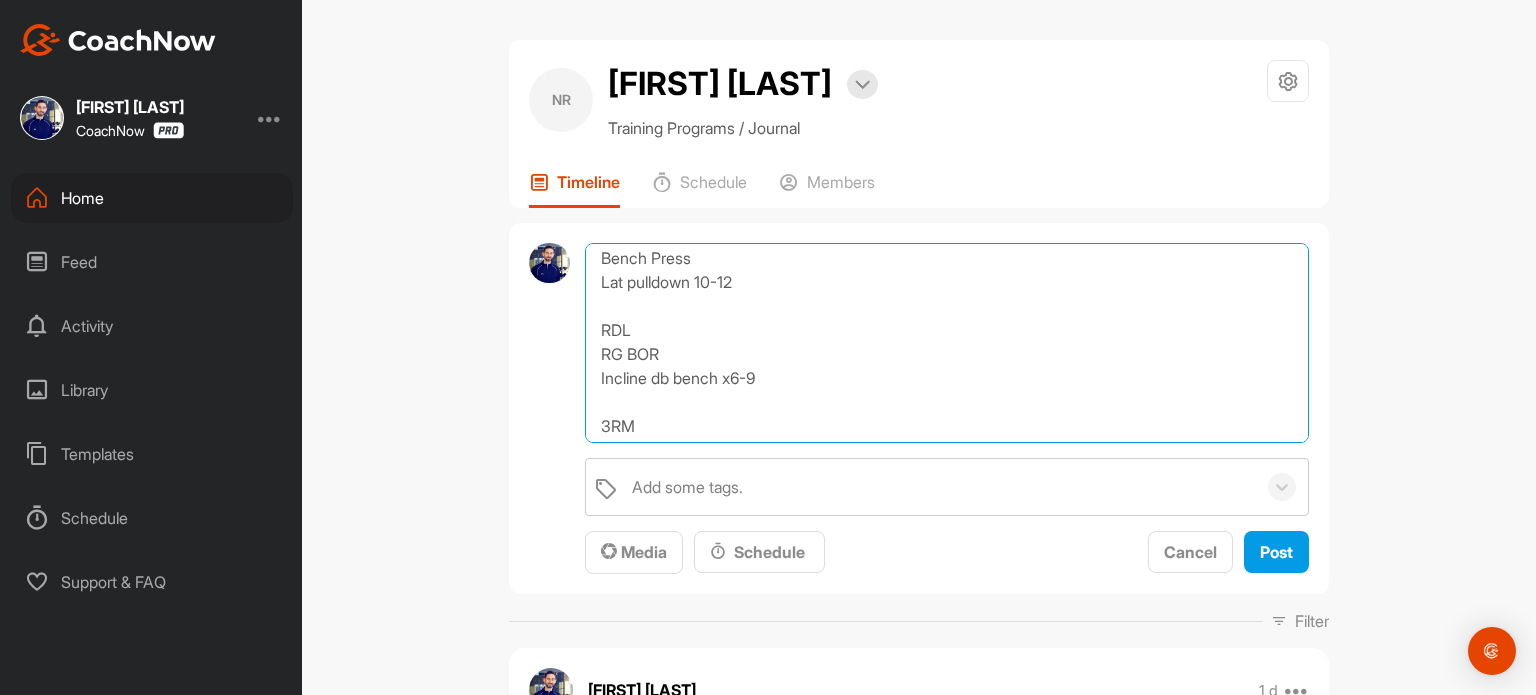 click on "4x4 75%
Squat
Bench Press
Lat pulldown 10-12
RDL
RG BOR
Incline db bench x6-9
3RM
Step-up
Heave Press
Bicep curls x12-15" at bounding box center (947, 343) 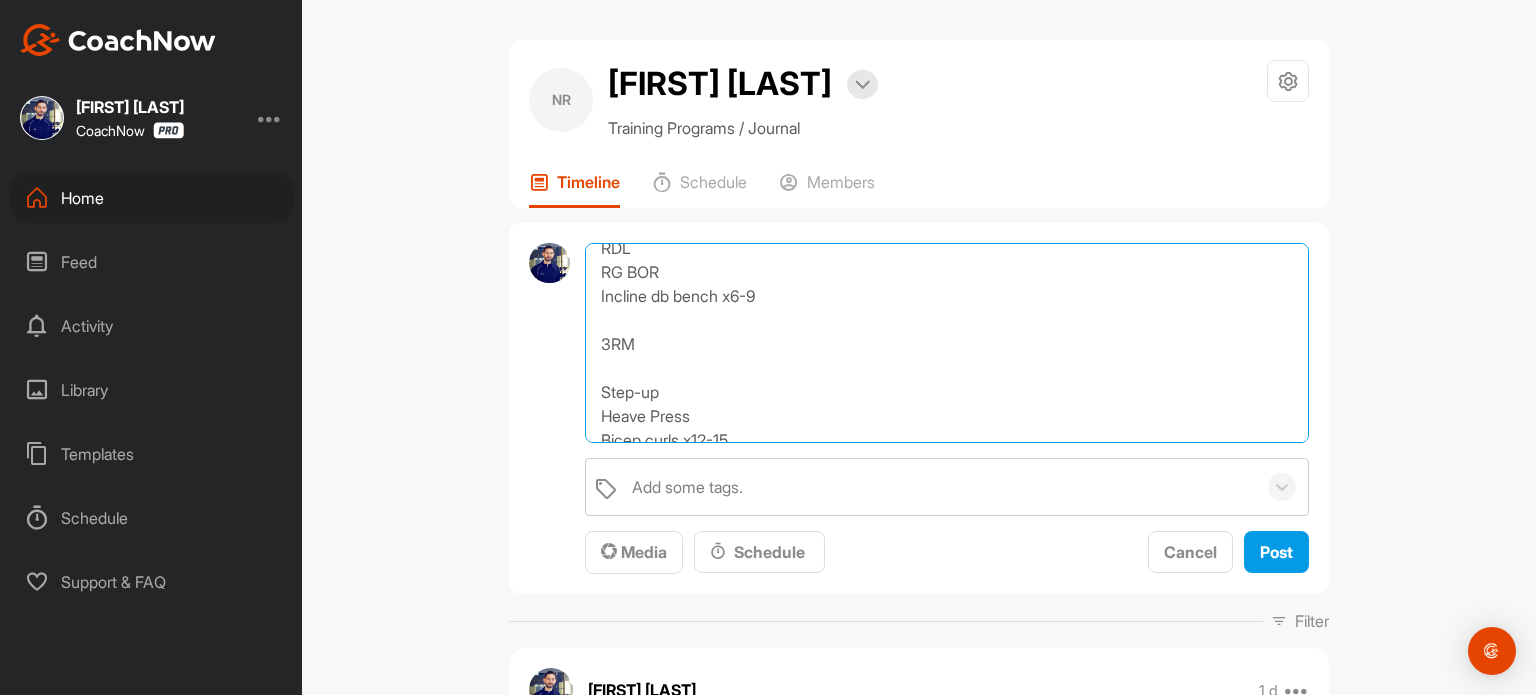 scroll, scrollTop: 178, scrollLeft: 0, axis: vertical 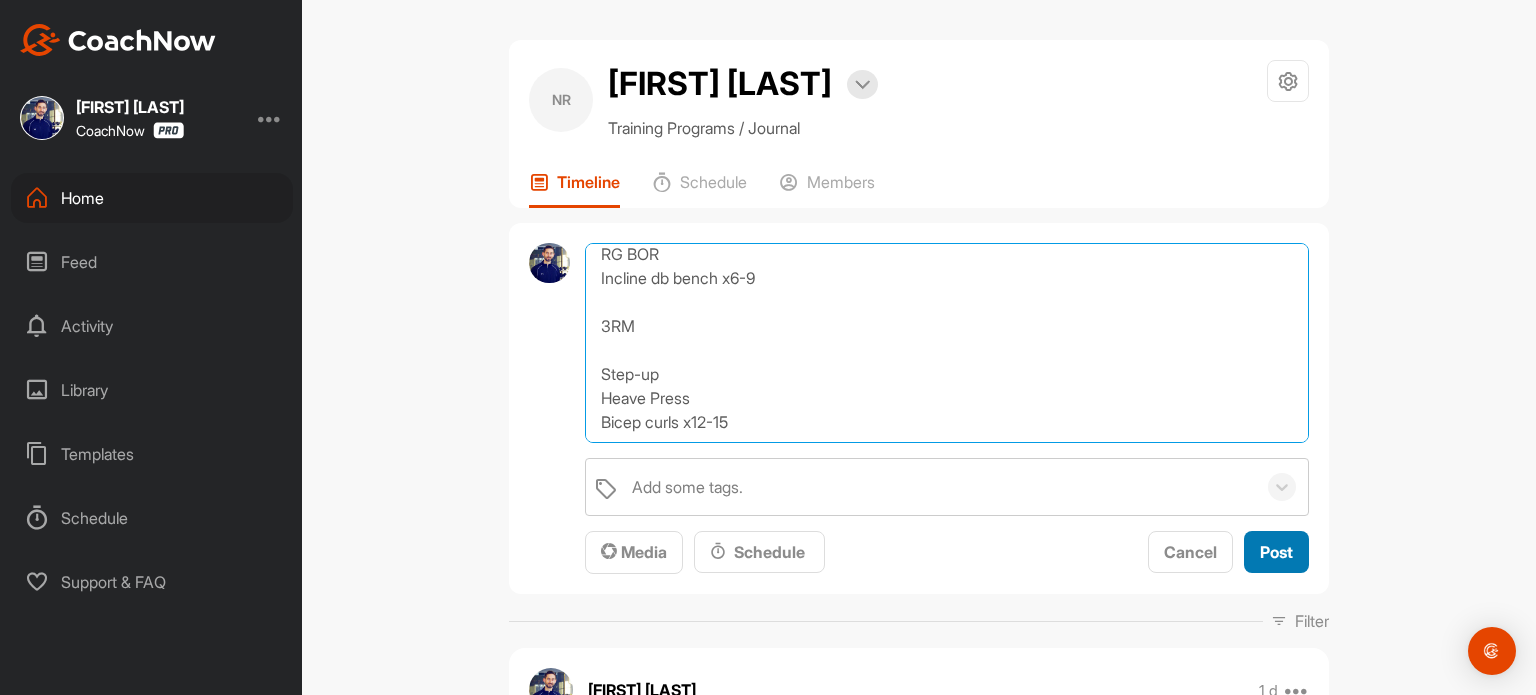 type on "4x4 75%
Squat
Bench Press
Lat pulldown 10-13
RDL
RG BOR
Incline db bench x6-9
3RM
Step-up
Heave Press
Bicep curls x12-15" 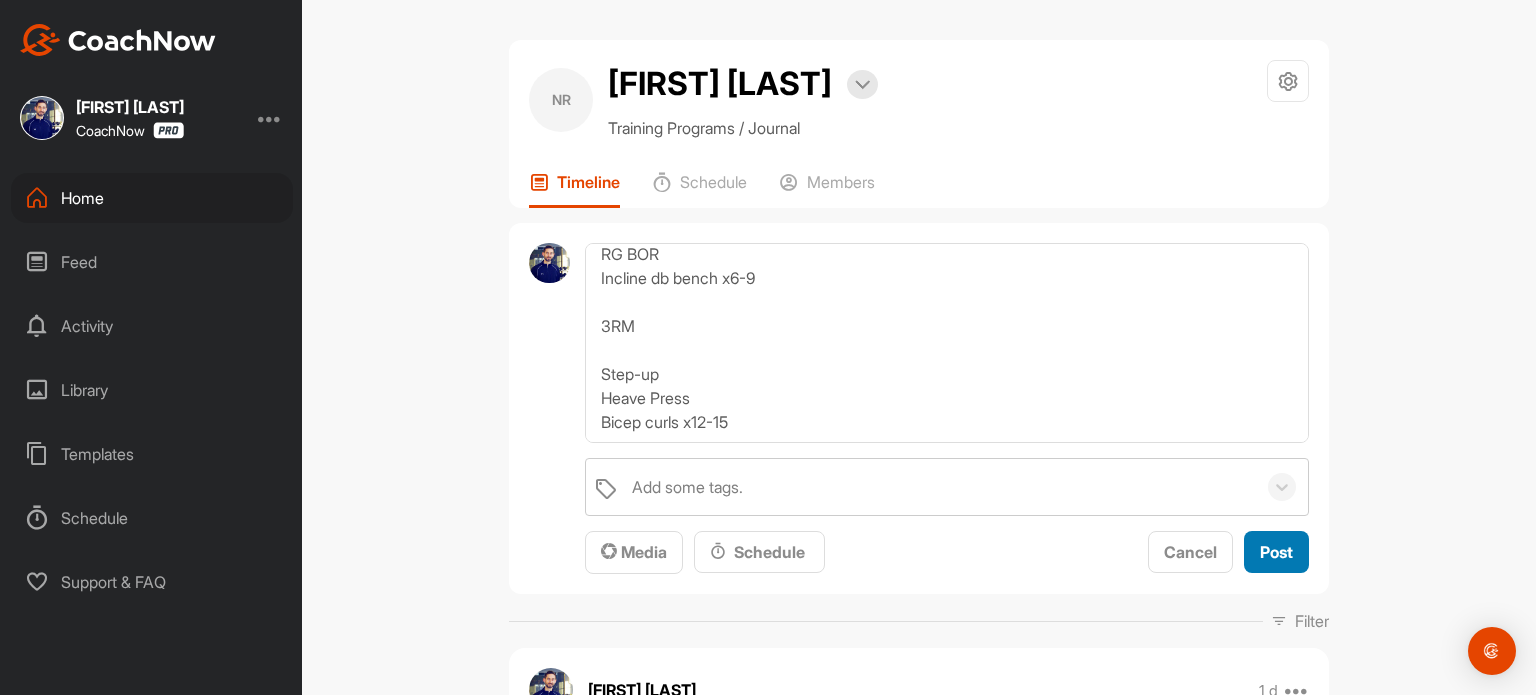 click on "Post" at bounding box center [1276, 552] 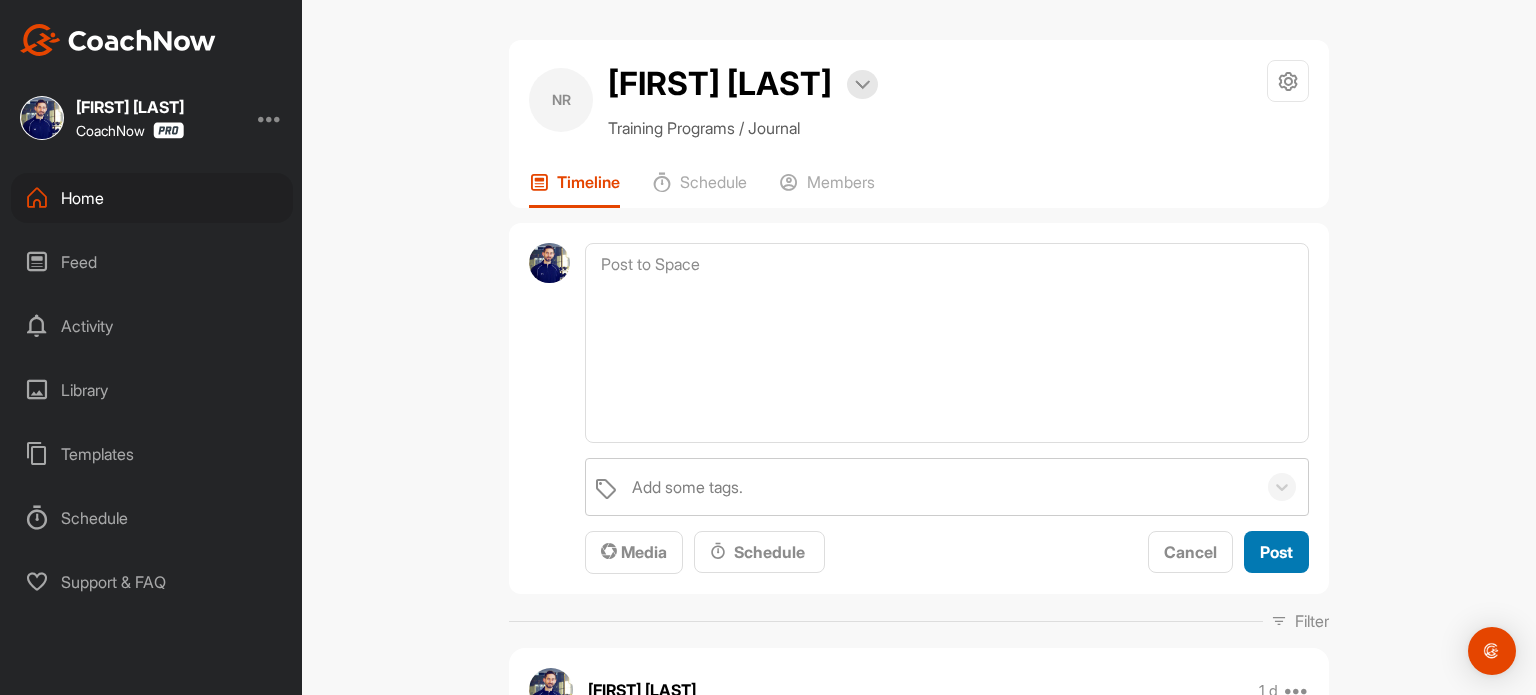 scroll, scrollTop: 0, scrollLeft: 0, axis: both 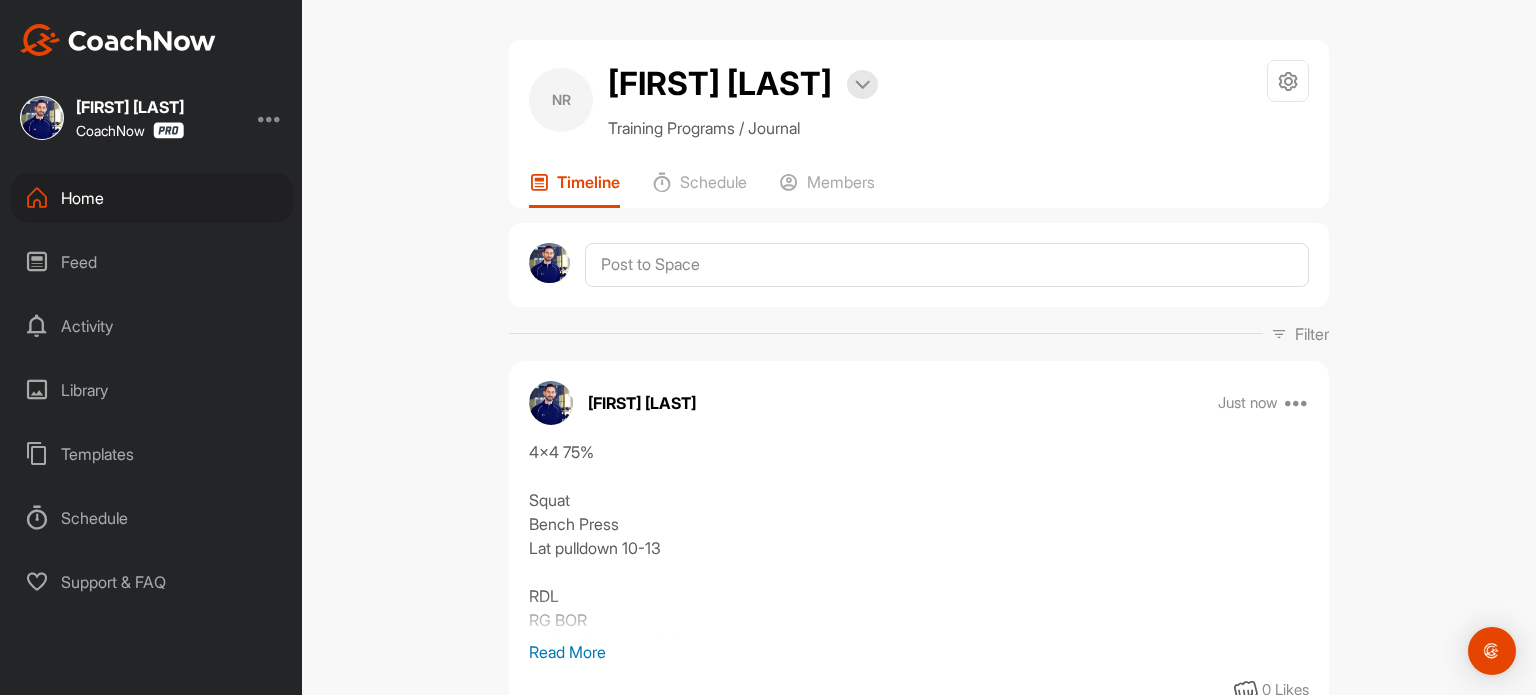 click on "Home" at bounding box center (152, 198) 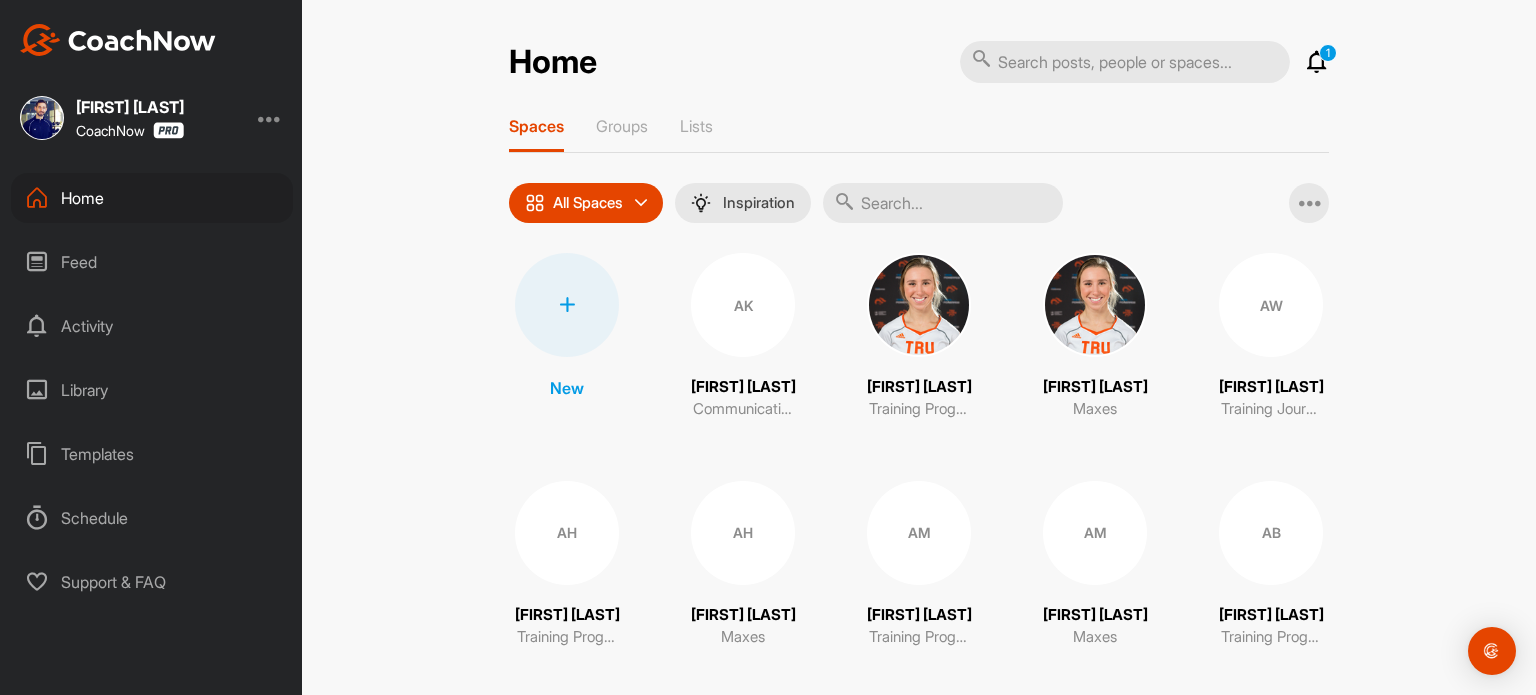 click on "Feed" at bounding box center [152, 262] 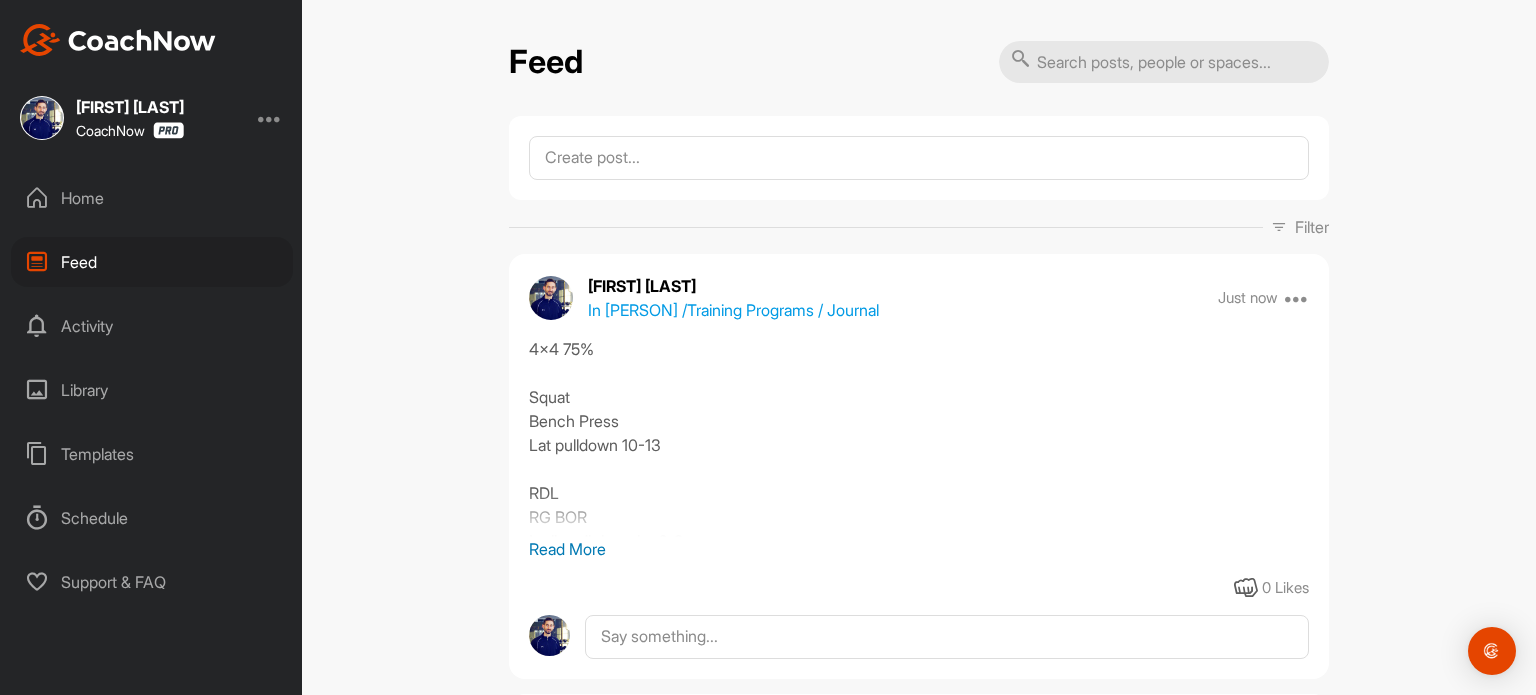 click on "4x4 75%
Squat
Bench Press
Lat pulldown 10-13
RDL
RG BOR
Incline db bench x6-9
3RM
Step-up
Heave Press
Bicep curls x12-15" at bounding box center [919, 437] 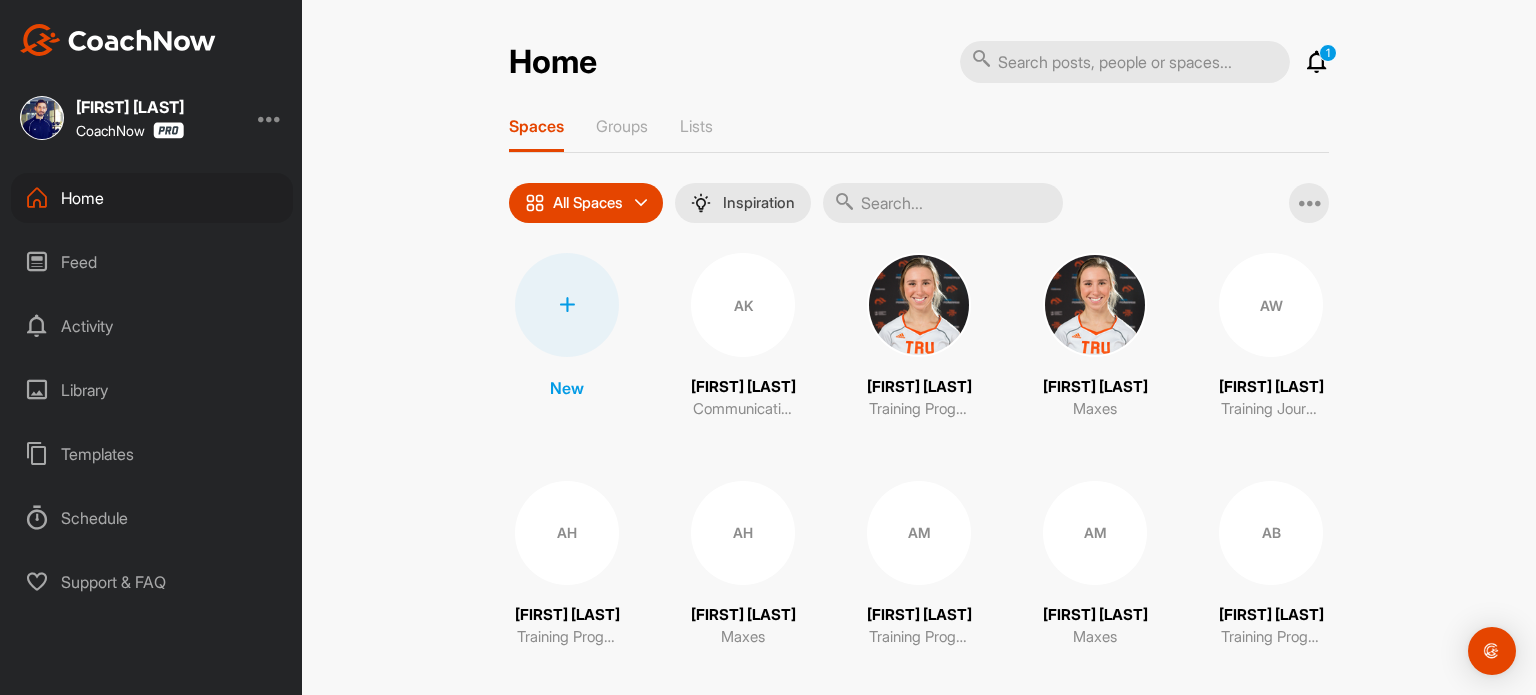 click at bounding box center [943, 203] 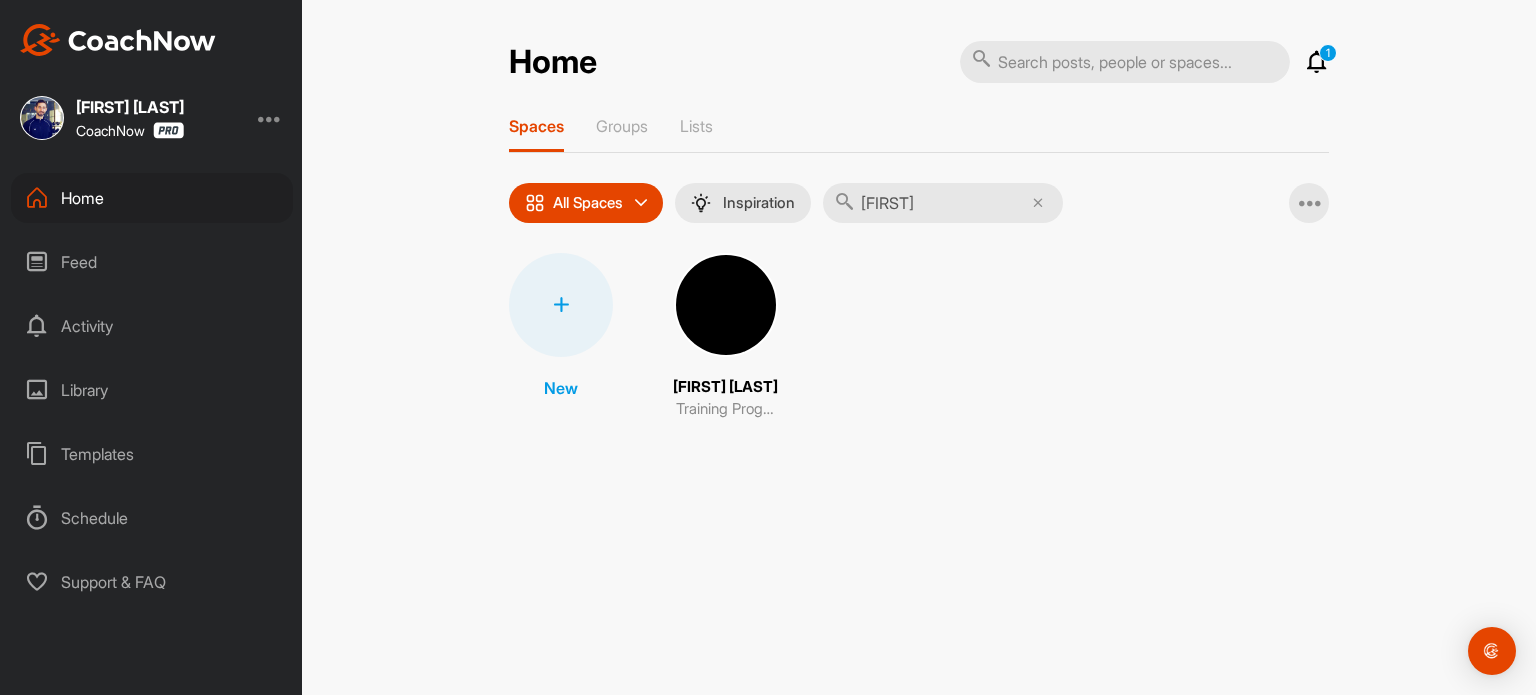 type on "[FIRST]" 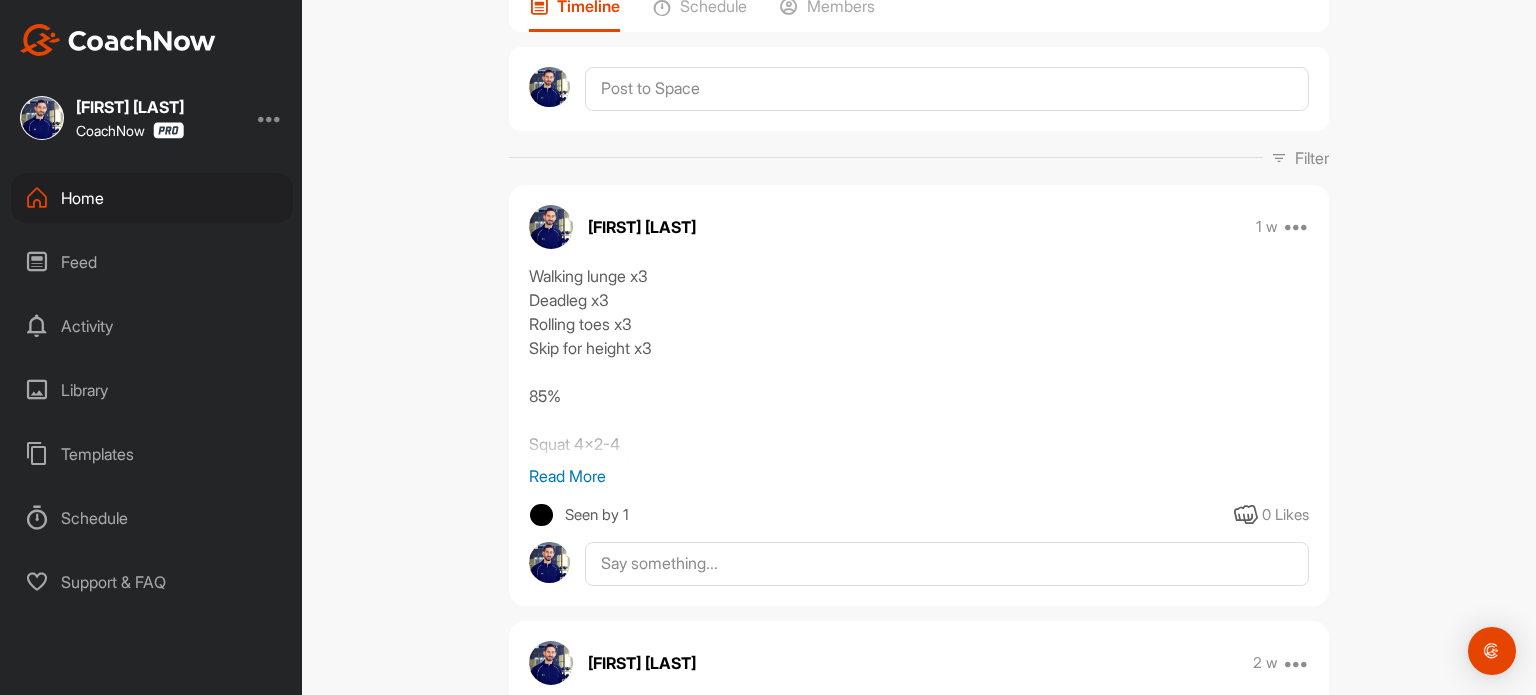 scroll, scrollTop: 180, scrollLeft: 0, axis: vertical 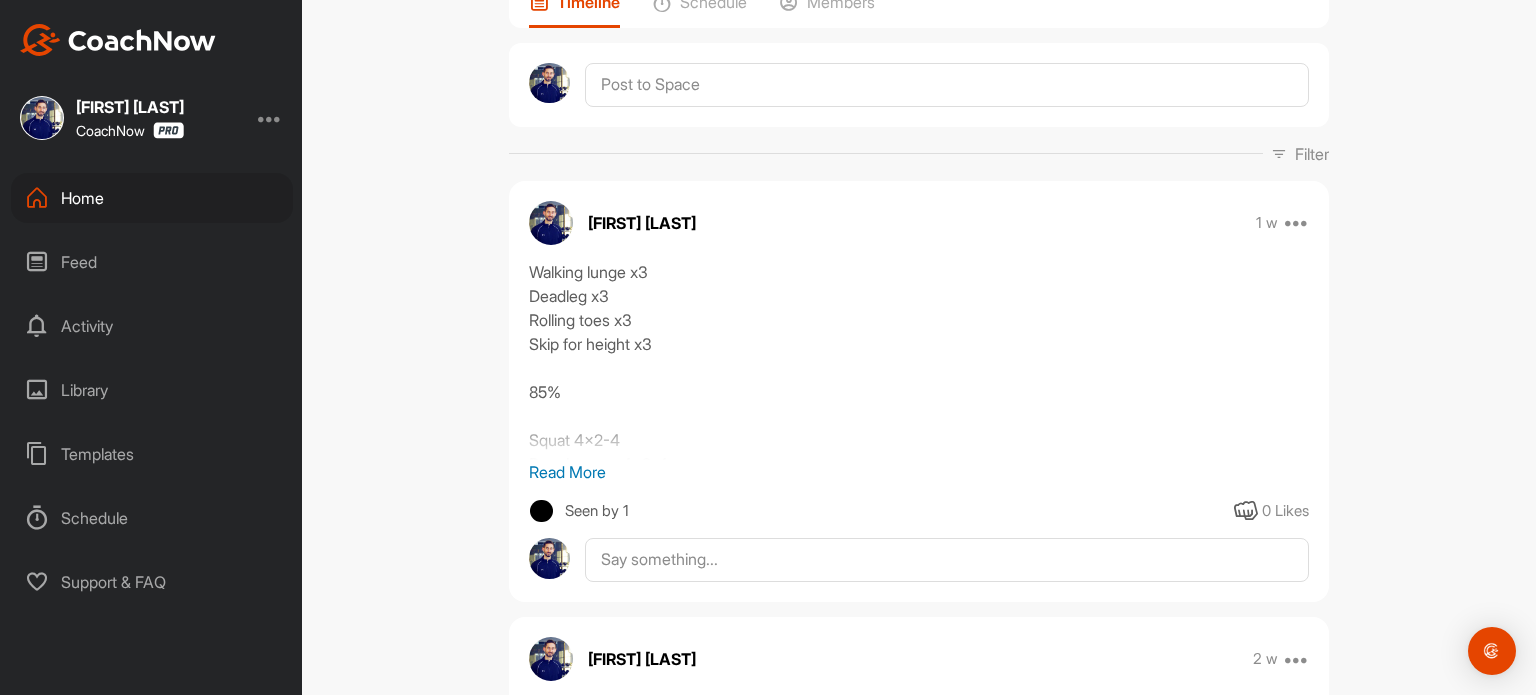 click on "Read More" at bounding box center [919, 472] 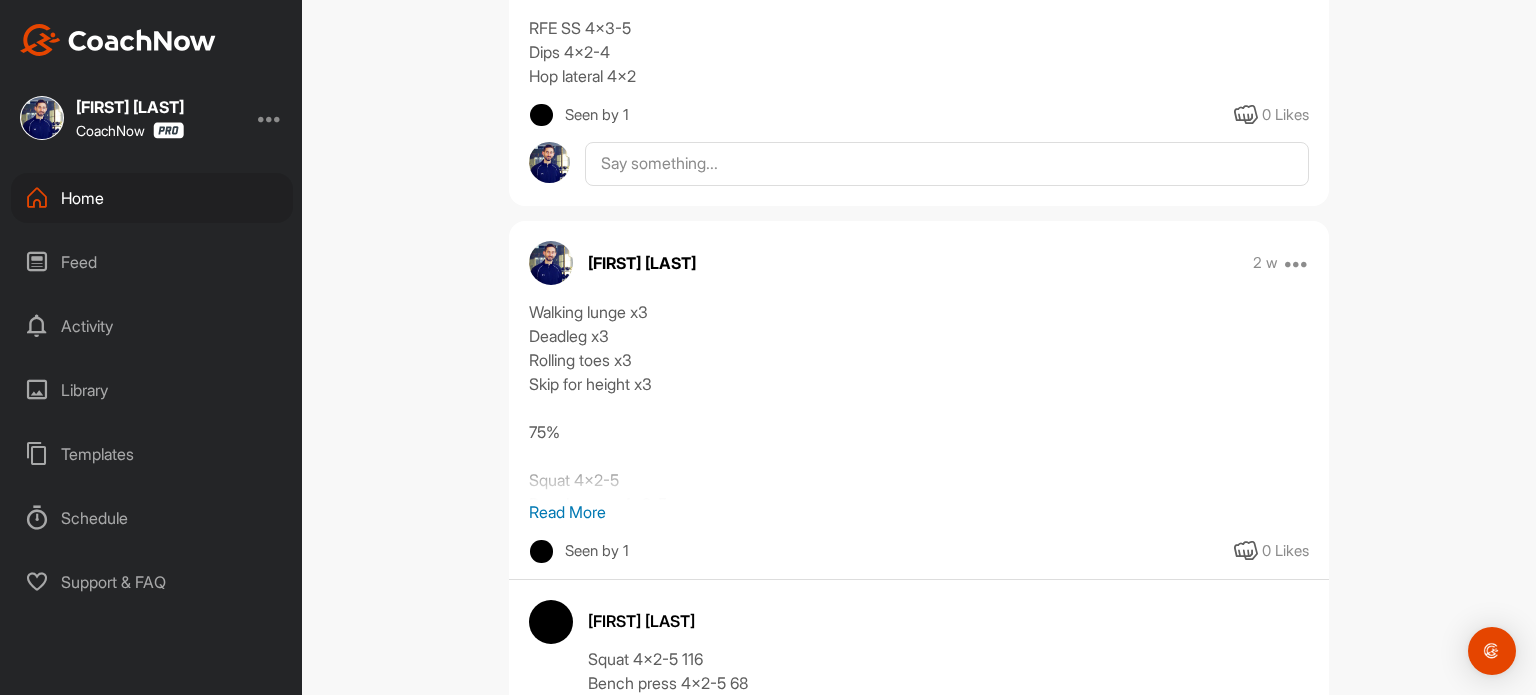 scroll, scrollTop: 798, scrollLeft: 0, axis: vertical 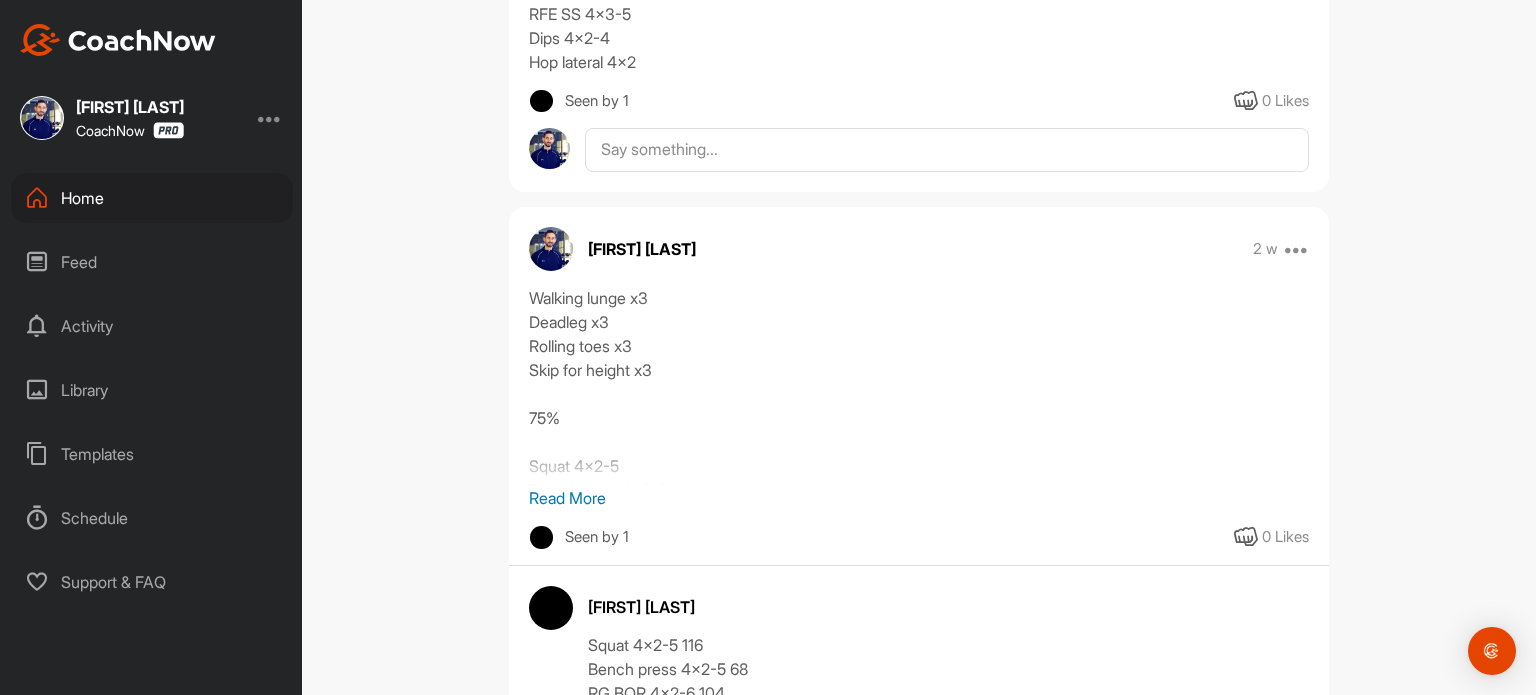 click on "Read More" at bounding box center [919, 498] 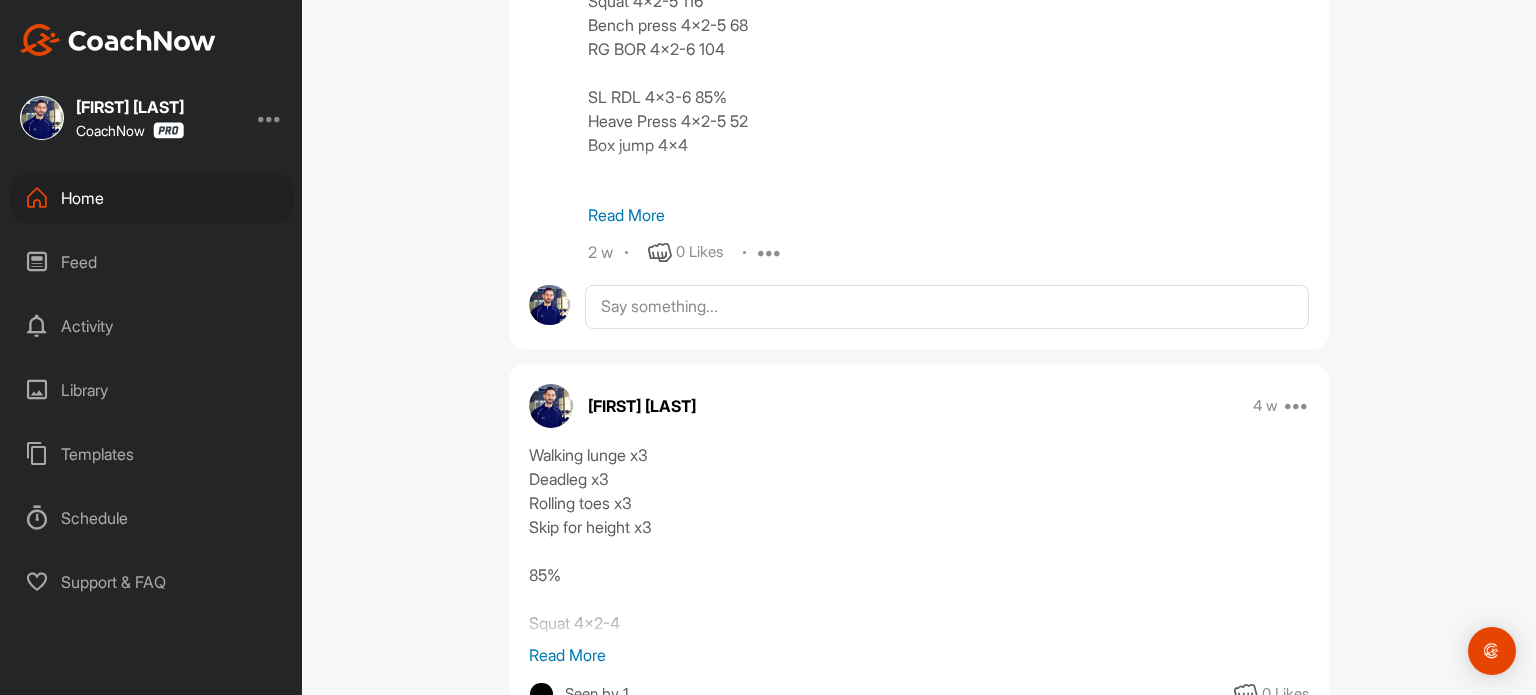 scroll, scrollTop: 1840, scrollLeft: 0, axis: vertical 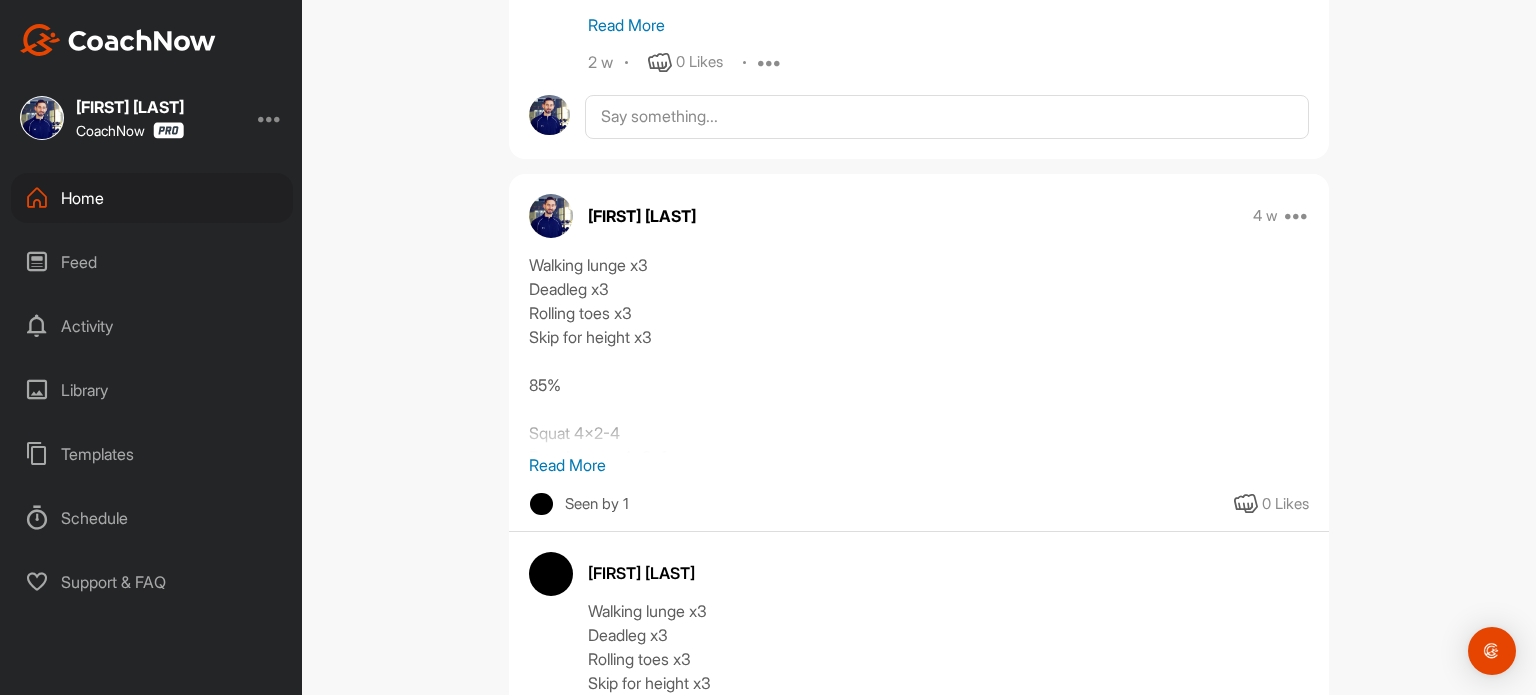 click on "Read More" at bounding box center (919, 465) 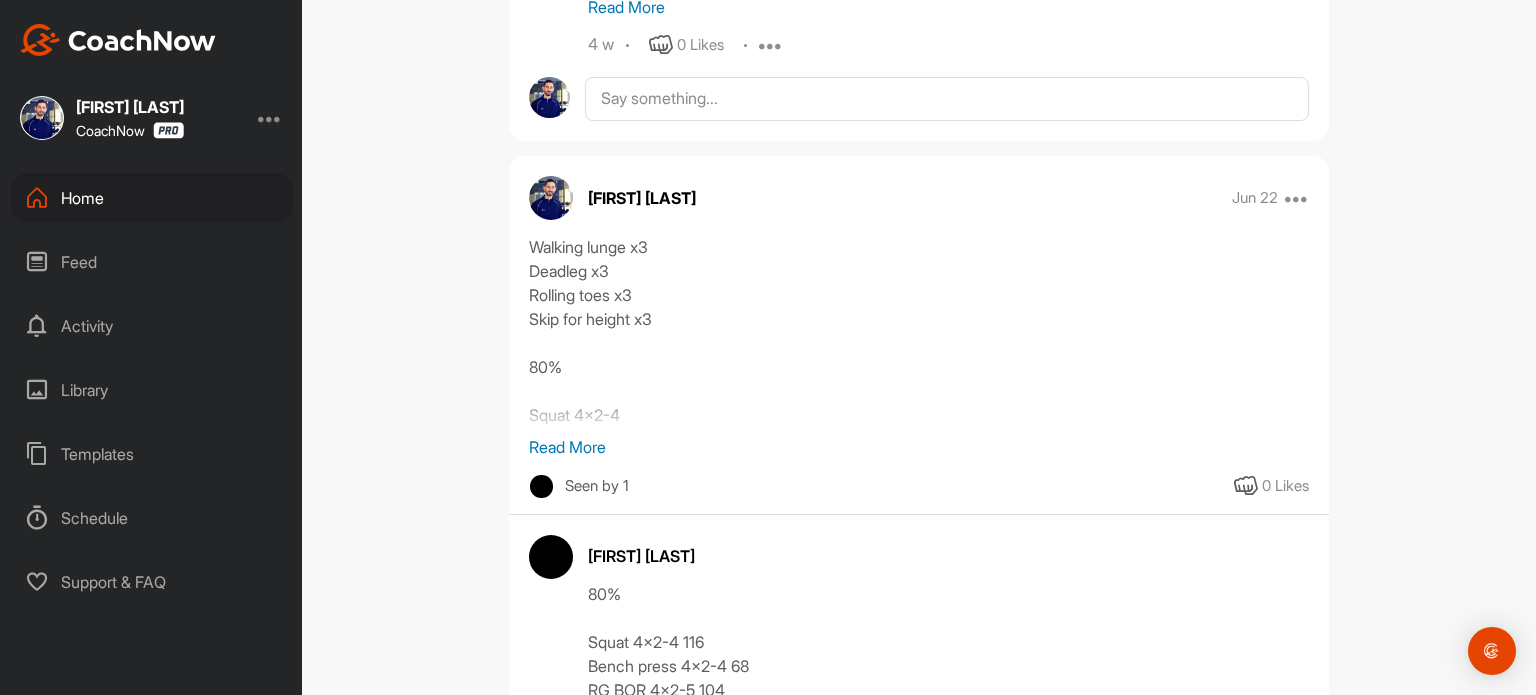 scroll, scrollTop: 2886, scrollLeft: 0, axis: vertical 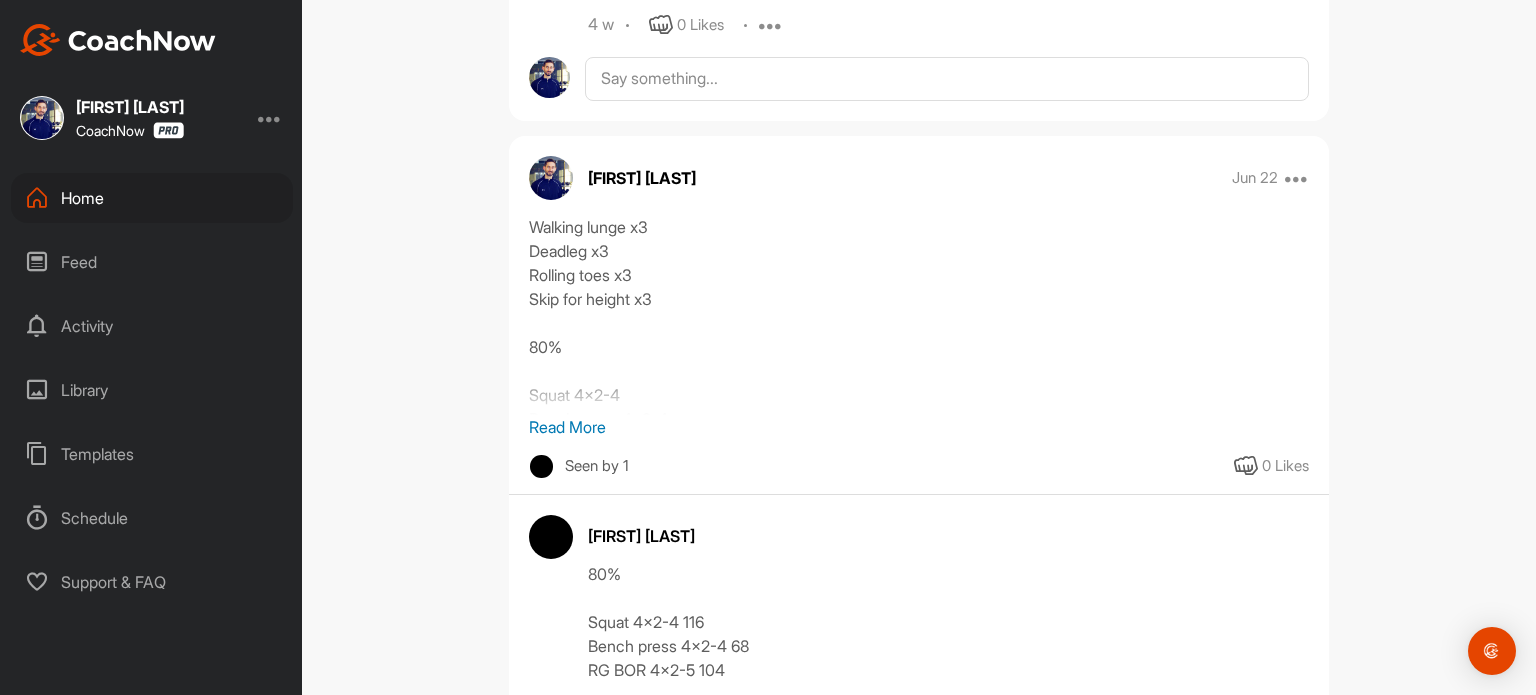 click on "Read More" at bounding box center (919, 427) 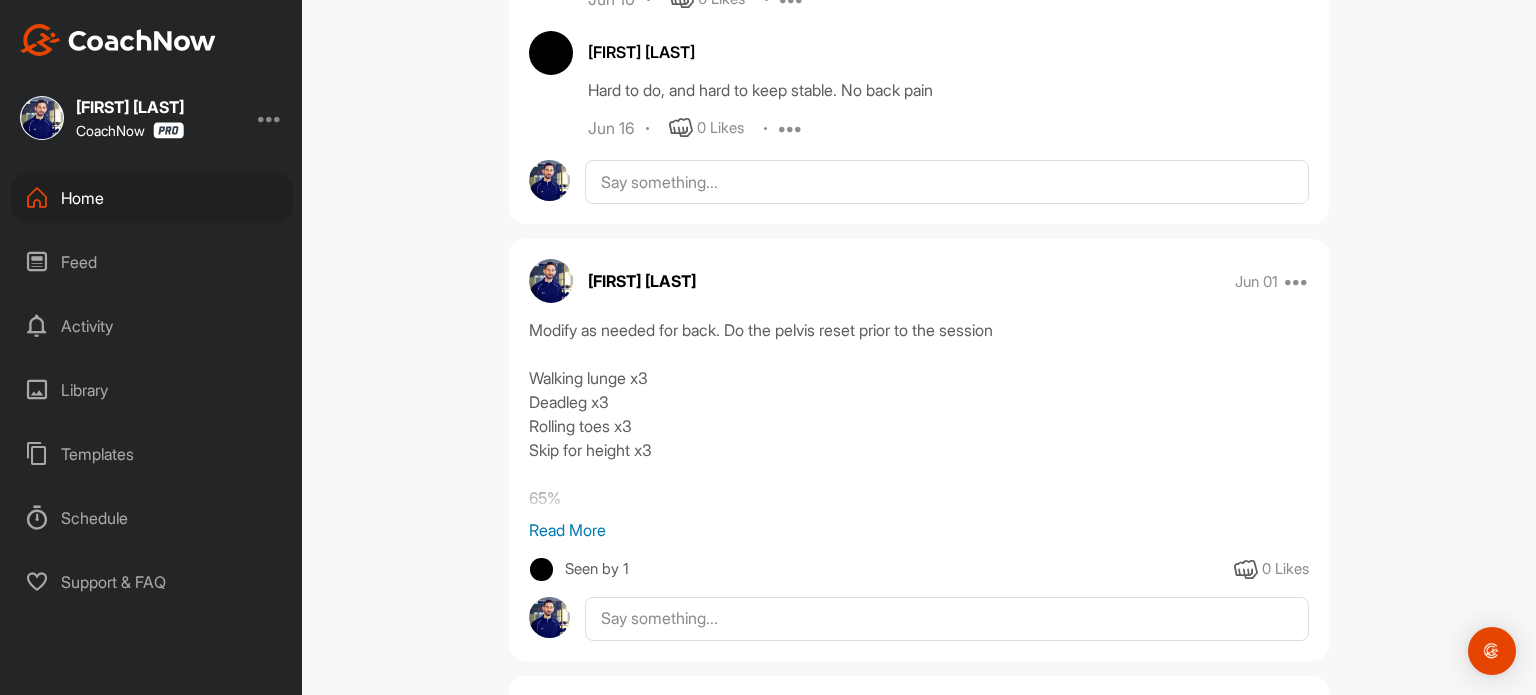 scroll, scrollTop: 5500, scrollLeft: 0, axis: vertical 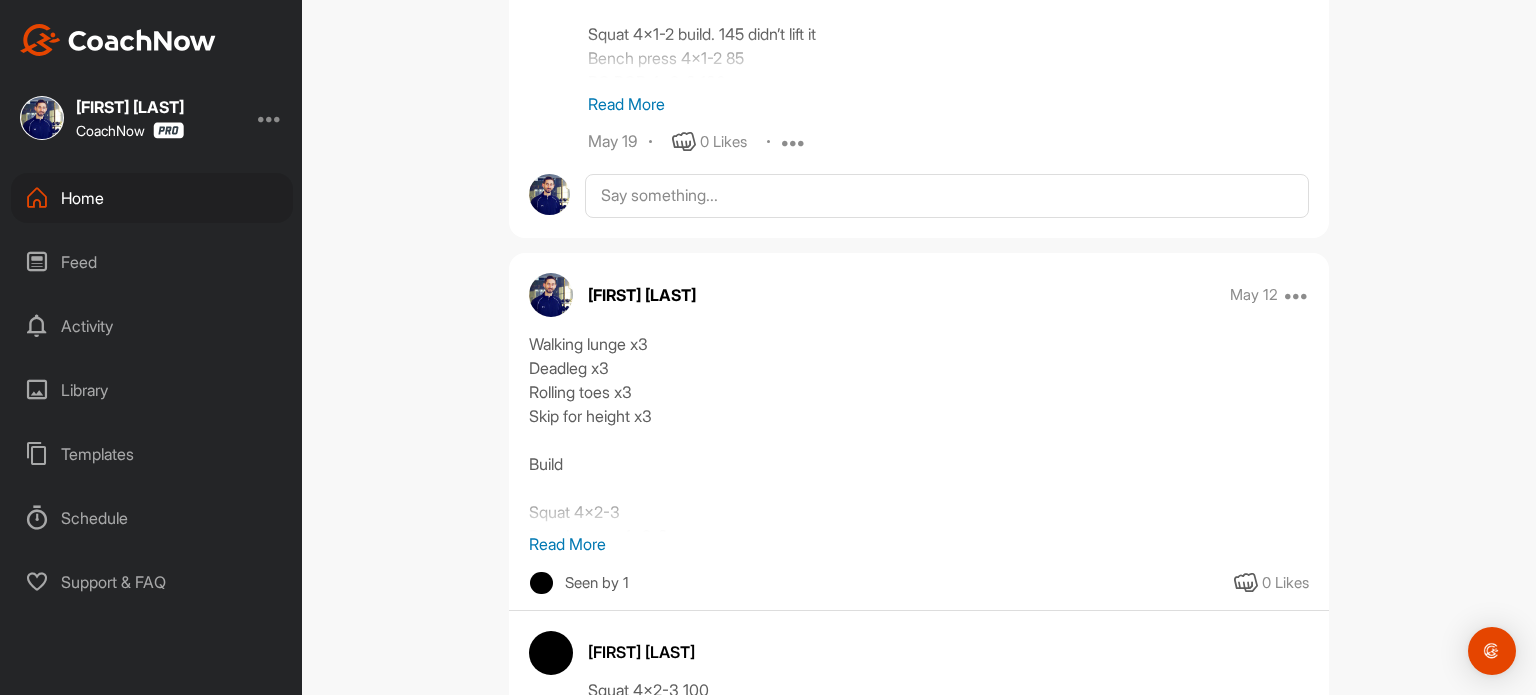 click on "Read More" at bounding box center (919, 544) 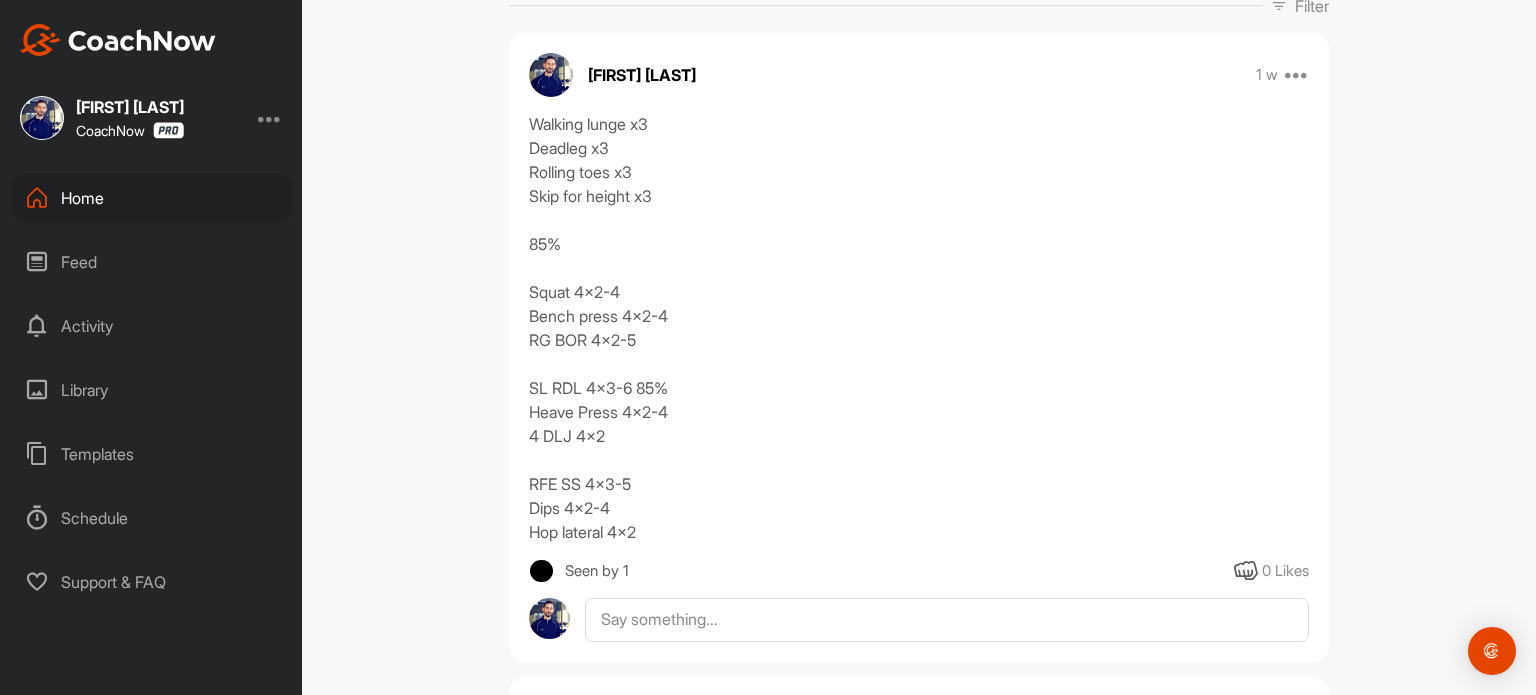 scroll, scrollTop: 379, scrollLeft: 0, axis: vertical 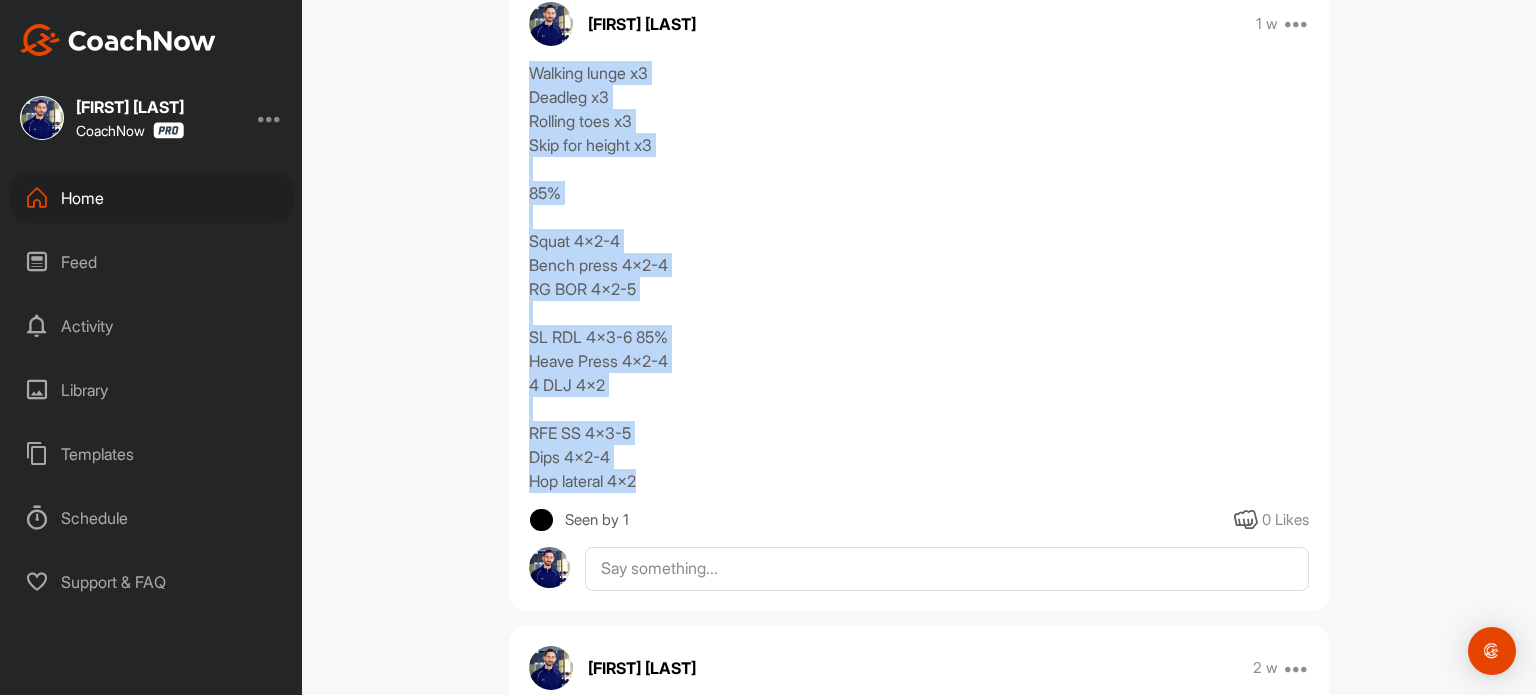 drag, startPoint x: 649, startPoint y: 482, endPoint x: 520, endPoint y: 80, distance: 422.1907 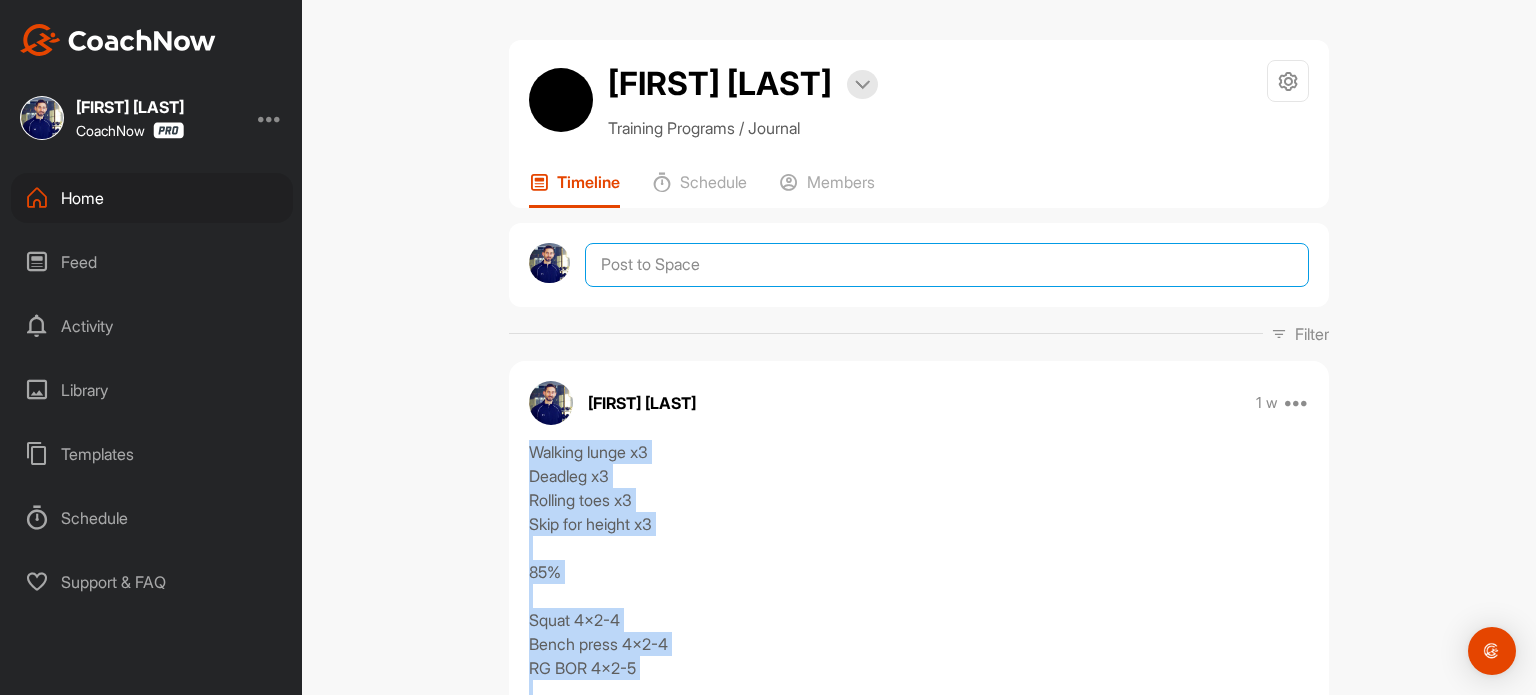 click at bounding box center [947, 265] 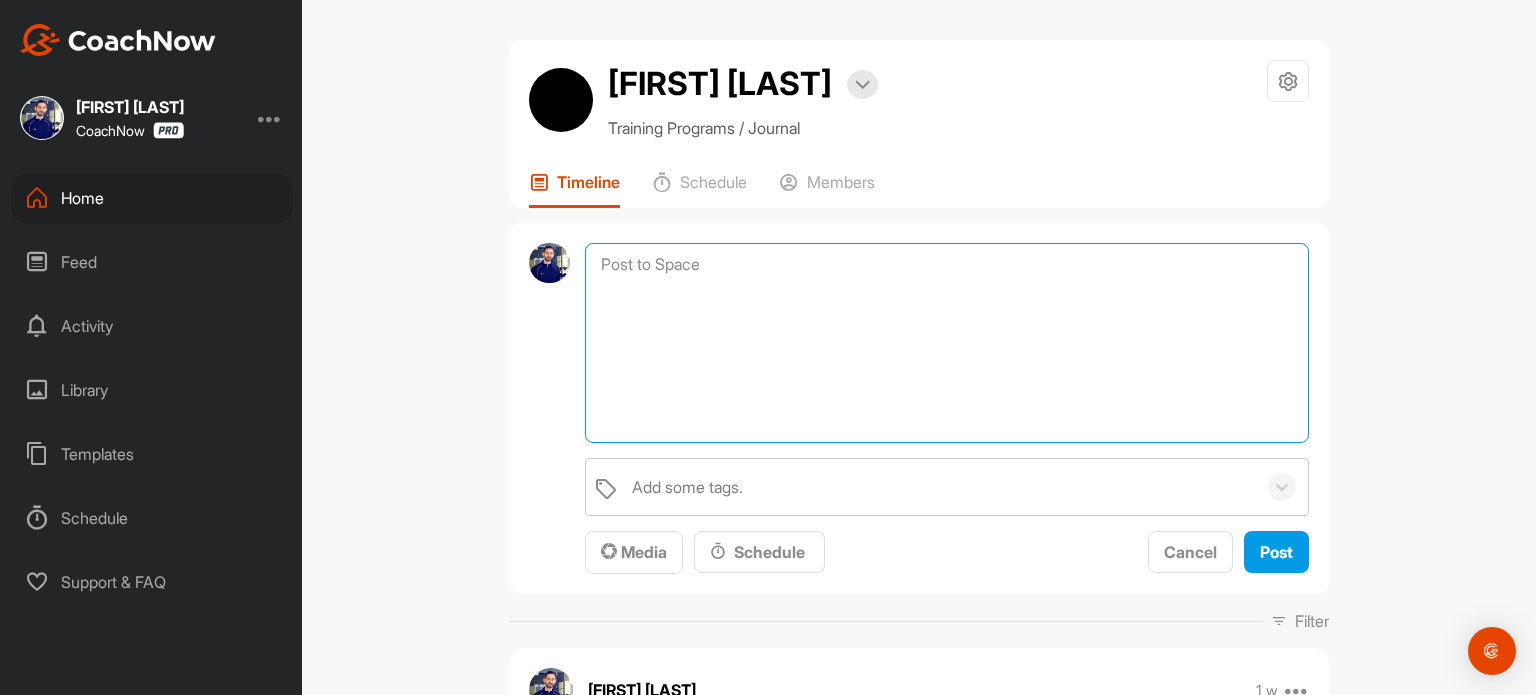 paste on "Walking lunge x3
Deadleg x3
Rolling toes x3
Skip for height x3
85%
Squat 4x2-4
Bench press 4x2-4
RG BOR 4x2-5
SL RDL 4x3-6 85%
Heave Press 4x2-4
4 DLJ 4x2
RFE SS 4x3-5
Dips 4x2-4
Hop lateral 4x2" 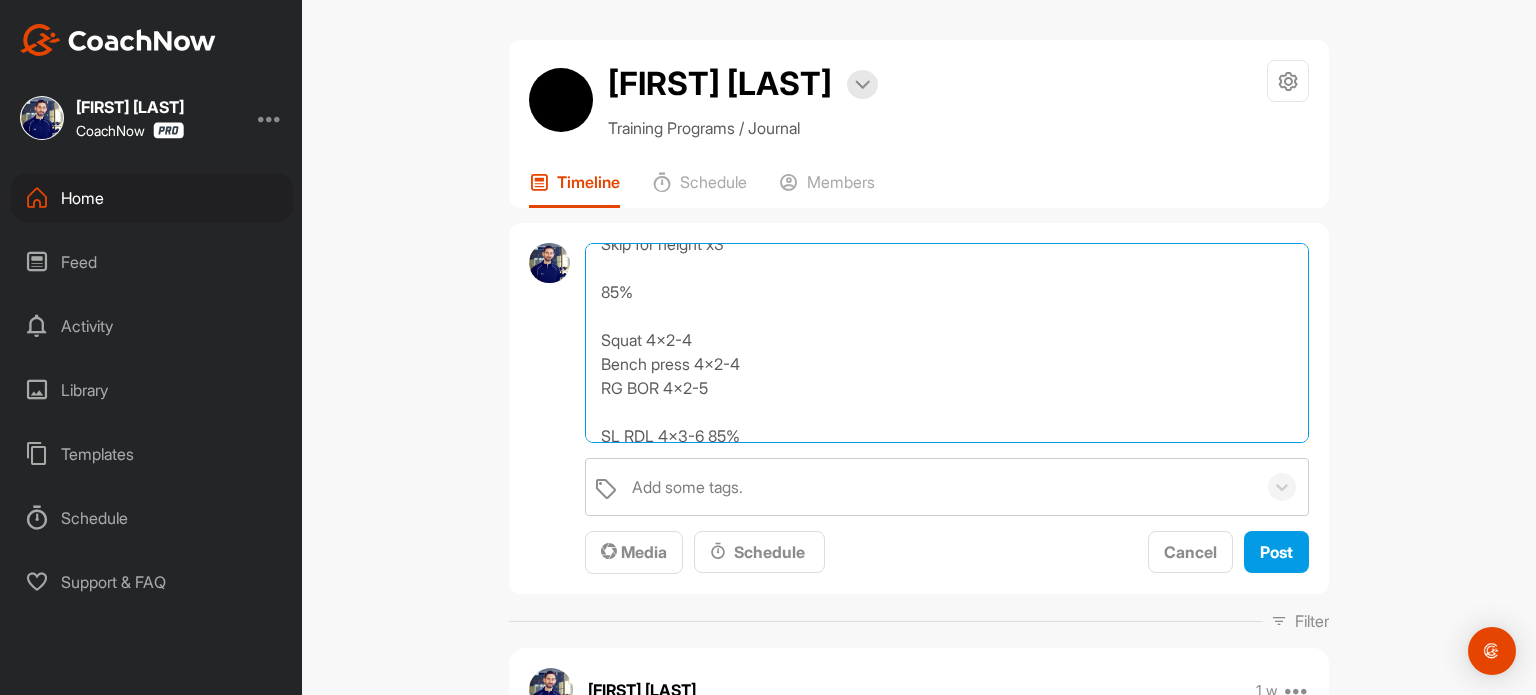 scroll, scrollTop: 96, scrollLeft: 0, axis: vertical 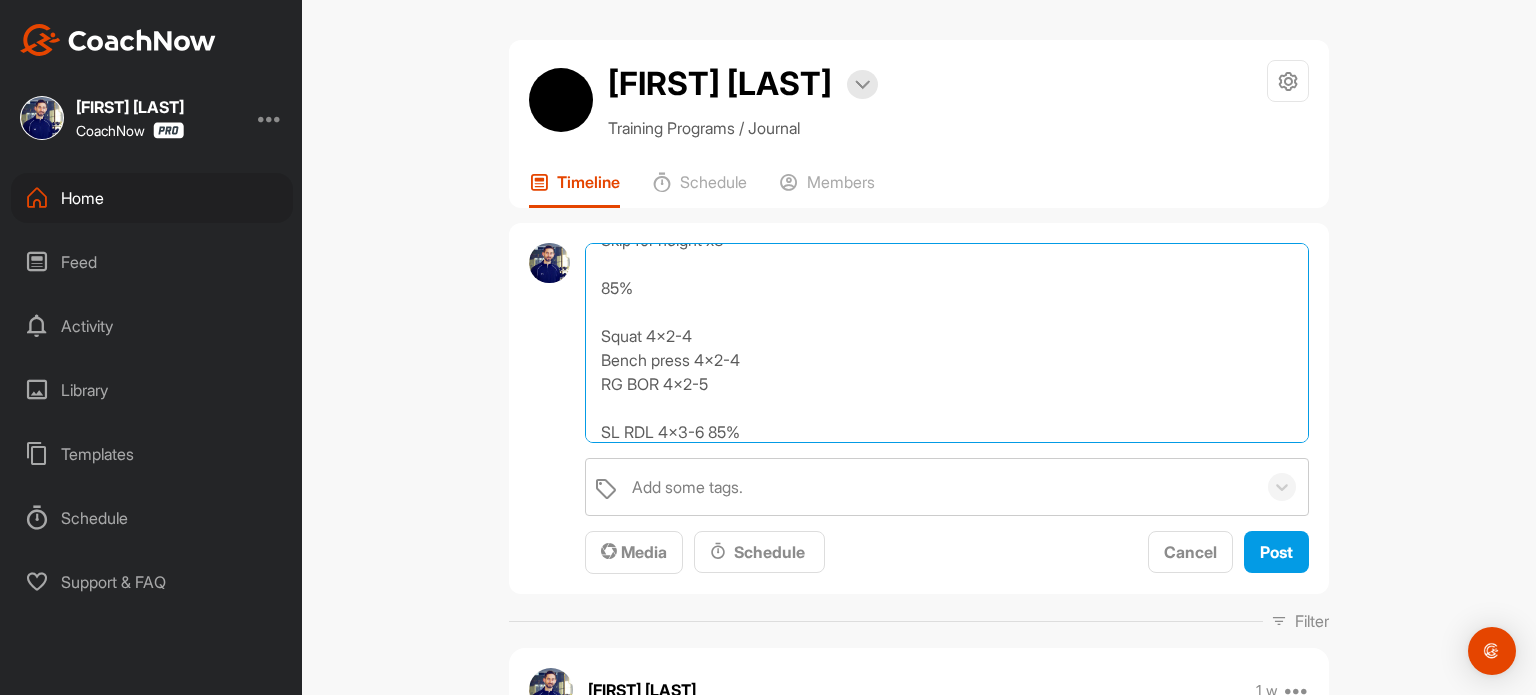 click on "Walking lunge x3
Deadleg x3
Rolling toes x3
Skip for height x3
85%
Squat 4x2-4
Bench press 4x2-4
RG BOR 4x2-5
SL RDL 4x3-6 85%
Heave Press 4x2-4
4 DLJ 4x2
RFE SS 4x3-5
Dips 4x2-4
Hop lateral 4x2" at bounding box center [947, 343] 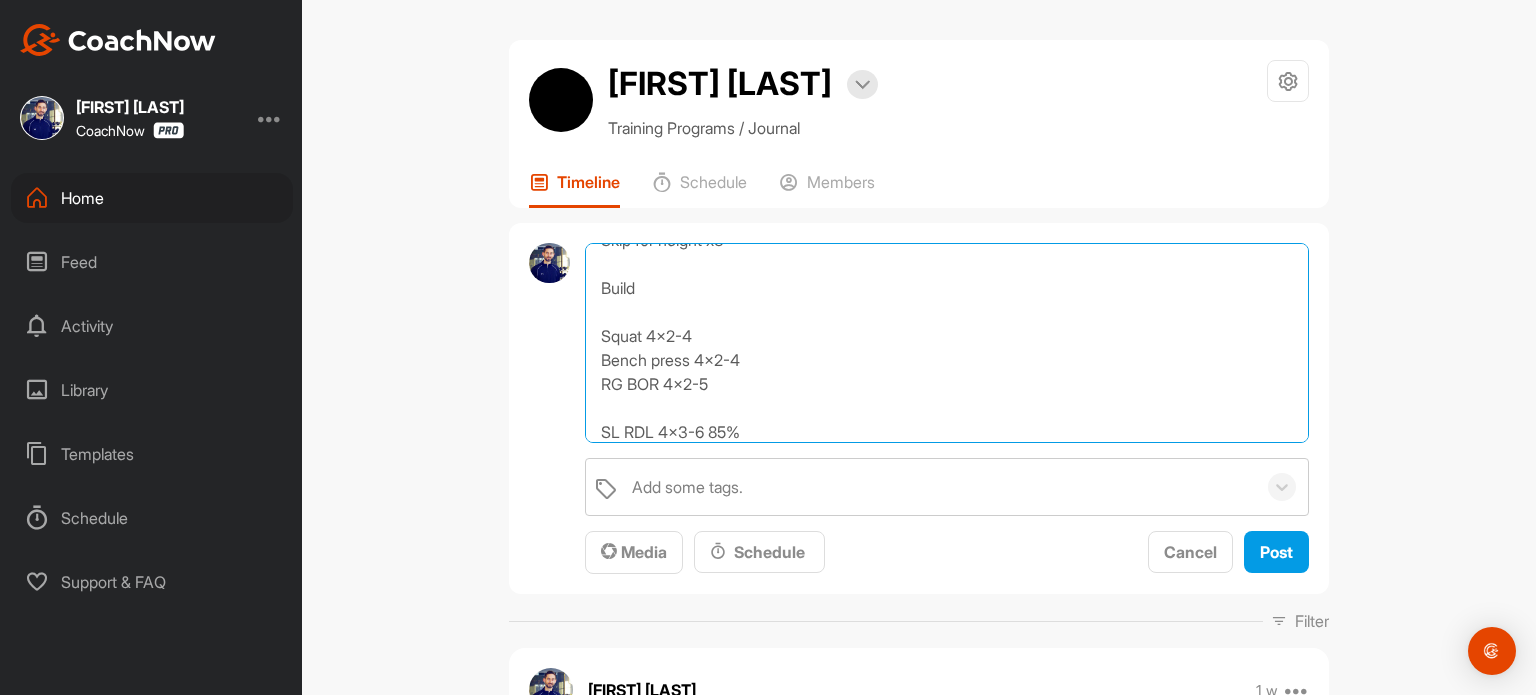click on "Walking lunge x3
Deadleg x3
Rolling toes x3
Skip for height x3
Build
Squat 4x2-4
Bench press 4x2-4
RG BOR 4x2-5
SL RDL 4x3-6 85%
Heave Press 4x2-4
4 DLJ 4x2
RFE SS 4x3-5
Dips 4x2-4
Hop lateral 4x2" at bounding box center [947, 343] 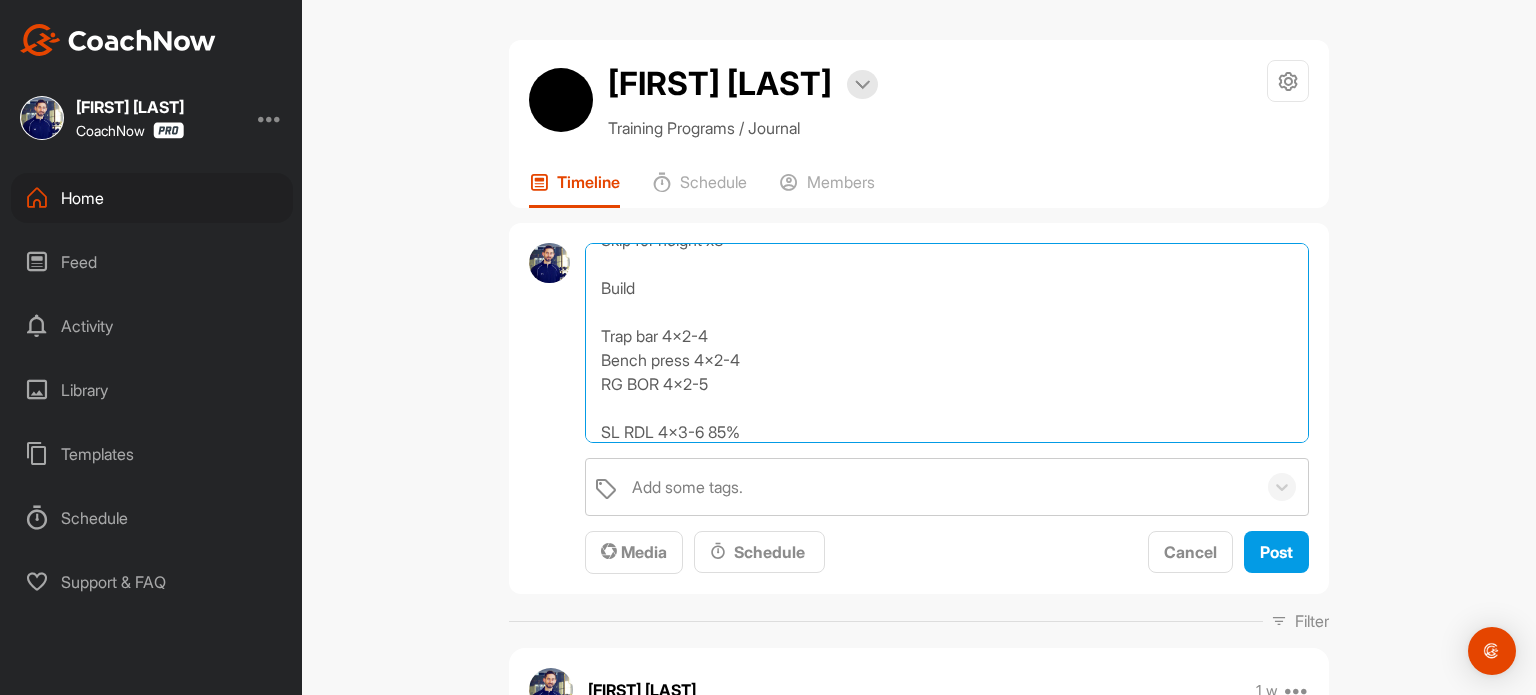 click on "Walking lunge x3
Deadleg x3
Rolling toes x3
Skip for height x3
Build
Trap bar 4x2-4
Bench press 4x2-4
RG BOR 4x2-5
SL RDL 4x3-6 85%
Heave Press 4x2-4
4 DLJ 4x2
RFE SS 4x3-5
Dips 4x2-4
Hop lateral 4x2" at bounding box center [947, 343] 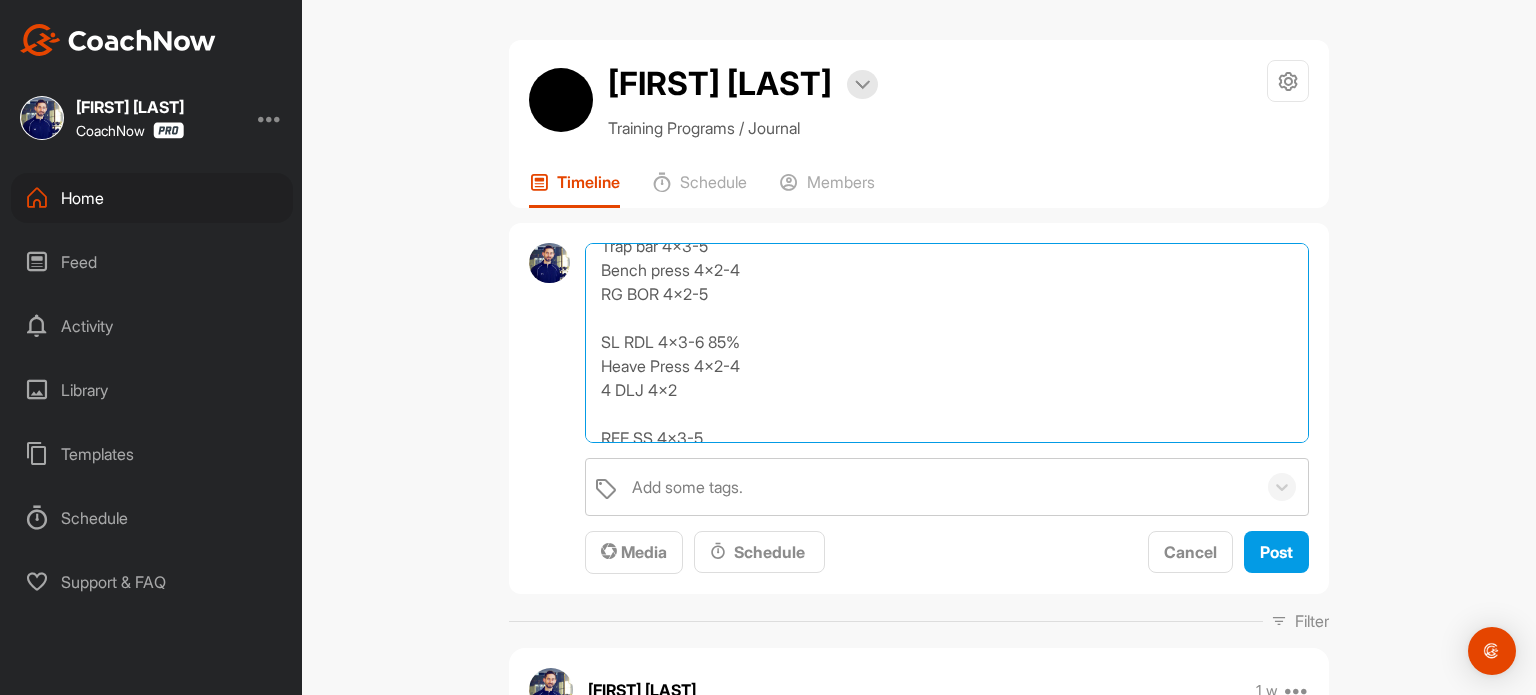 scroll, scrollTop: 182, scrollLeft: 0, axis: vertical 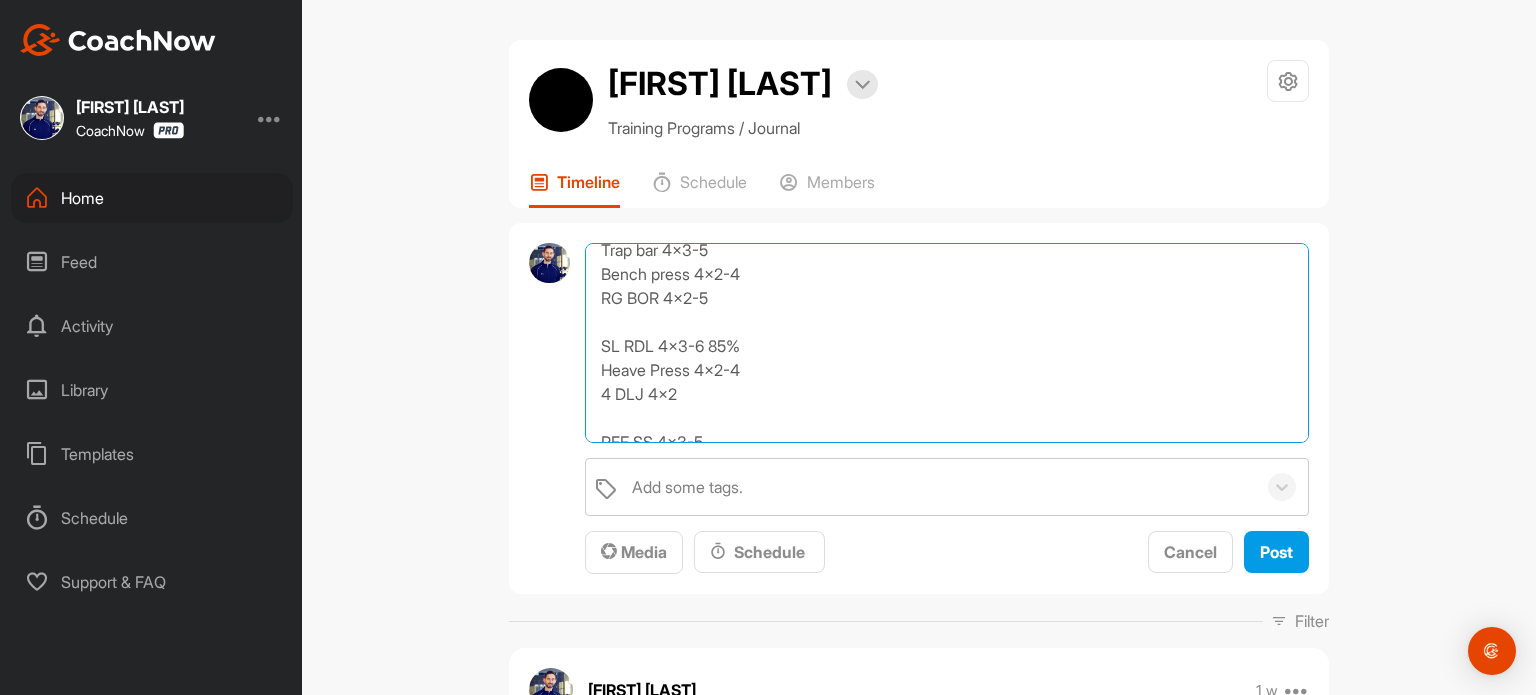click on "Walking lunge x3
Deadleg x3
Rolling toes x3
Skip for height x3
Build
Trap bar 4x3-5
Bench press 4x2-4
RG BOR 4x2-5
SL RDL 4x3-6 85%
Heave Press 4x2-4
4 DLJ 4x2
RFE SS 4x3-5
Dips 4x2-4
Hop lateral 4x2" at bounding box center (947, 343) 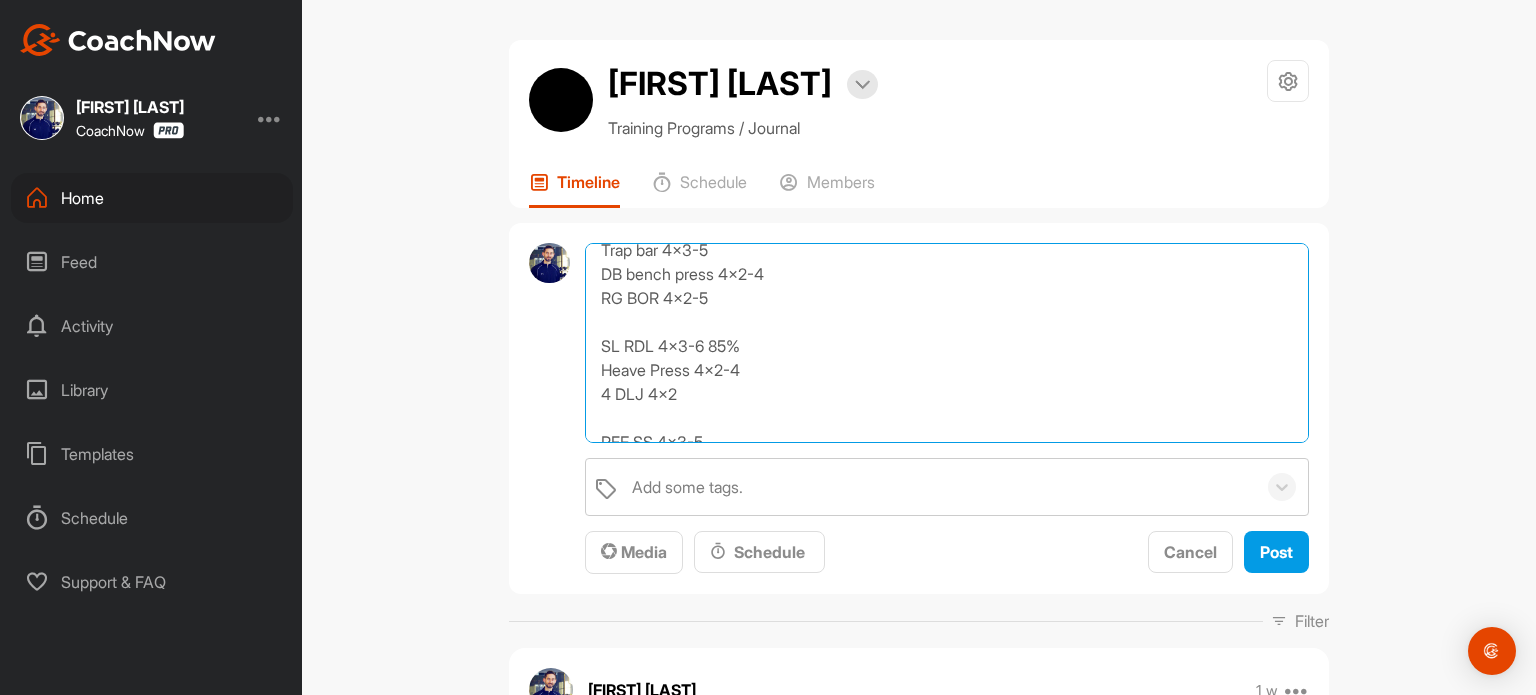 click on "Walking lunge x3
Deadleg x3
Rolling toes x3
Skip for height x3
Build
Trap bar 4x3-5
DB bench press 4x2-4
RG BOR 4x2-5
SL RDL 4x3-6 85%
Heave Press 4x2-4
4 DLJ 4x2
RFE SS 4x3-5
Dips 4x2-4
Hop lateral 4x2" at bounding box center [947, 343] 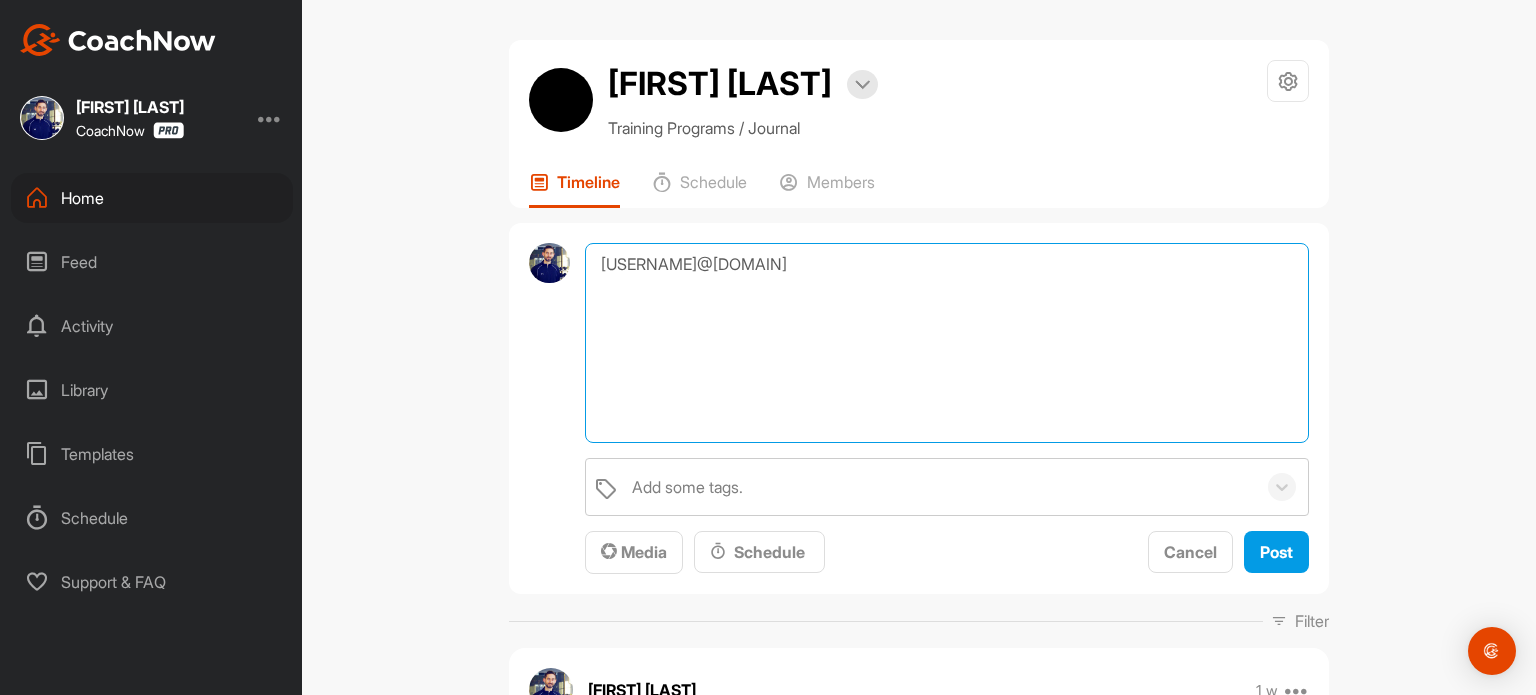 click on "[USERNAME]@[DOMAIN]" at bounding box center [947, 343] 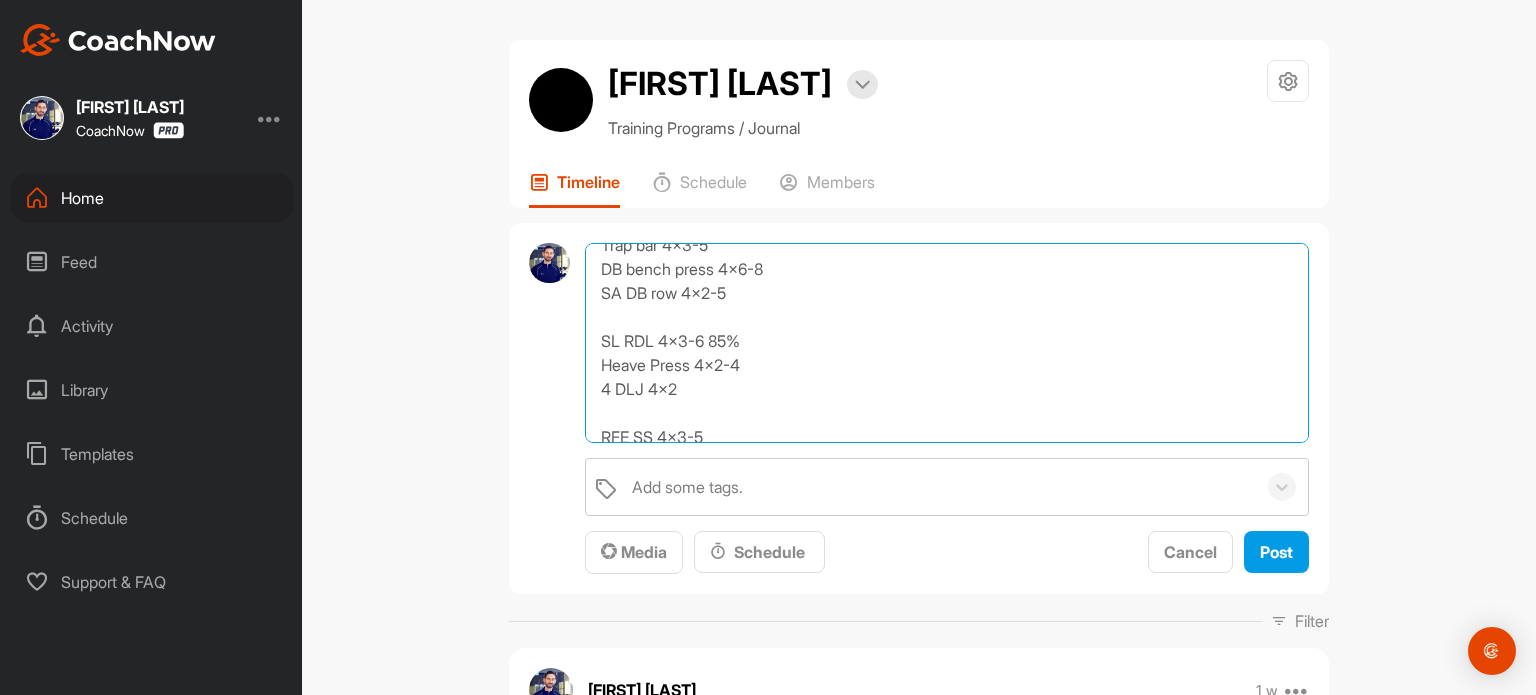 click on "Walking lunge x3
Deadleg x3
Rolling toes x3
Skip for height x3
Build
Trap bar 4x3-5
DB bench press 4x6-8
SA DB row 4x2-5
SL RDL 4x3-6 85%
Heave Press 4x2-4
4 DLJ 4x2
RFE SS 4x3-5
Dips 4x2-4
Hop lateral 4x2" at bounding box center [947, 343] 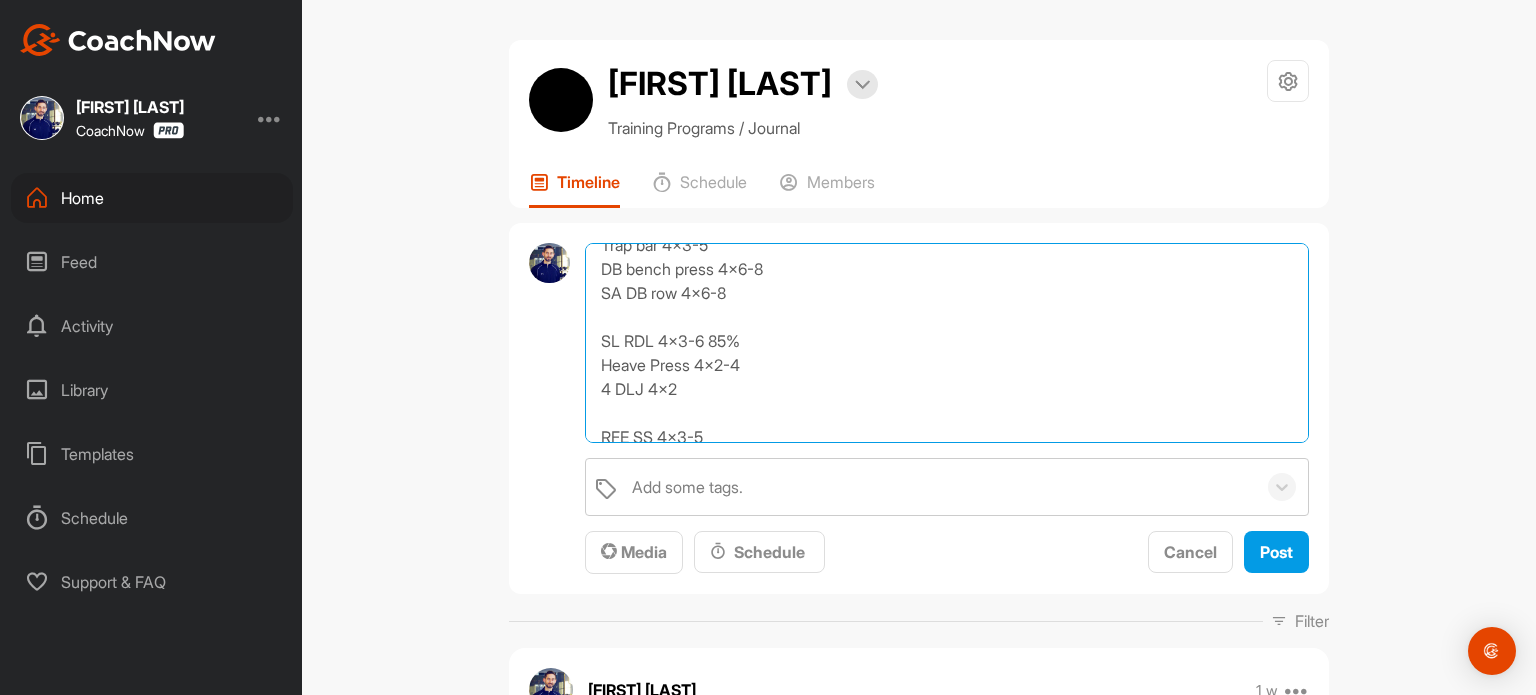 click on "Walking lunge x3
Deadleg x3
Rolling toes x3
Skip for height x3
Build
Trap bar 4x3-5
DB bench press 4x6-8
SA DB row 4x6-8
SL RDL 4x3-6 85%
Heave Press 4x2-4
4 DLJ 4x2
RFE SS 4x3-5
Dips 4x2-4
Hop lateral 4x2" at bounding box center (947, 343) 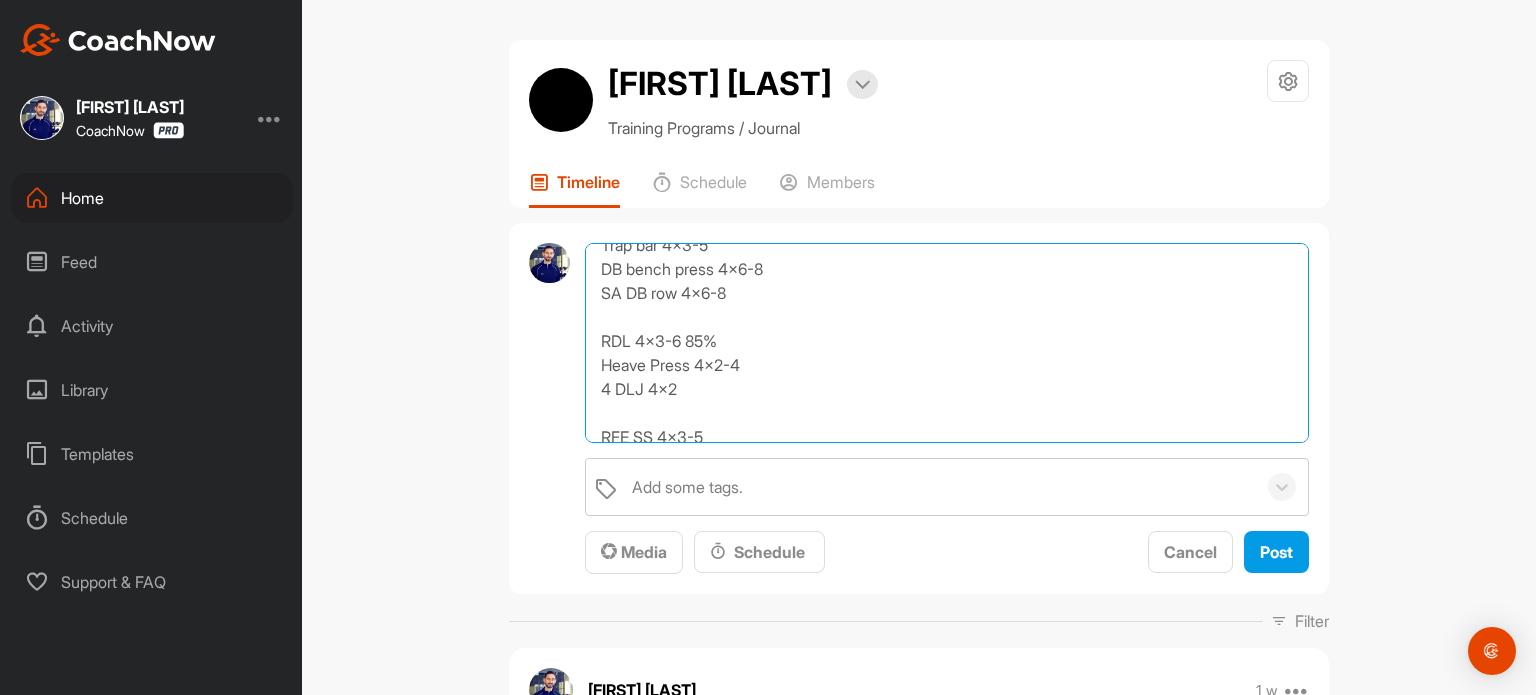 click on "Walking lunge x3
Deadleg x3
Rolling toes x3
Skip for height x3
Build
Trap bar 4x3-5
DB bench press 4x6-8
SA DB row 4x6-8
RDL 4x3-6 85%
Heave Press 4x2-4
4 DLJ 4x2
RFE SS 4x3-5
Dips 4x2-4
Hop lateral 4x2" at bounding box center (947, 343) 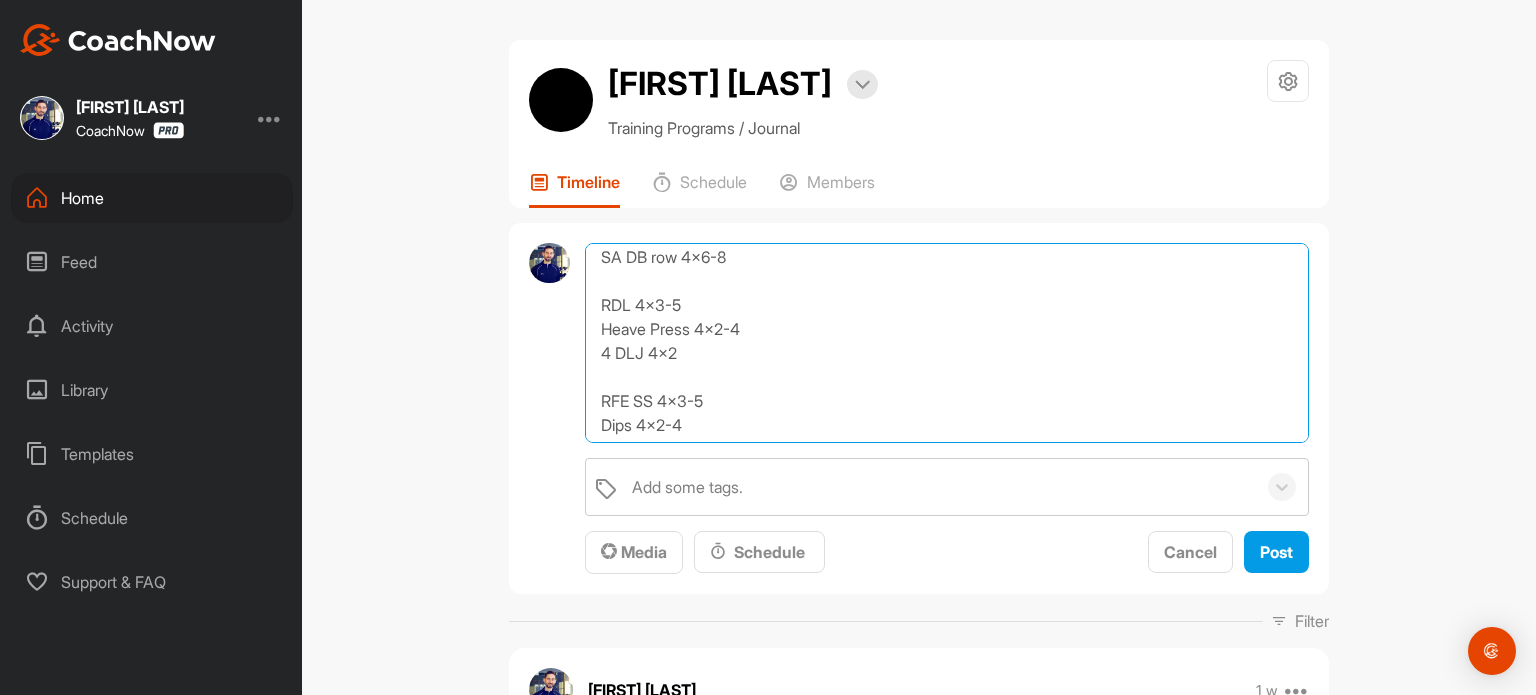 scroll, scrollTop: 218, scrollLeft: 0, axis: vertical 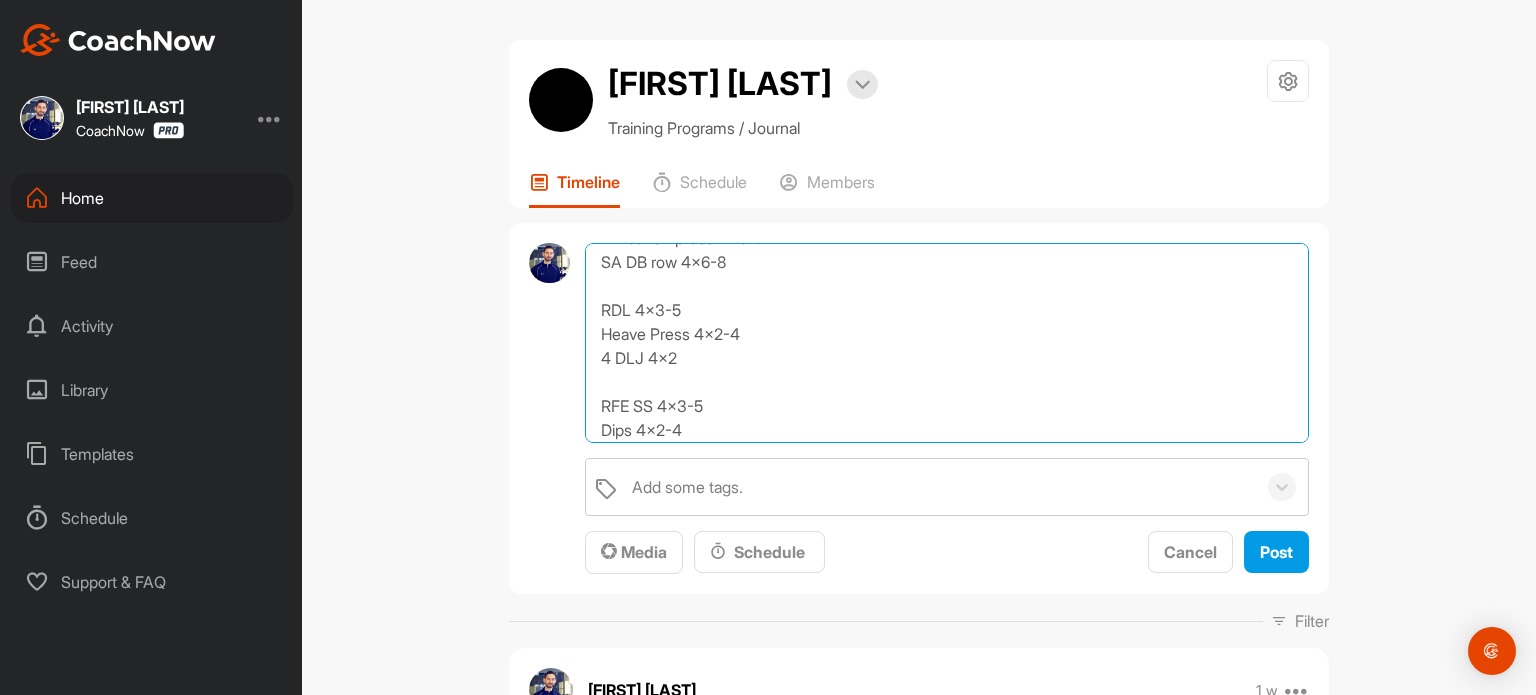 click on "Walking lunge x3
Deadleg x3
Rolling toes x3
Skip for height x3
Build
Trap bar 4x3-5
DB bench press 4x6-8
SA DB row 4x6-8
RDL 4x3-5
Heave Press 4x2-4
4 DLJ 4x2
RFE SS 4x3-5
Dips 4x2-4
Hop lateral 4x2" at bounding box center (947, 343) 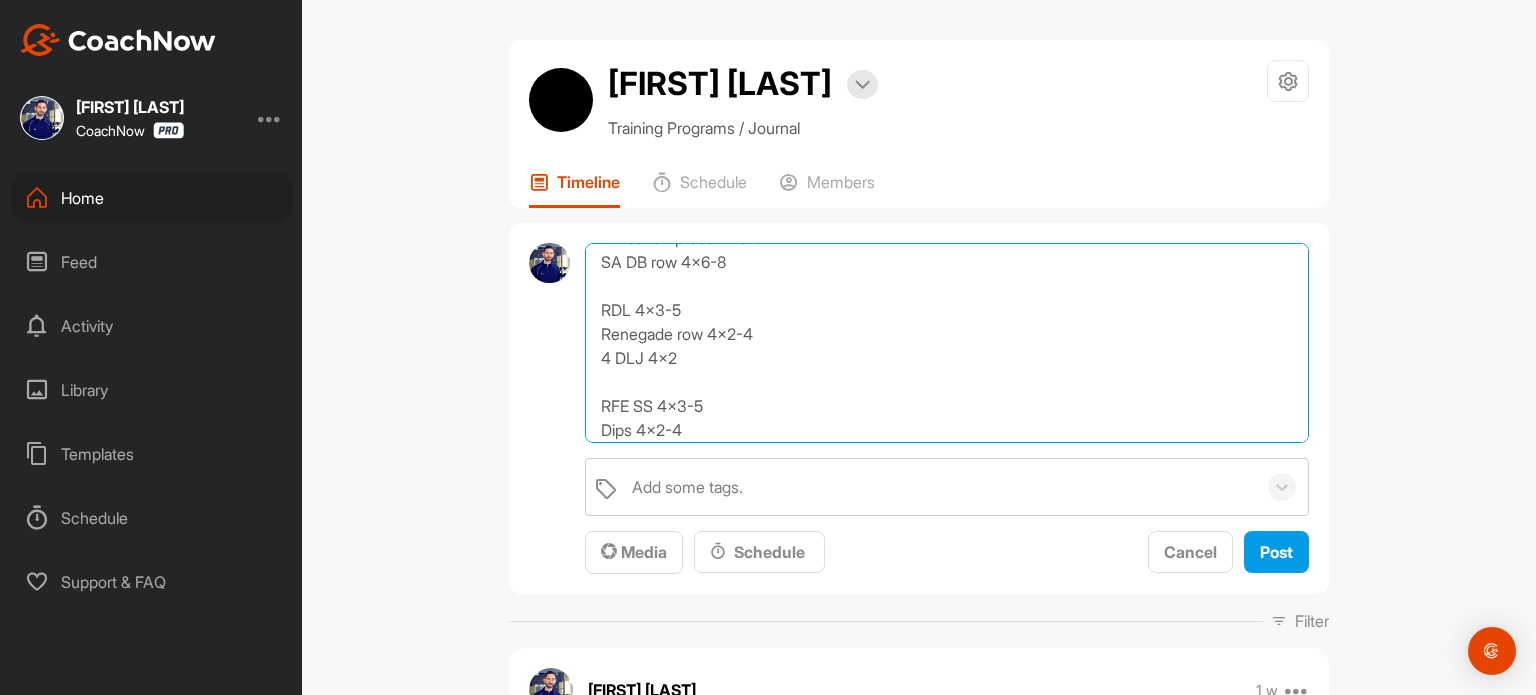 click on "Walking lunge x3
Deadleg x3
Rolling toes x3
Skip for height x3
Build
Trap bar 4x3-5
DB bench press 4x6-8
SA DB row 4x6-8
RDL 4x3-5
Renegade row 4x2-4
4 DLJ 4x2
RFE SS 4x3-5
Dips 4x2-4
Hop lateral 4x2" at bounding box center (947, 343) 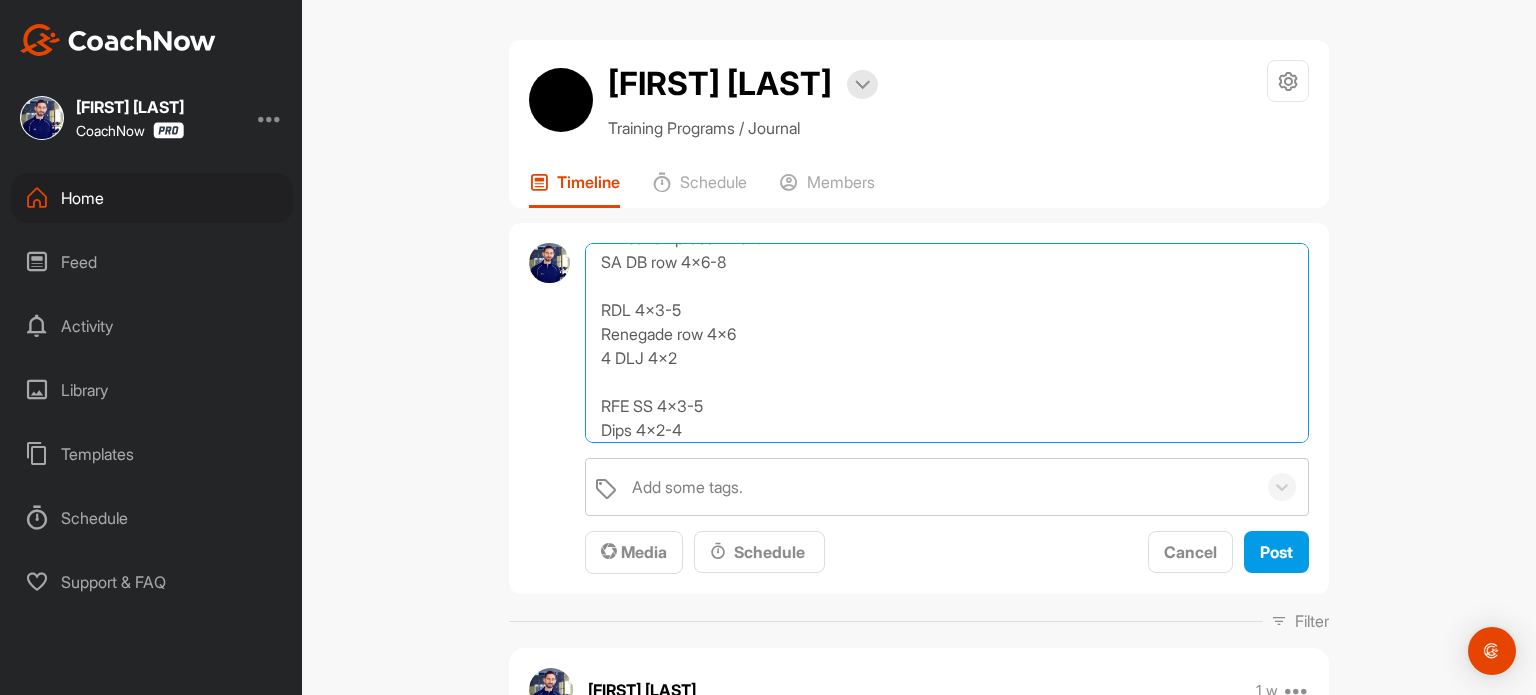 drag, startPoint x: 686, startPoint y: 359, endPoint x: 594, endPoint y: 356, distance: 92.0489 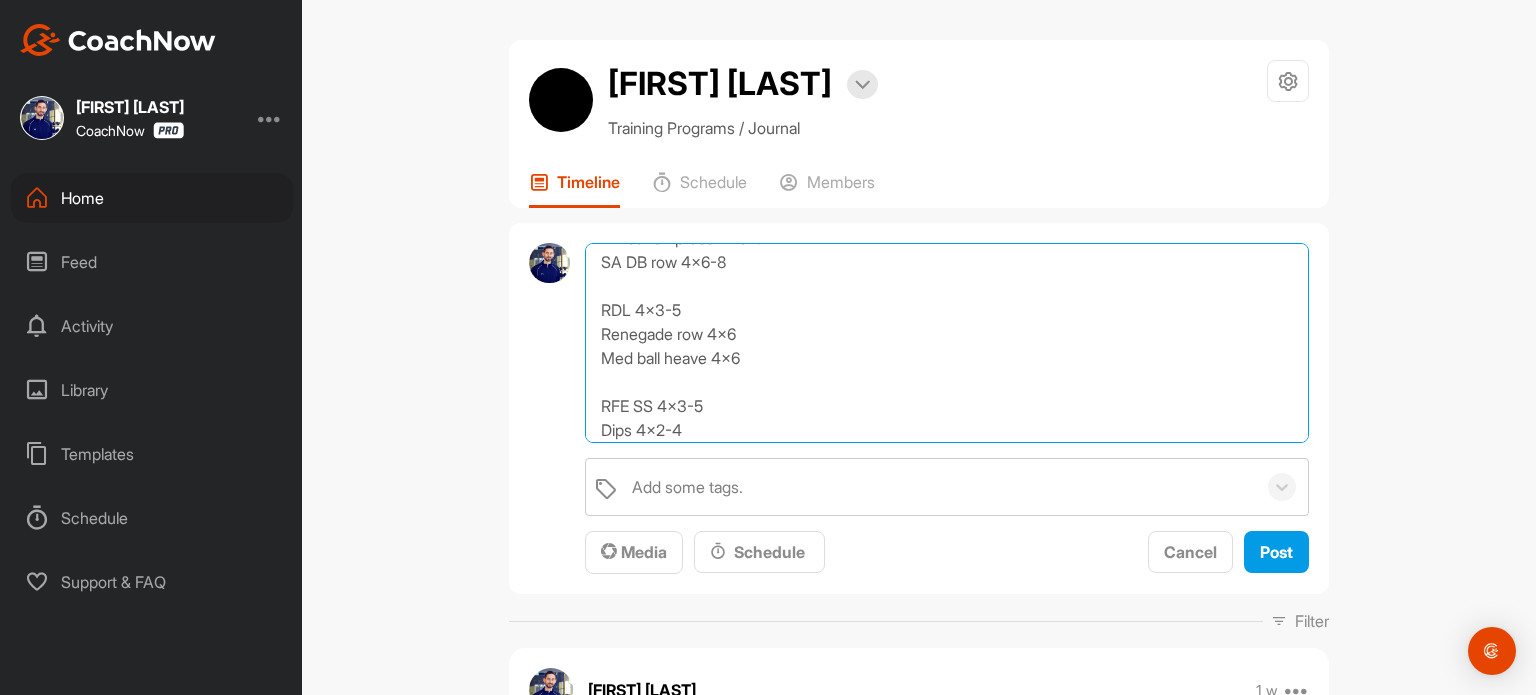 scroll, scrollTop: 250, scrollLeft: 0, axis: vertical 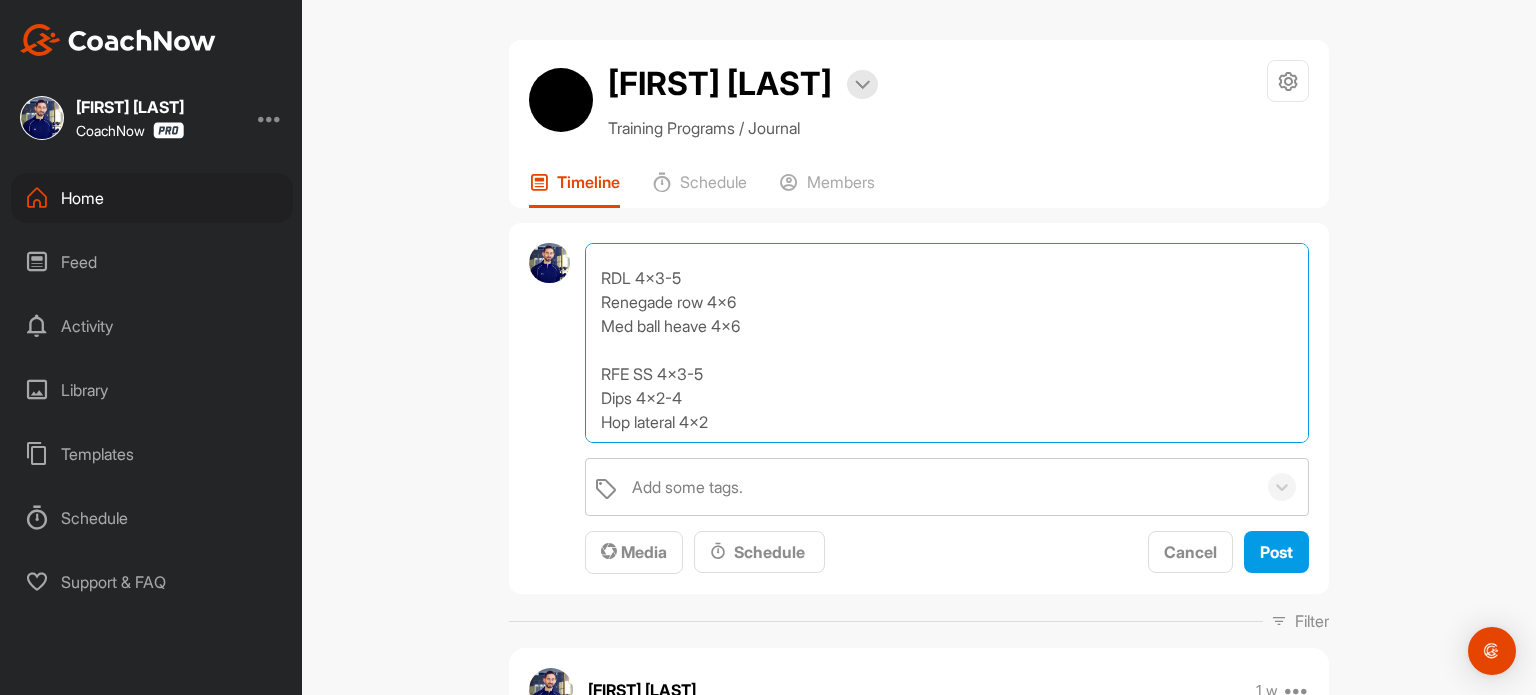 drag, startPoint x: 716, startPoint y: 367, endPoint x: 592, endPoint y: 372, distance: 124.10077 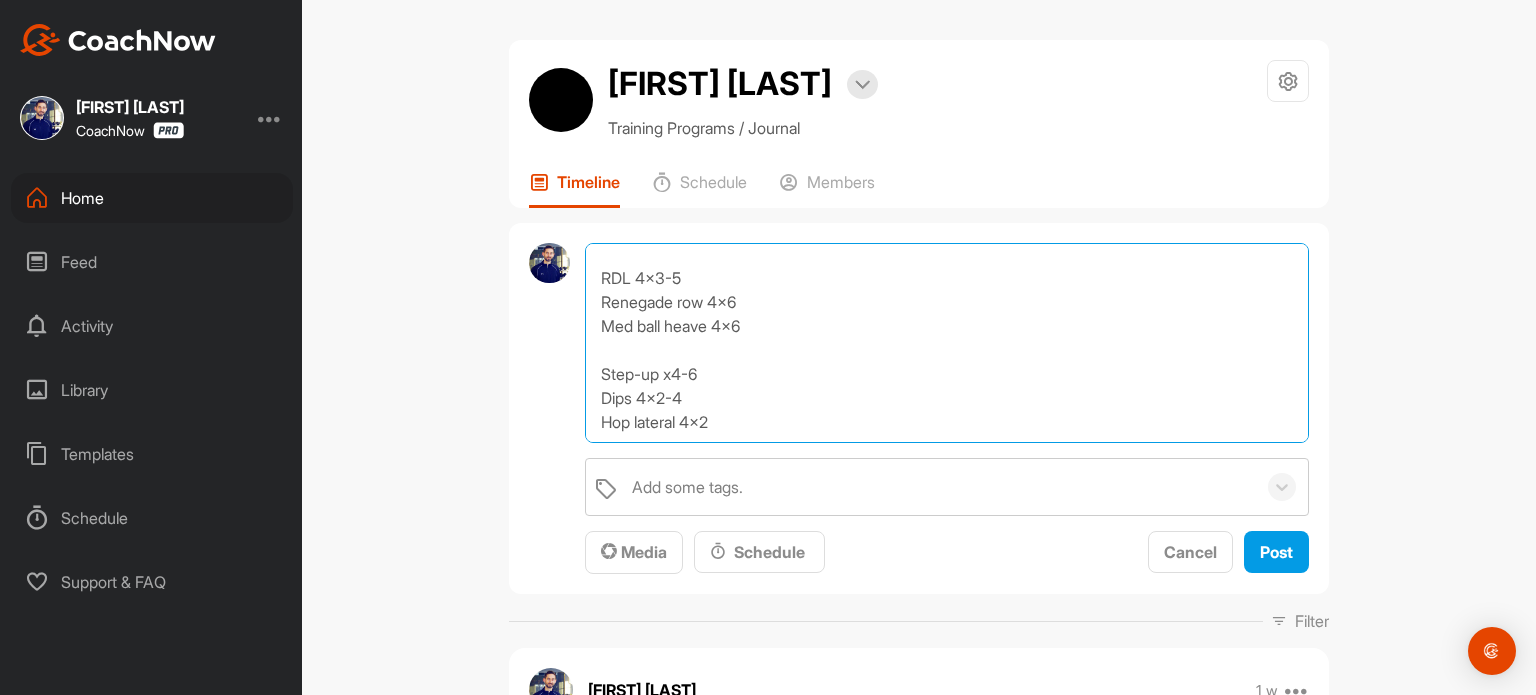 click on "Walking lunge x3
Deadleg x3
Rolling toes x3
Skip for height x3
Build
Trap bar 4x3-5
DB bench press 4x6-8
SA DB row 4x6-8
RDL 4x3-5
Renegade row 4x6
Med ball heave 4x6
Step-up x4-6
Dips 4x2-4
Hop lateral 4x2" at bounding box center [947, 343] 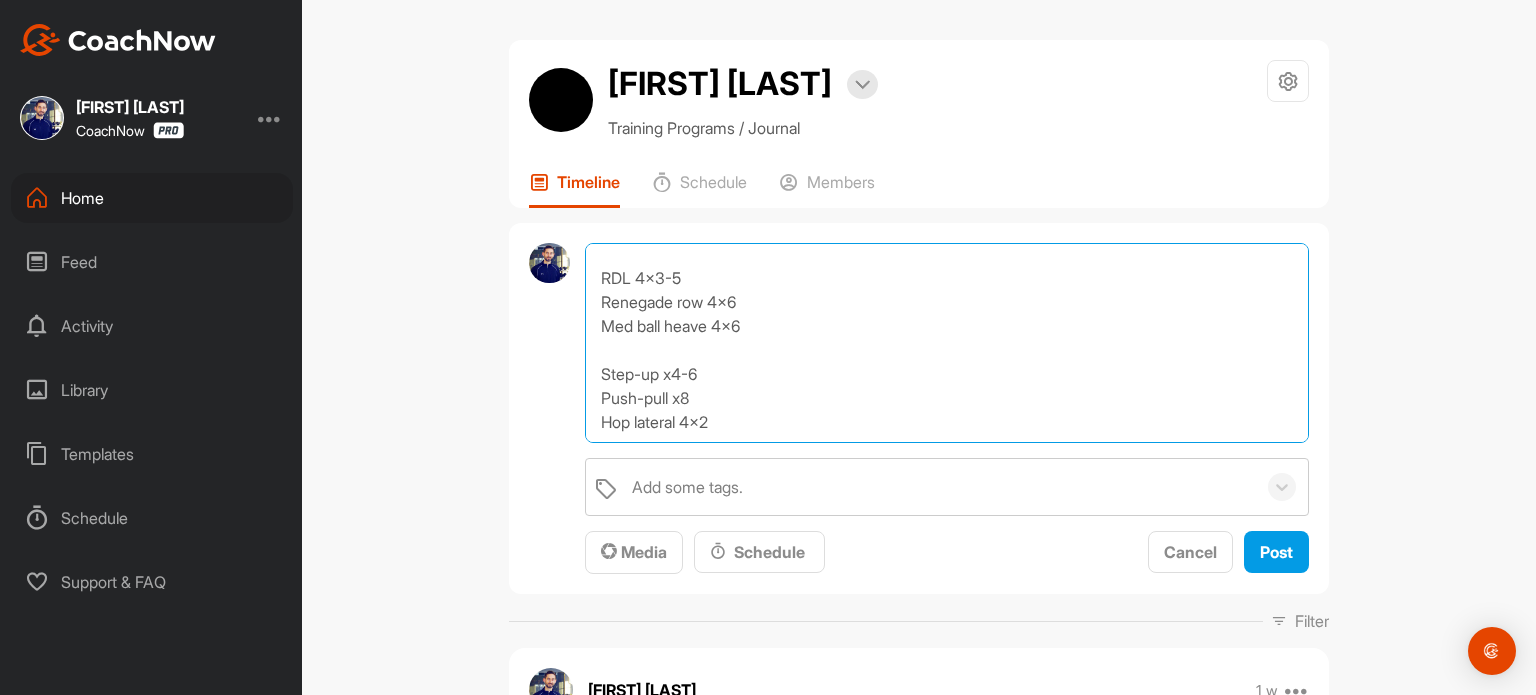 drag, startPoint x: 724, startPoint y: 428, endPoint x: 596, endPoint y: 435, distance: 128.19127 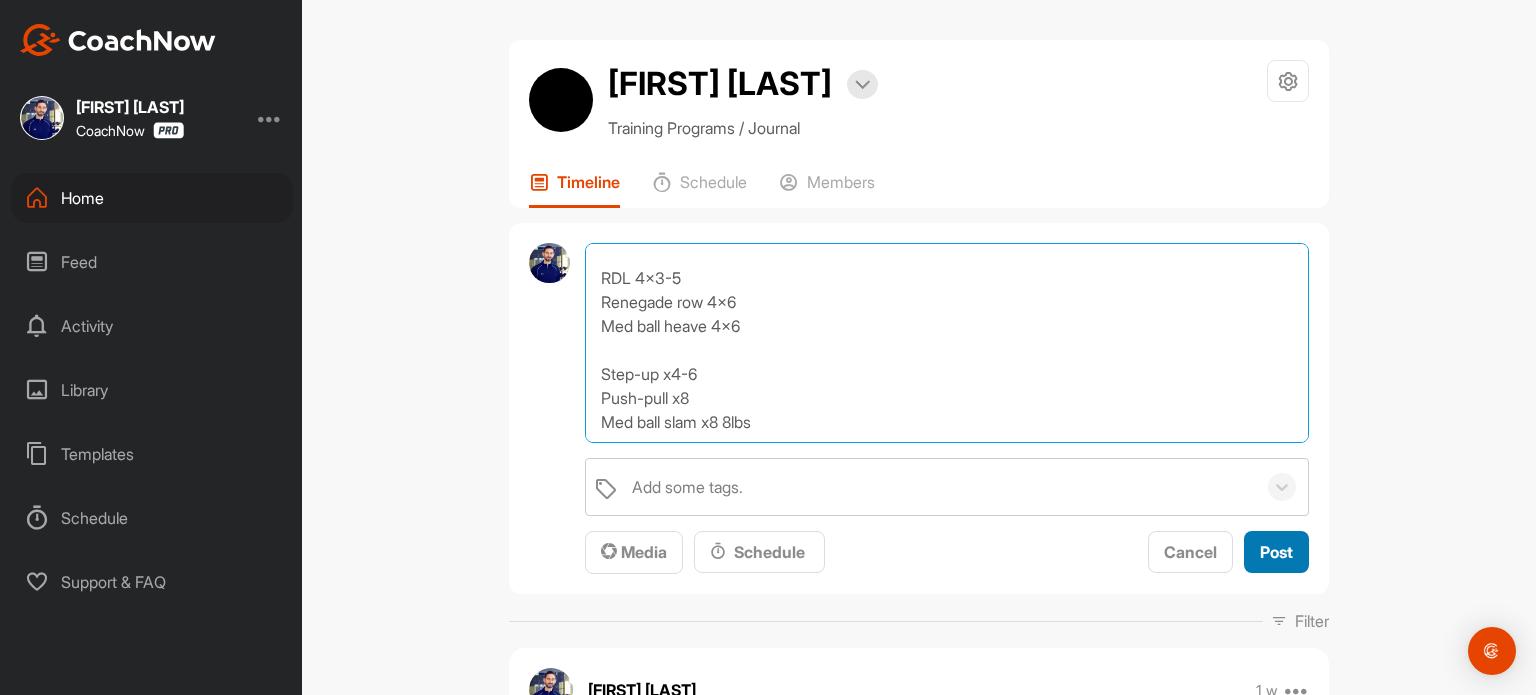 type on "Walking lunge x3
Deadleg x3
Rolling toes x3
Skip for height x3
Build
Trap bar 4x3-5
DB bench press 4x6-8
SA DB row 4x6-8
RDL 4x3-5
Renegade row 4x6
Med ball heave 4x6
Step-up x4-6
Push-pull x8
Med ball slam x8 8lbs" 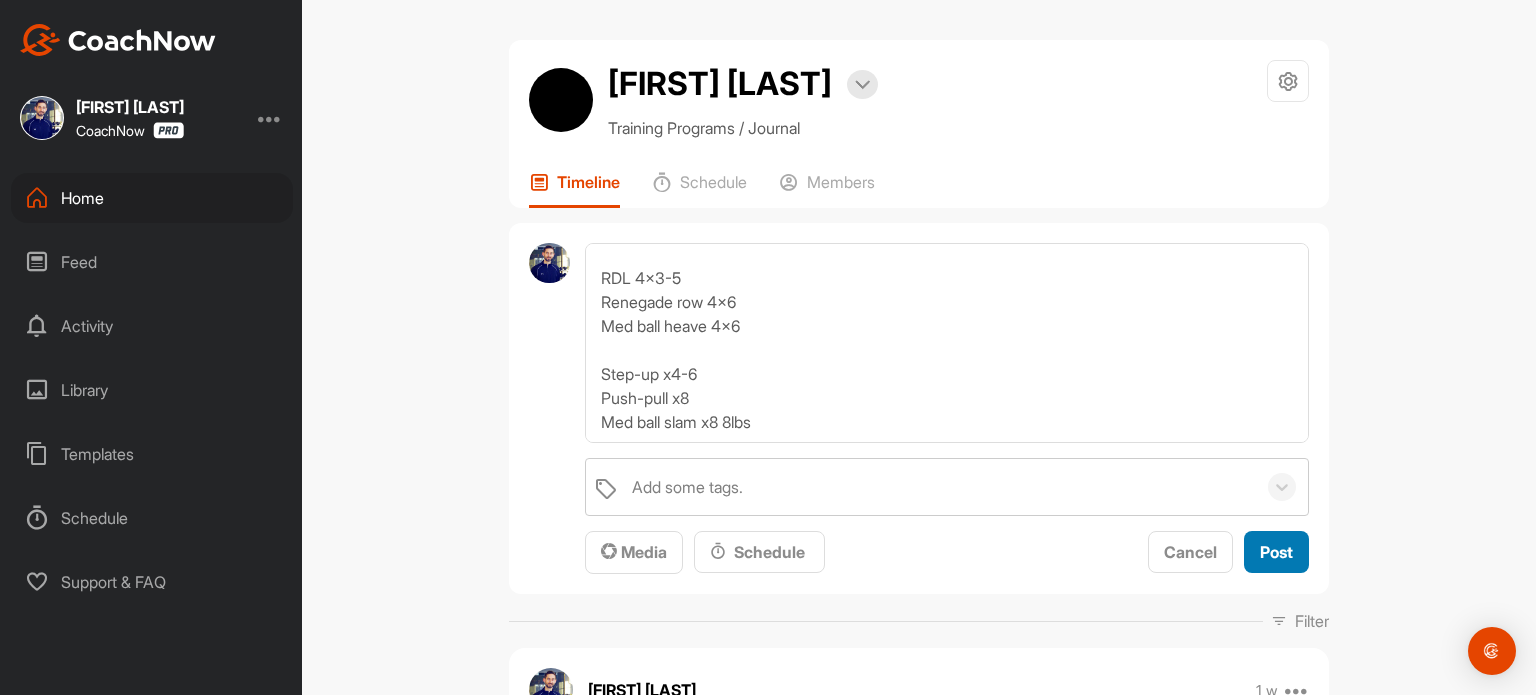 click on "Post" at bounding box center (1276, 552) 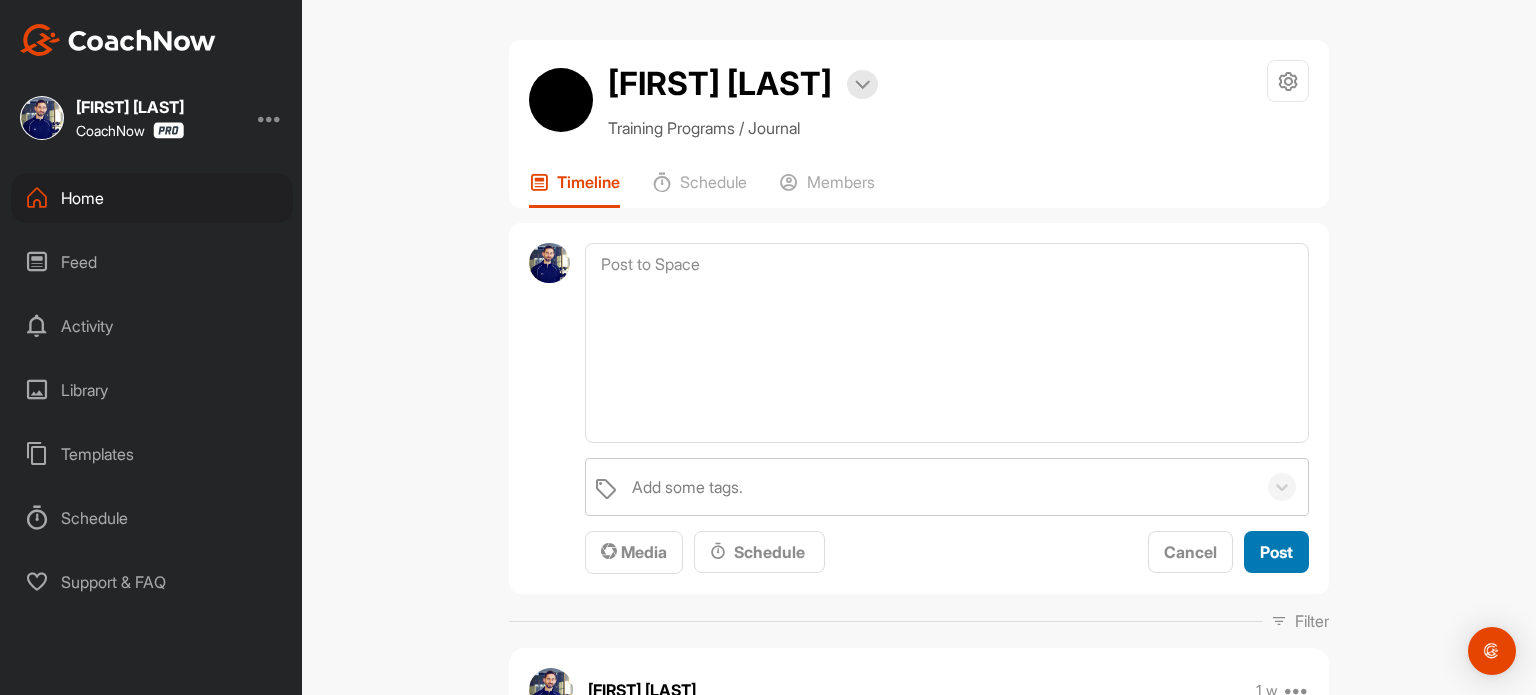 scroll, scrollTop: 0, scrollLeft: 0, axis: both 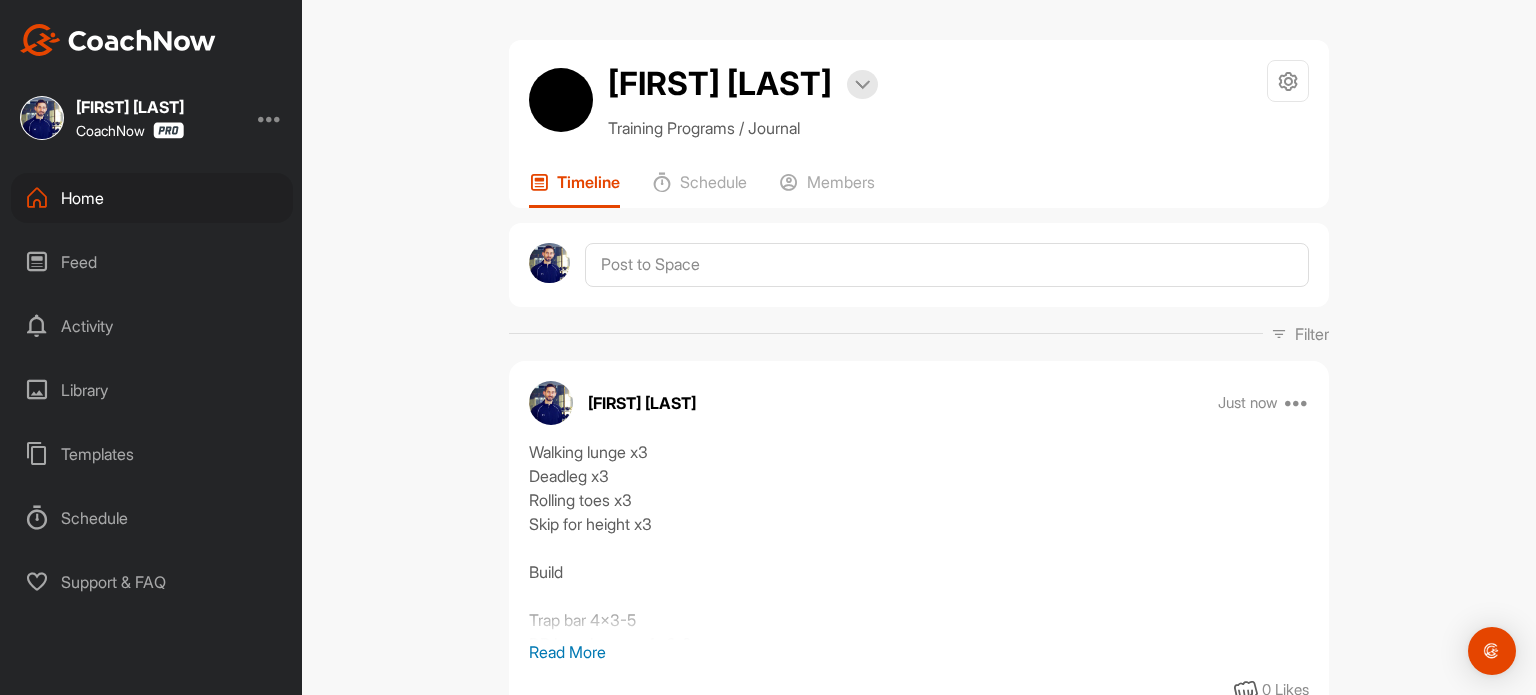 click on "Home" at bounding box center (152, 198) 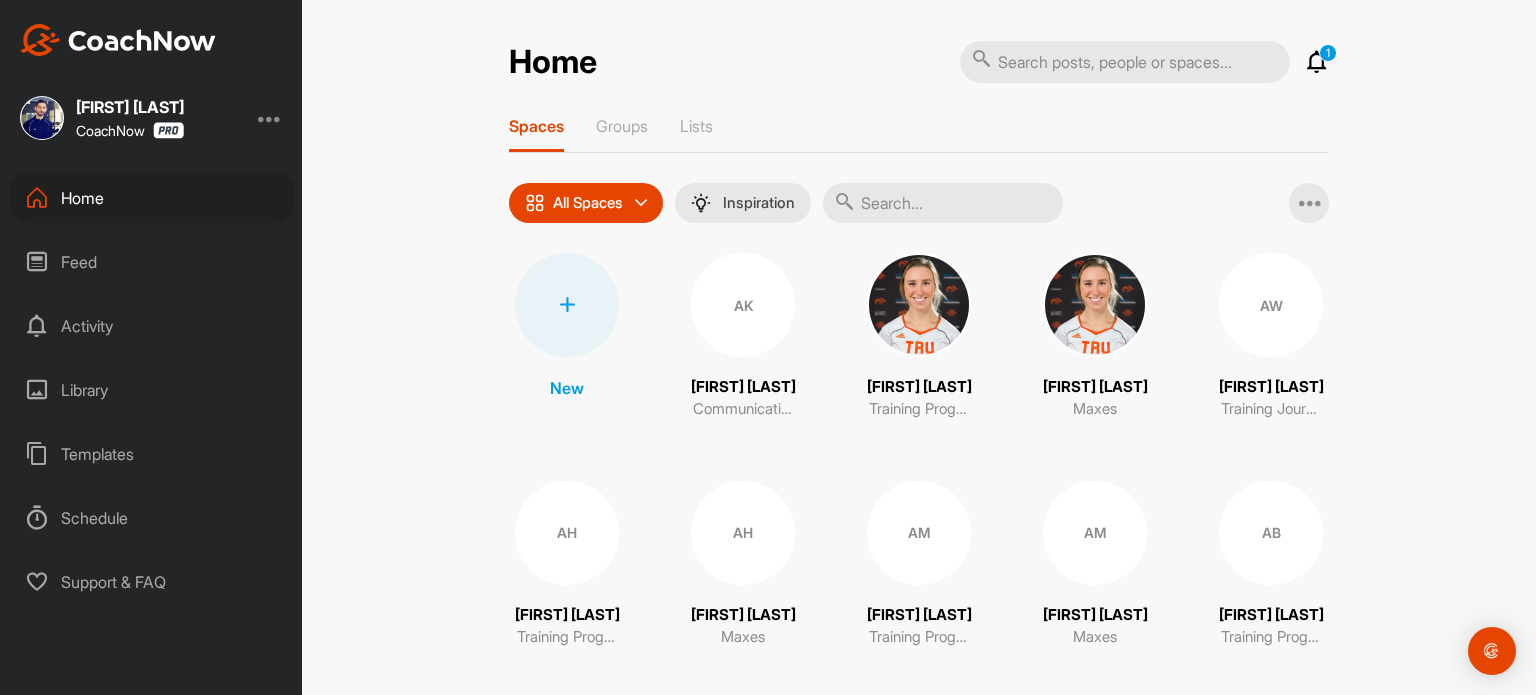 click at bounding box center [943, 203] 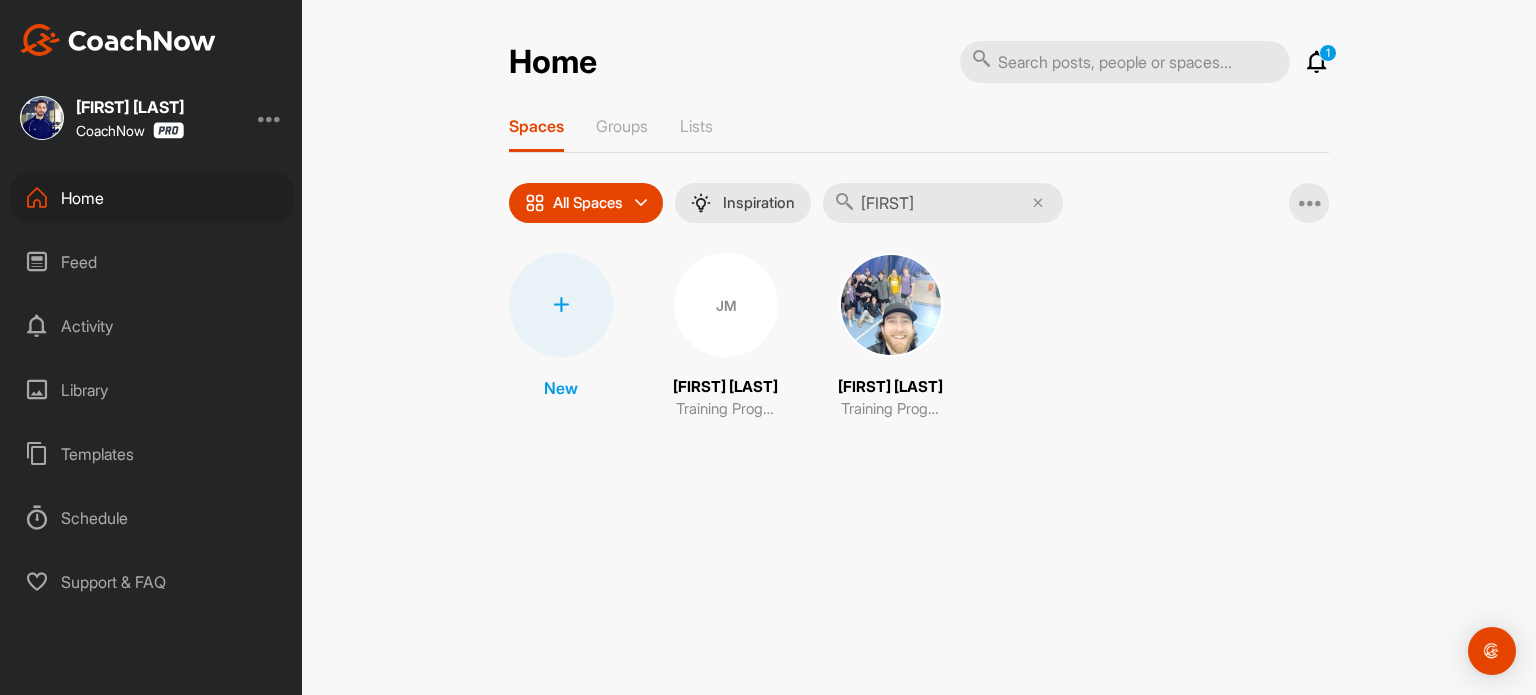 type on "[FIRST]" 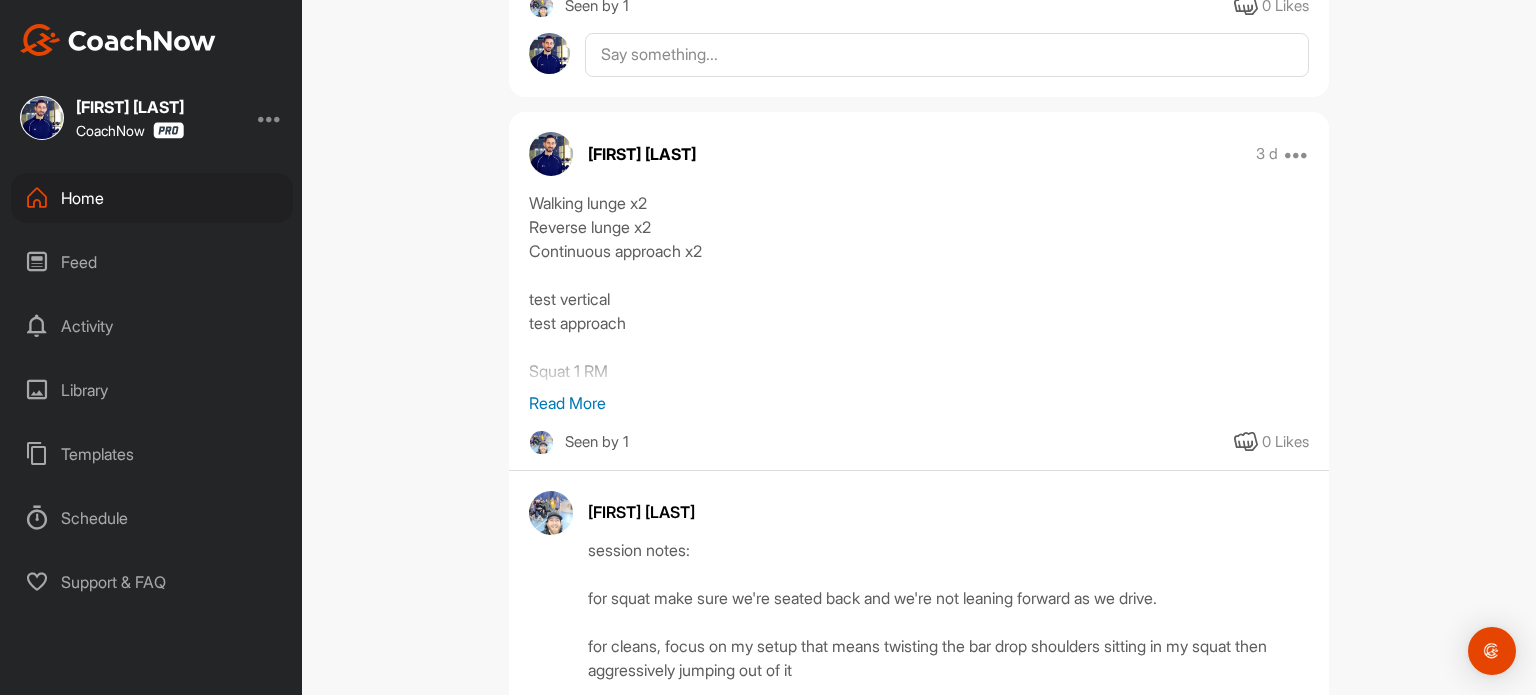scroll, scrollTop: 904, scrollLeft: 0, axis: vertical 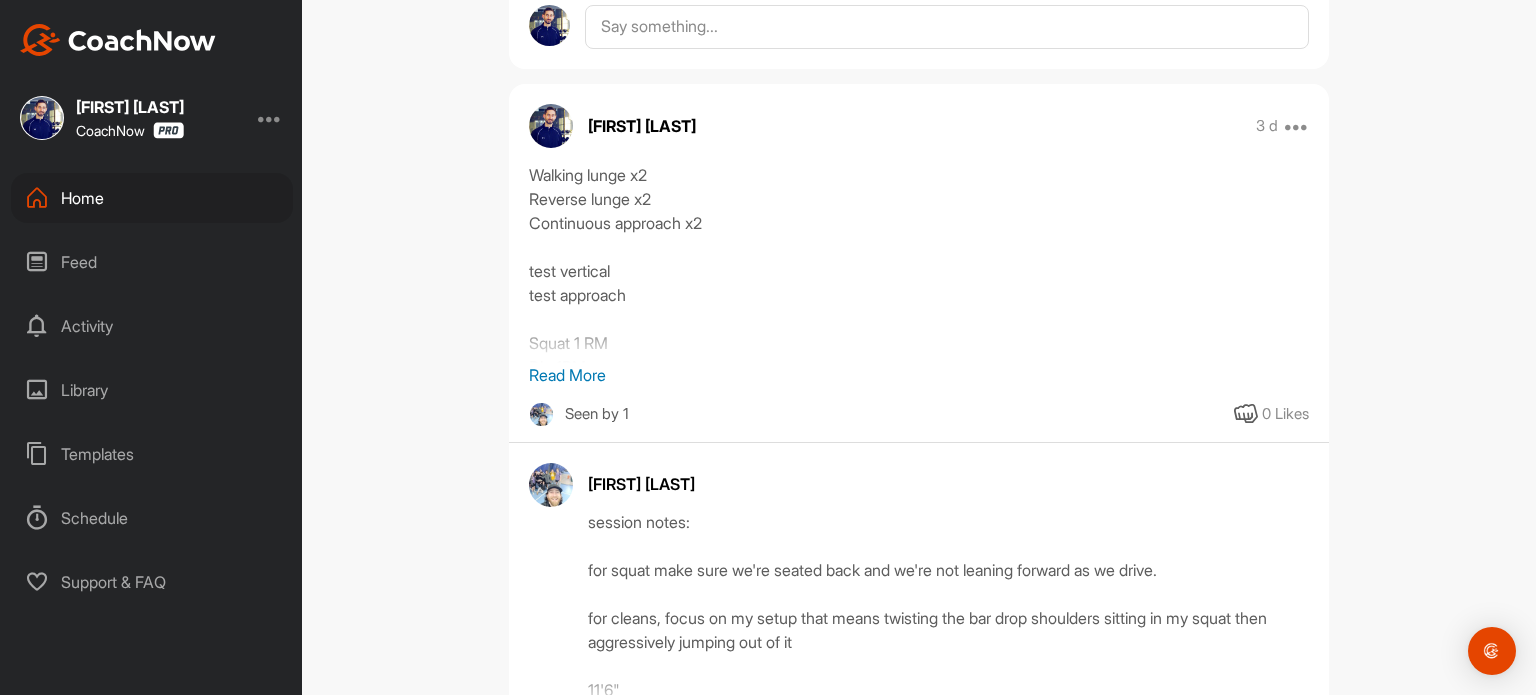 click on "Read More" at bounding box center [919, 375] 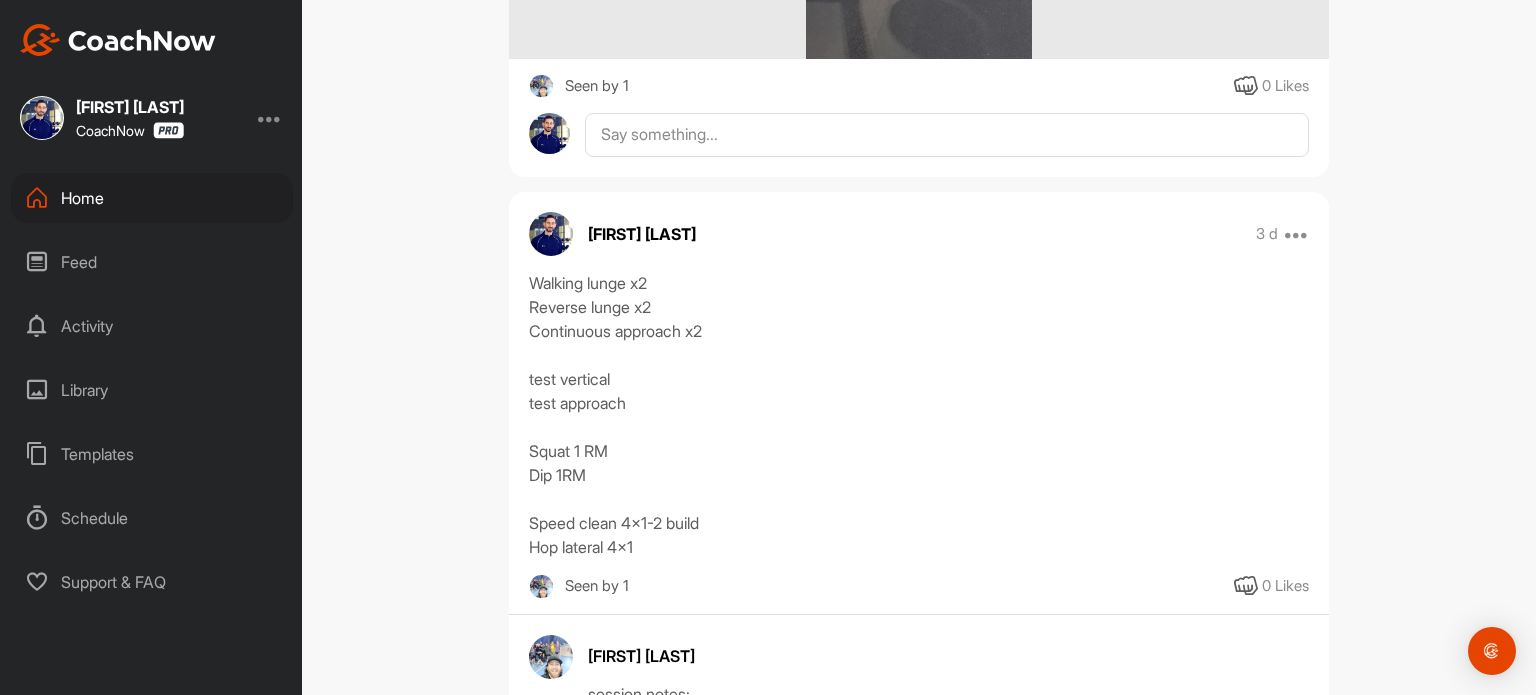scroll, scrollTop: 799, scrollLeft: 0, axis: vertical 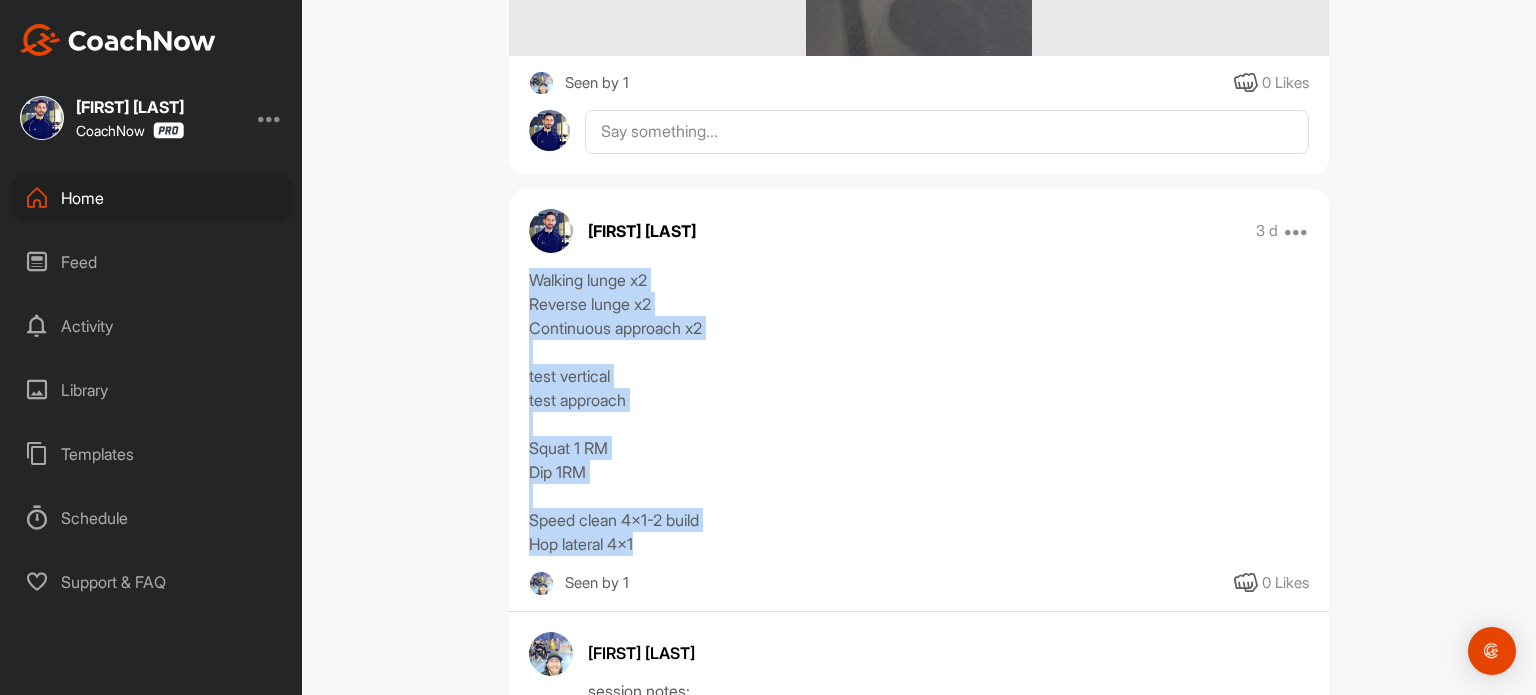 drag, startPoint x: 661, startPoint y: 551, endPoint x: 512, endPoint y: 285, distance: 304.88852 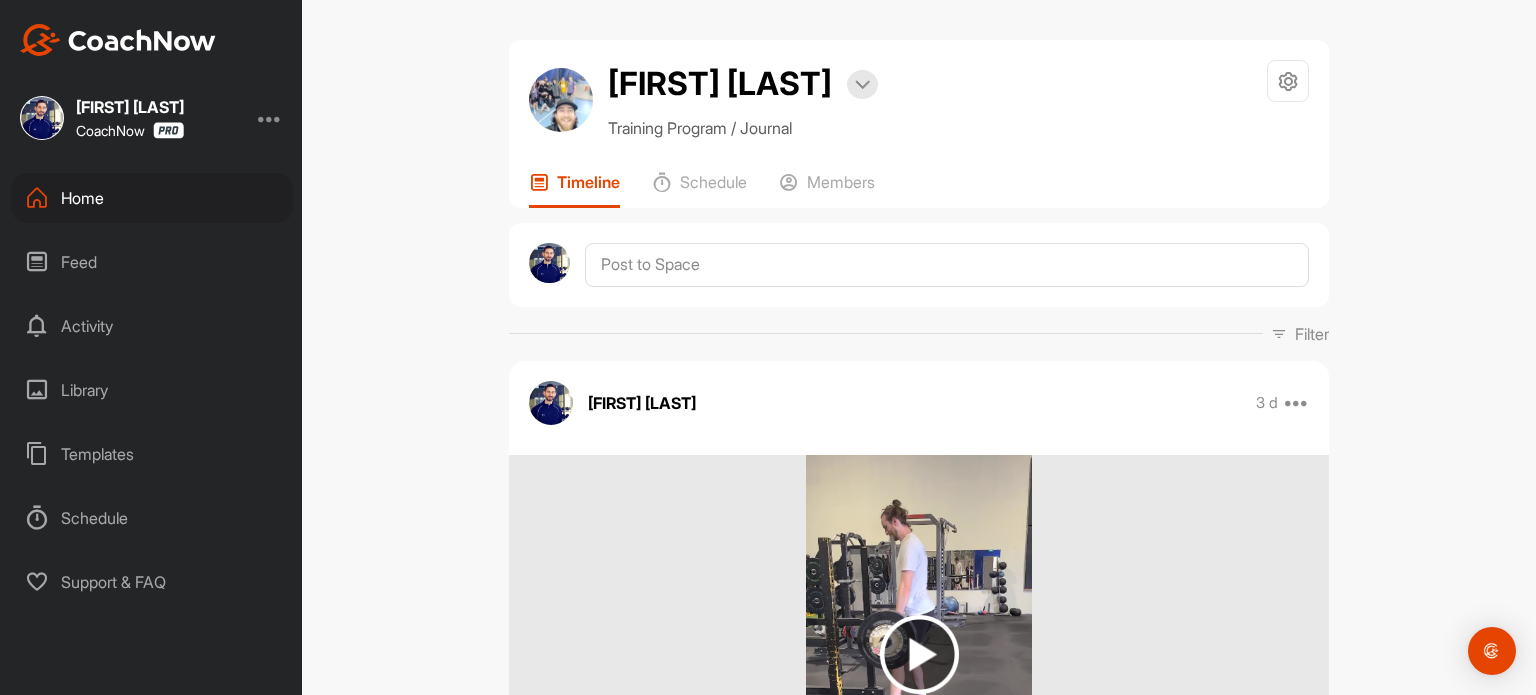 scroll, scrollTop: 0, scrollLeft: 0, axis: both 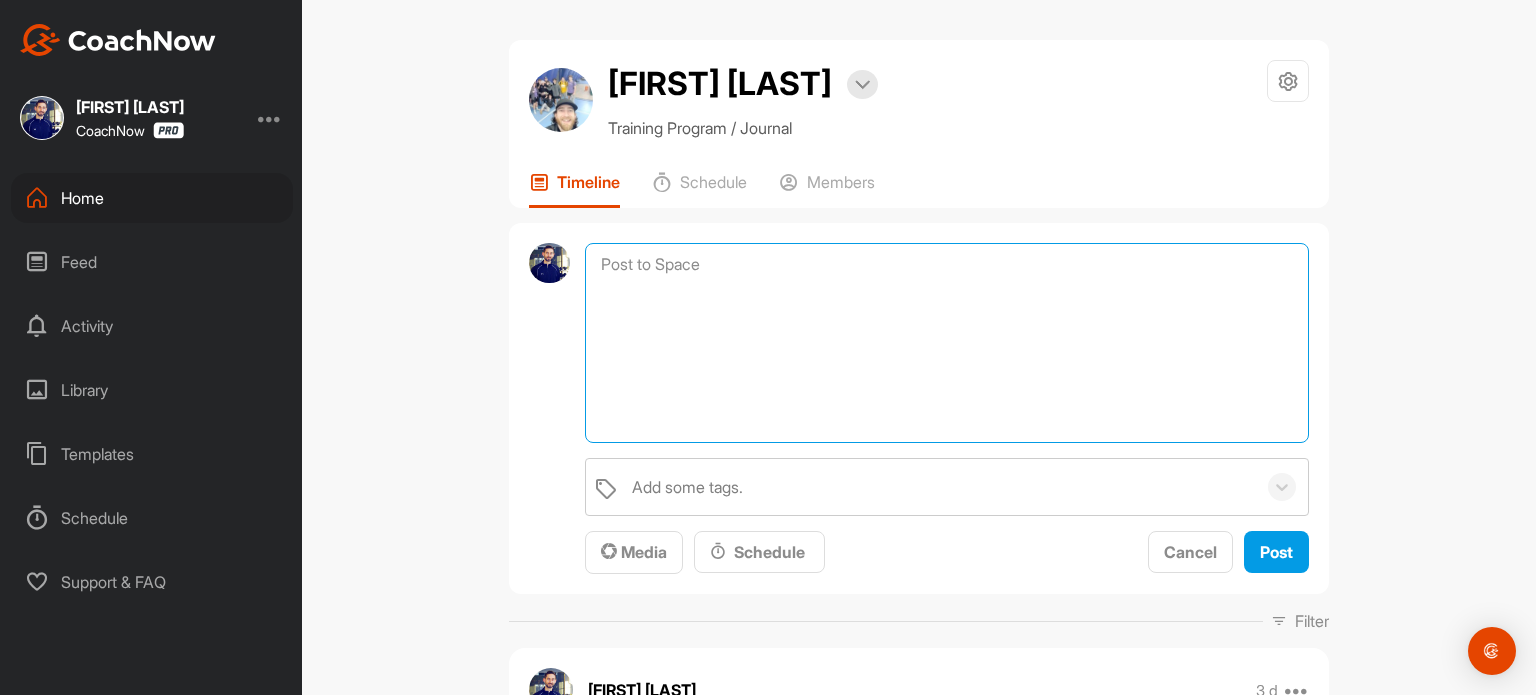 click at bounding box center (947, 343) 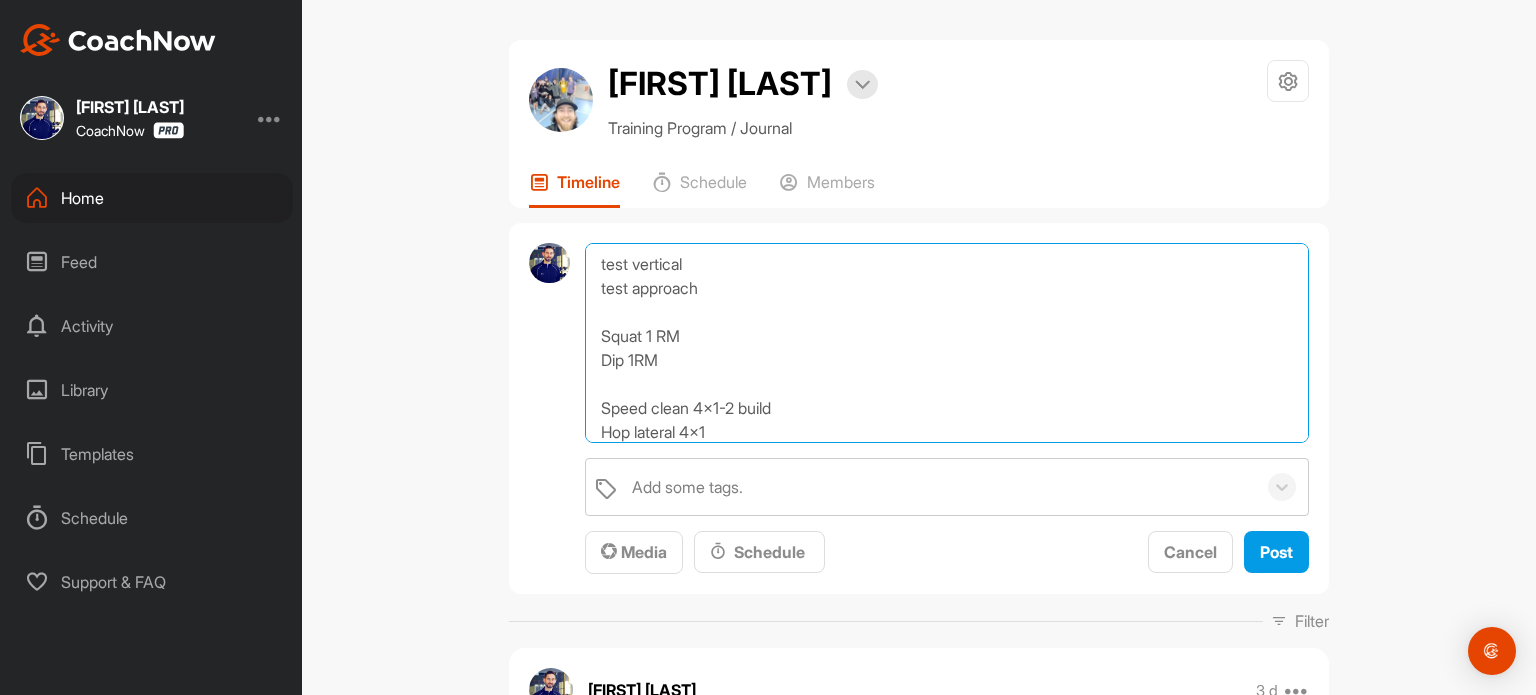 scroll, scrollTop: 0, scrollLeft: 0, axis: both 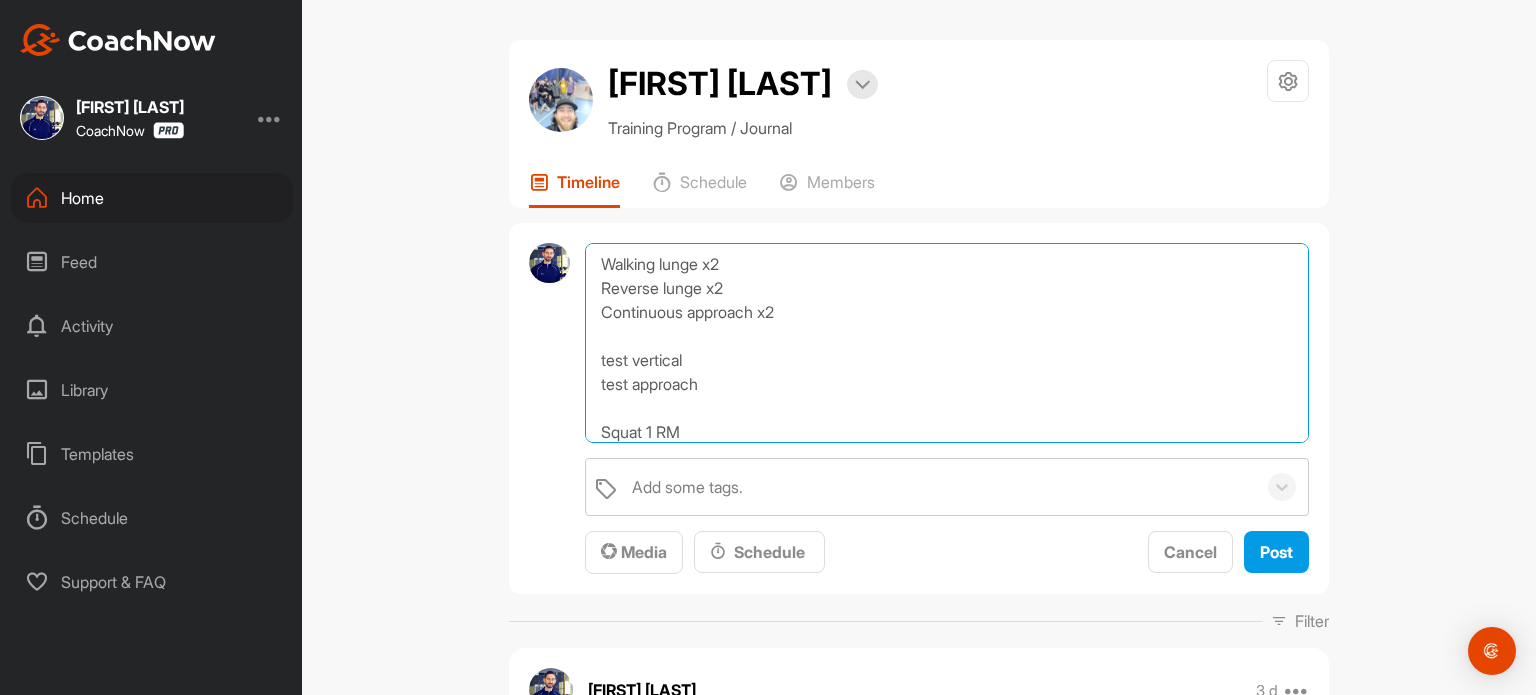 click on "Walking lunge x2
Reverse lunge x2
Continuous approach x2
test vertical
test approach
Squat 1 RM
Dip 1RM
Speed clean 4x1-2 build
Hop lateral 4x1" at bounding box center [947, 343] 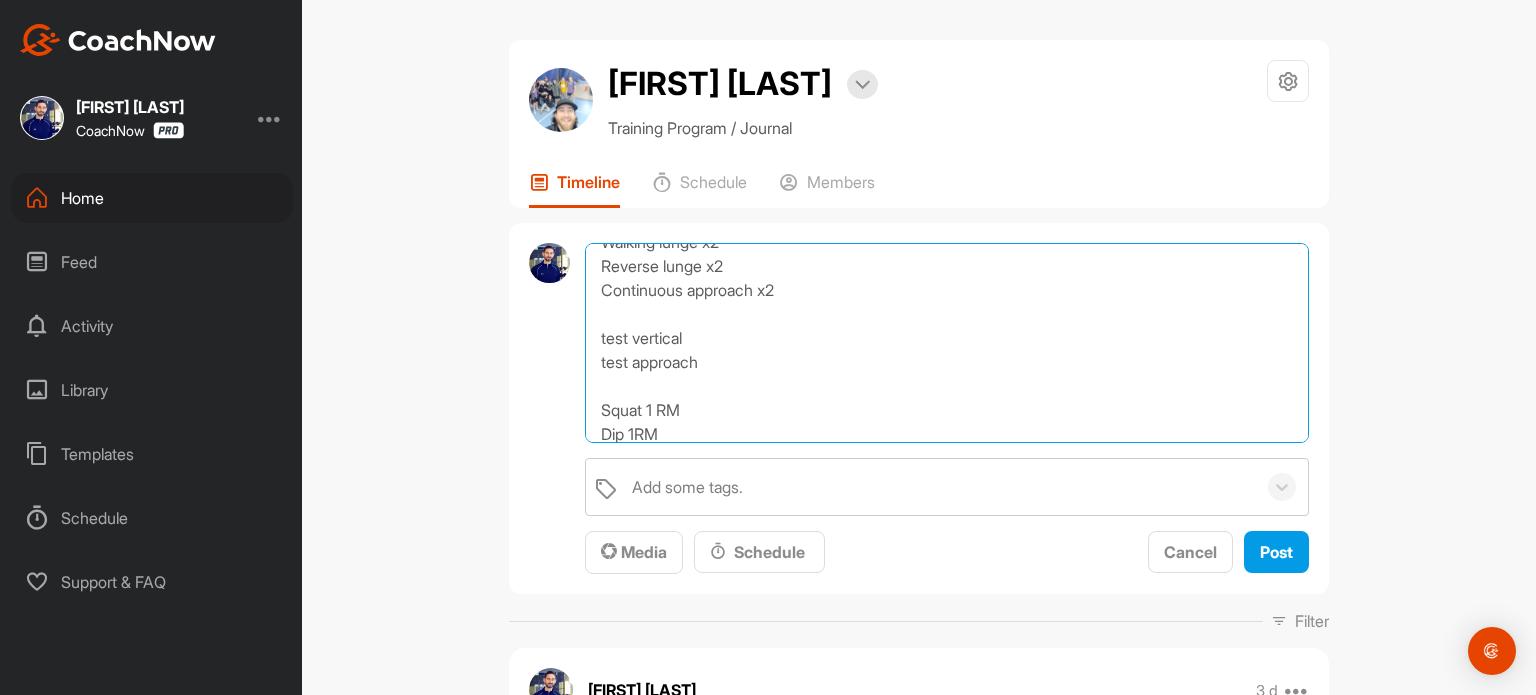 scroll, scrollTop: 71, scrollLeft: 0, axis: vertical 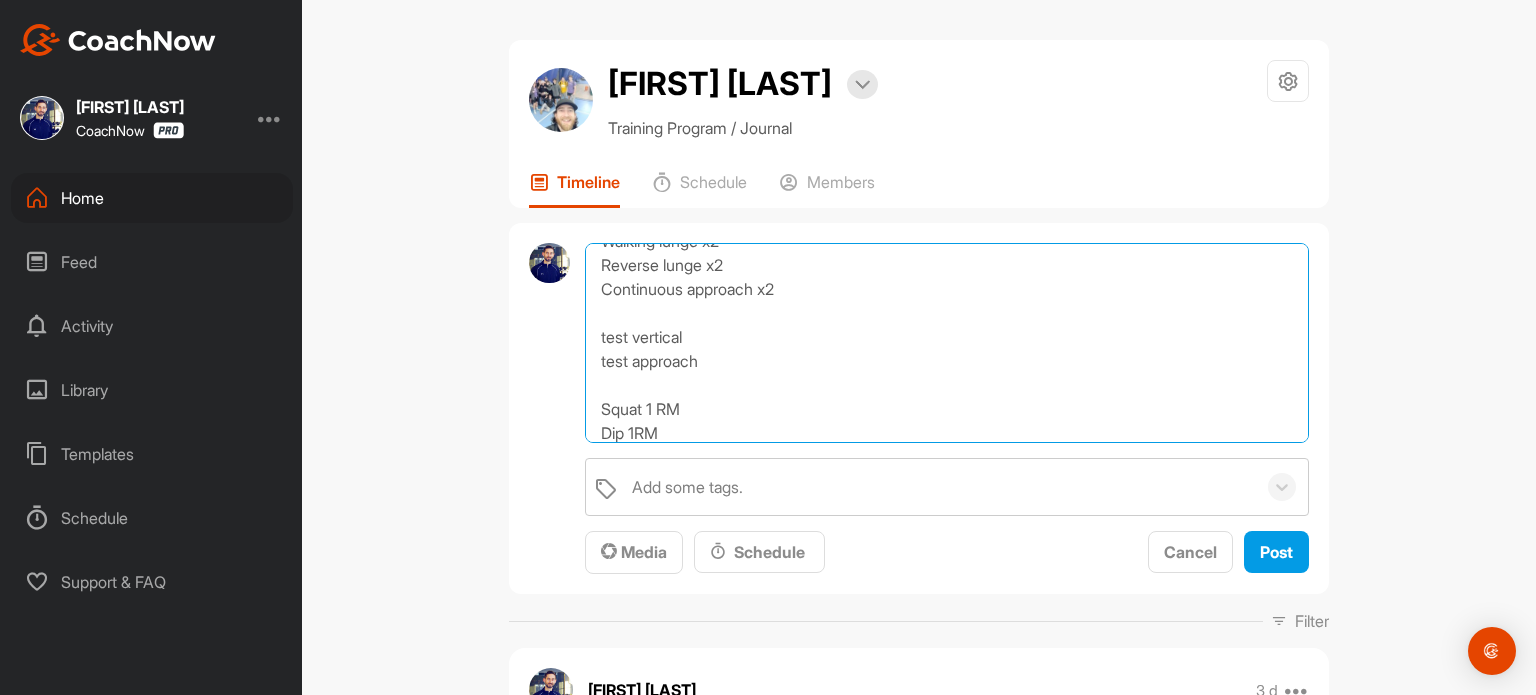 drag, startPoint x: 731, startPoint y: 360, endPoint x: 596, endPoint y: 337, distance: 136.94525 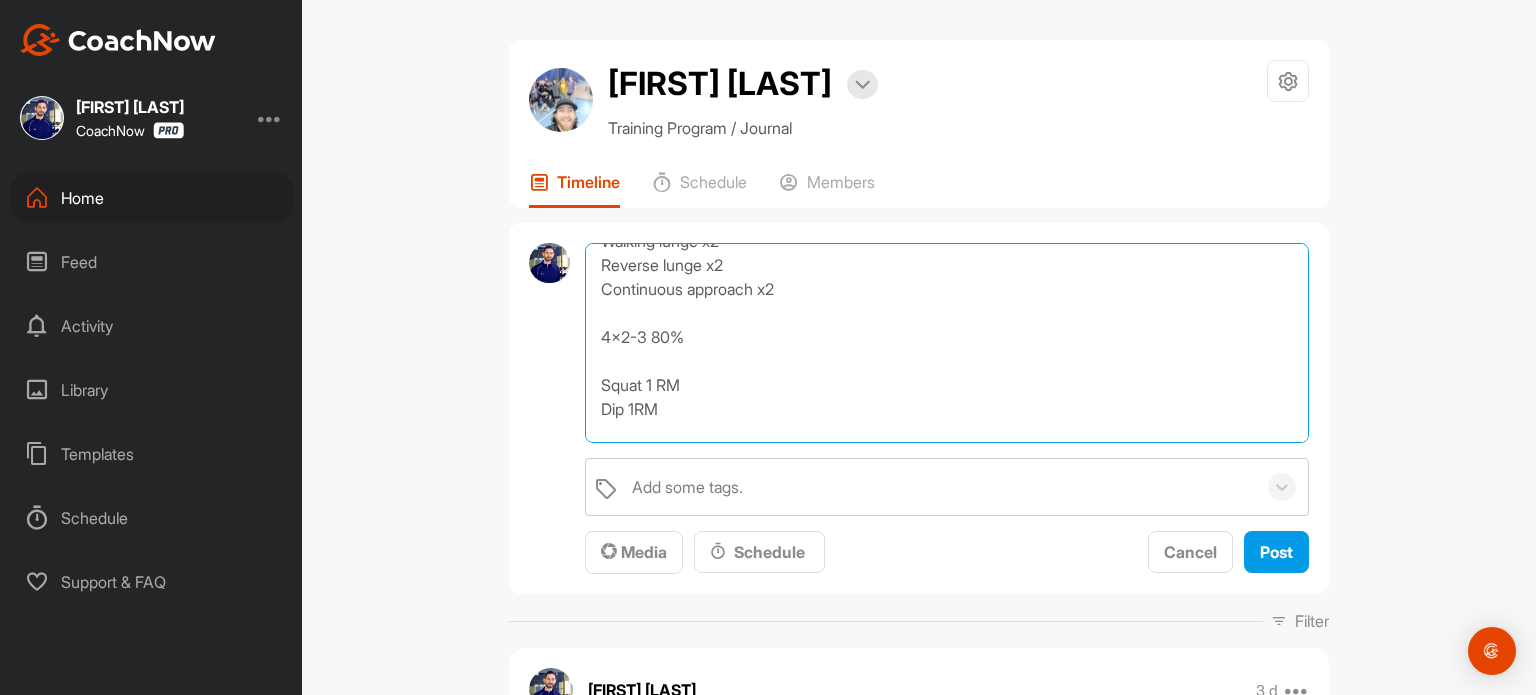 click on "I forgot to check if still wanting shorter workouts most days or plan for all to be an hour?
Walking lunge x2
Reverse lunge x2
Continuous approach x2
4x2-3 80%
Squat 1 RM
Dip 1RM
Speed clean 4x1-2 build
Hop lateral 4x1" at bounding box center (947, 343) 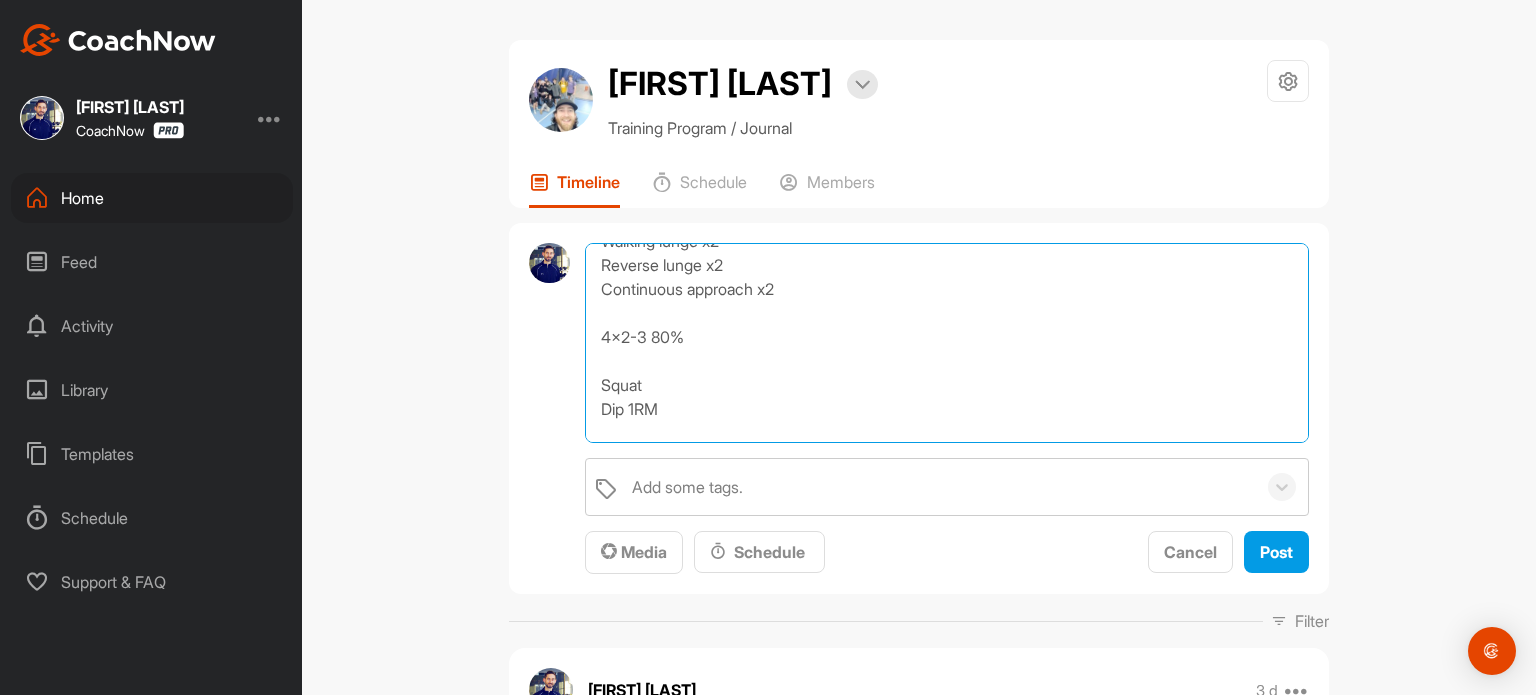 click on "I forgot to check if still wanting shorter workouts most days or plan for all to be an hour?
Walking lunge x2
Reverse lunge x2
Continuous approach x2
4x2-3 80%
Squat
Dip 1RM
Speed clean 4x1-2 build
Hop lateral 4x1" at bounding box center (947, 343) 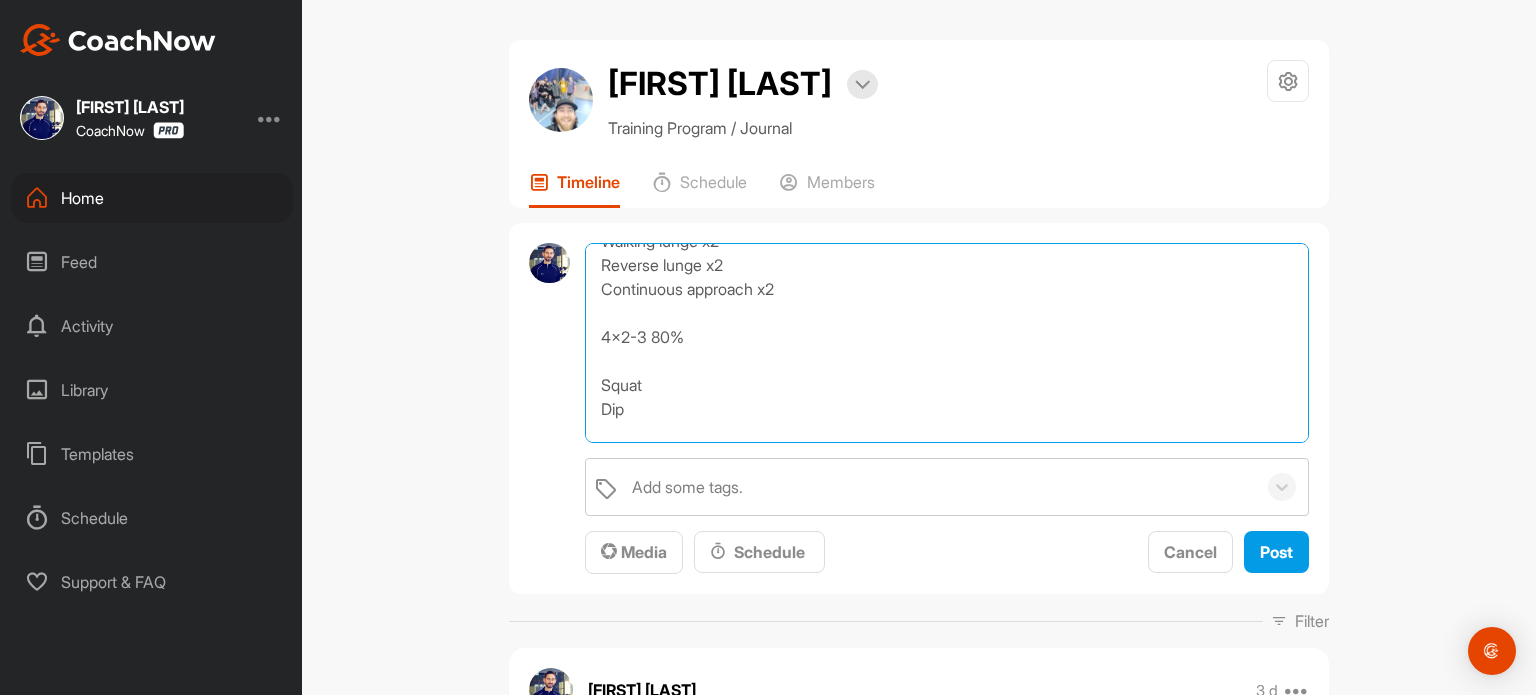 scroll, scrollTop: 130, scrollLeft: 0, axis: vertical 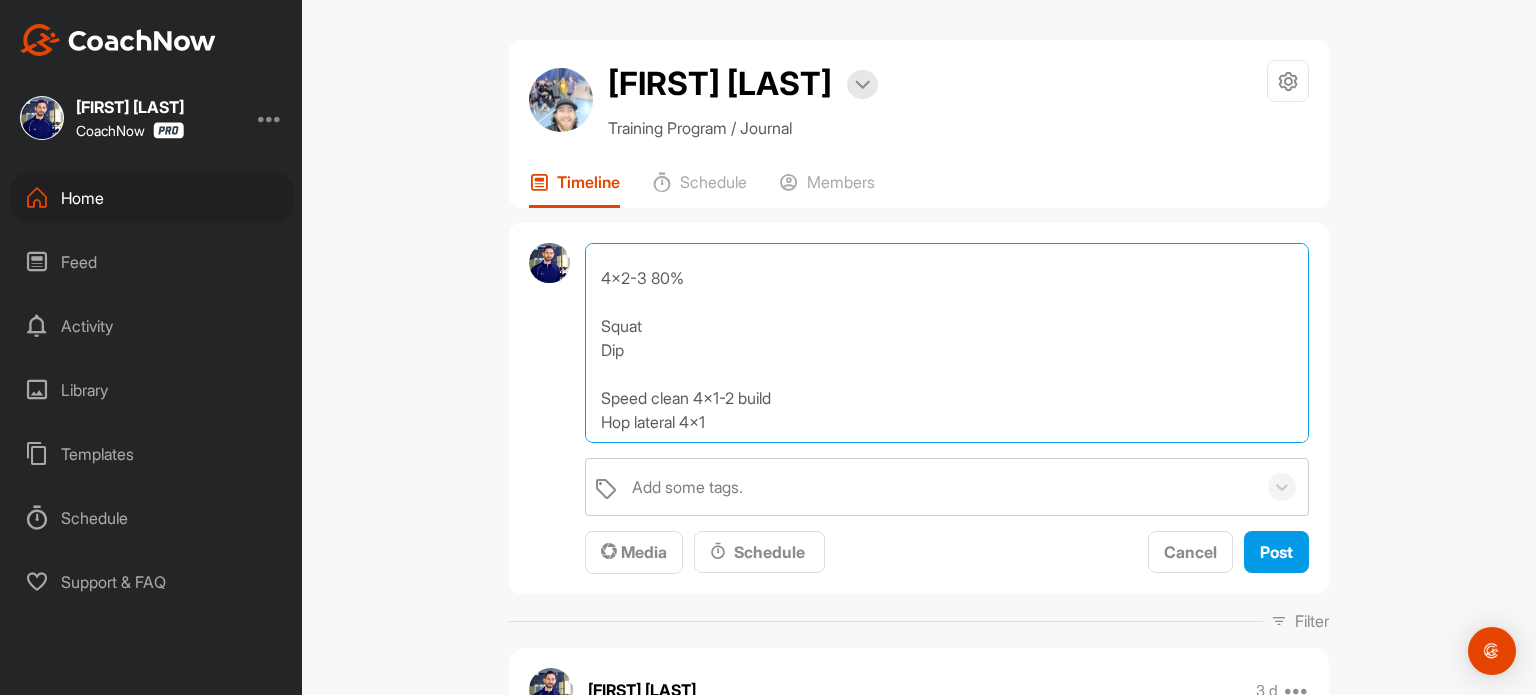click on "I forgot to check if still wanting shorter workouts most days or plan for all to be an hour?
Walking lunge x2
Reverse lunge x2
Continuous approach x2
4x2-3 80%
Squat
Dip
Speed clean 4x1-2 build
Hop lateral 4x1" at bounding box center [947, 343] 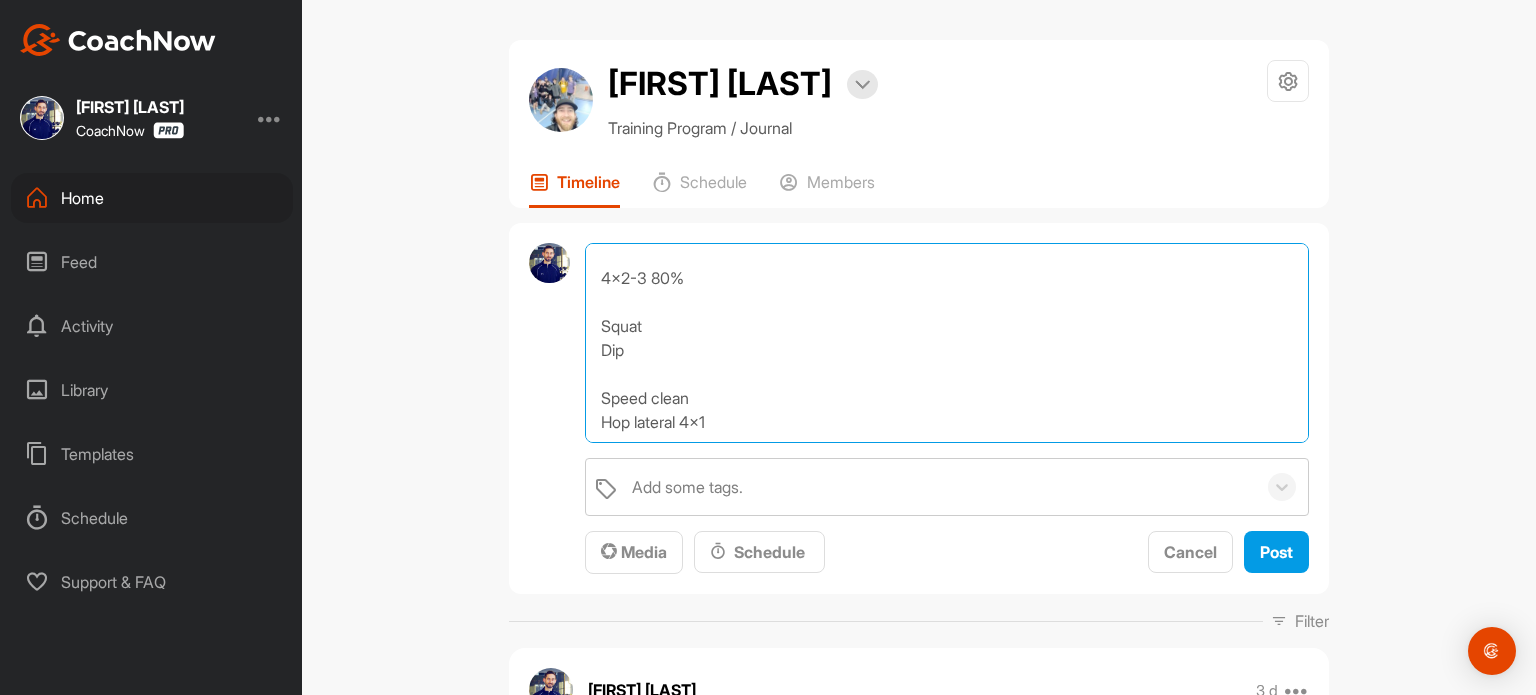 click on "I forgot to check if still wanting shorter workouts most days or plan for all to be an hour?
Walking lunge x2
Reverse lunge x2
Continuous approach x2
4x2-3 80%
Squat
Dip
Speed clean
Hop lateral 4x1" at bounding box center [947, 343] 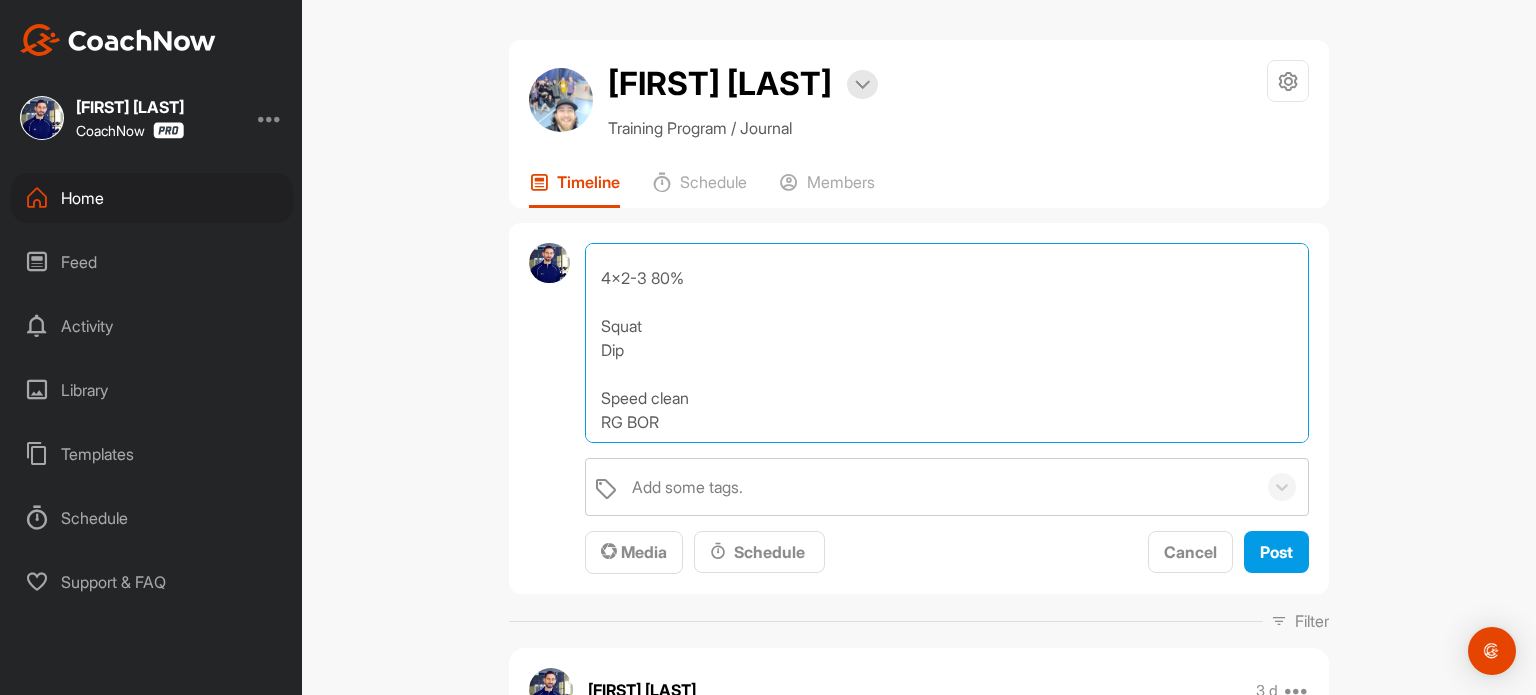 click on "I forgot to check if still wanting shorter workouts most days or plan for all to be an hour?
Walking lunge x2
Reverse lunge x2
Continuous approach x2
4x2-3 80%
Squat
Dip
Speed clean
RG BOR" at bounding box center (947, 343) 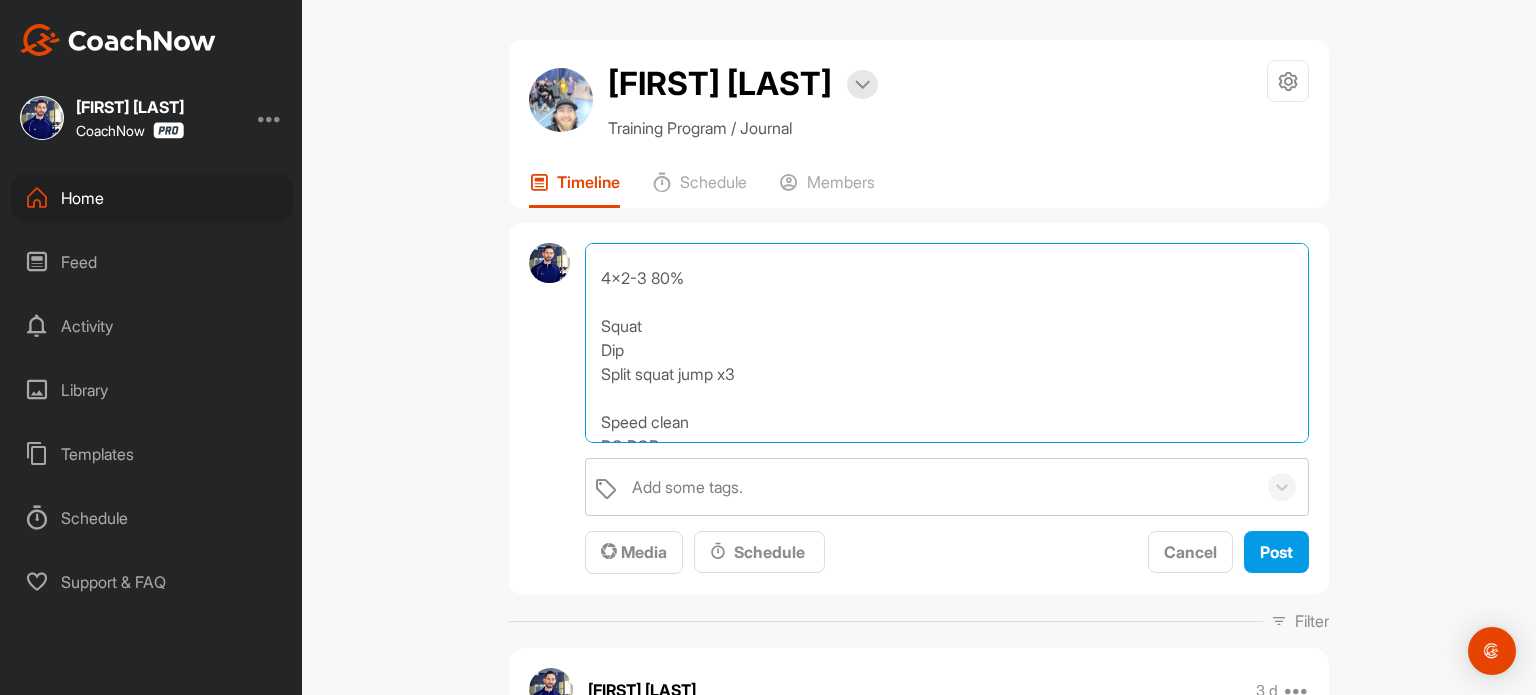 scroll, scrollTop: 154, scrollLeft: 0, axis: vertical 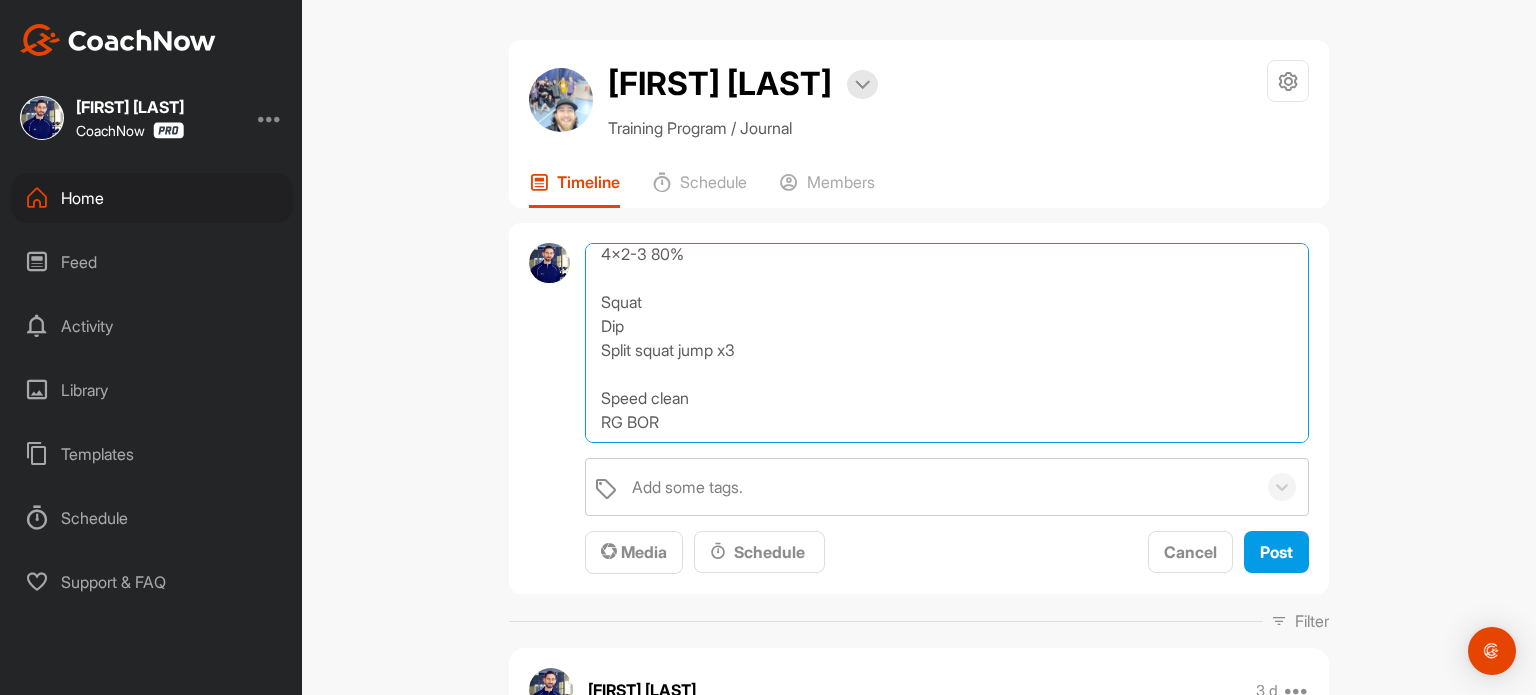 click on "I forgot to check if still wanting shorter workouts most days or plan for all to be an hour?
Walking lunge x2
Reverse lunge x2
Continuous approach x2
4x2-3 80%
Squat
Dip
Split squat jump x3
Speed clean
RG BOR" at bounding box center (947, 343) 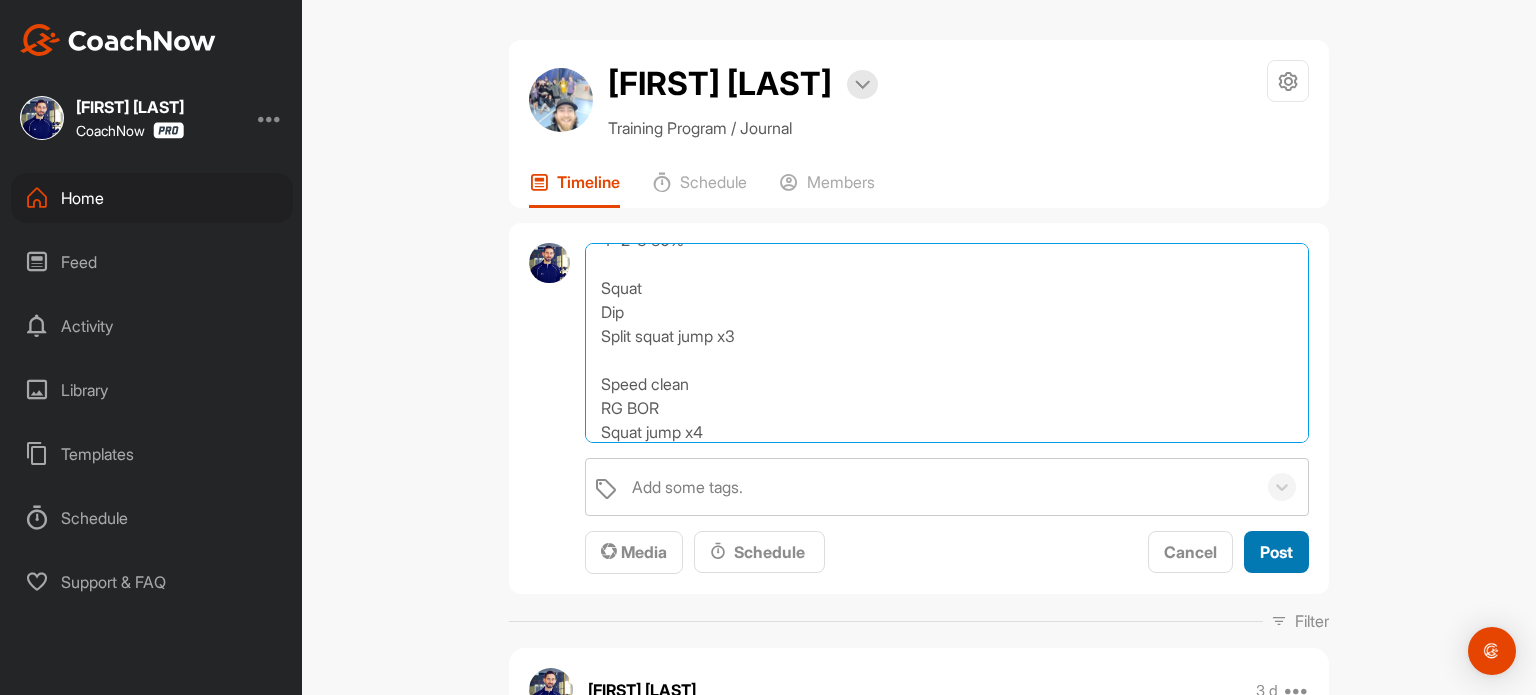 type on "I forgot to check if still wanting shorter workouts most days or plan for all to be an hour?
Walking lunge x2
Reverse lunge x2
Continuous approach x2
4x2-3 80%
Squat
Dip
Split squat jump x3
Speed clean
RG BOR
Squat jump x4" 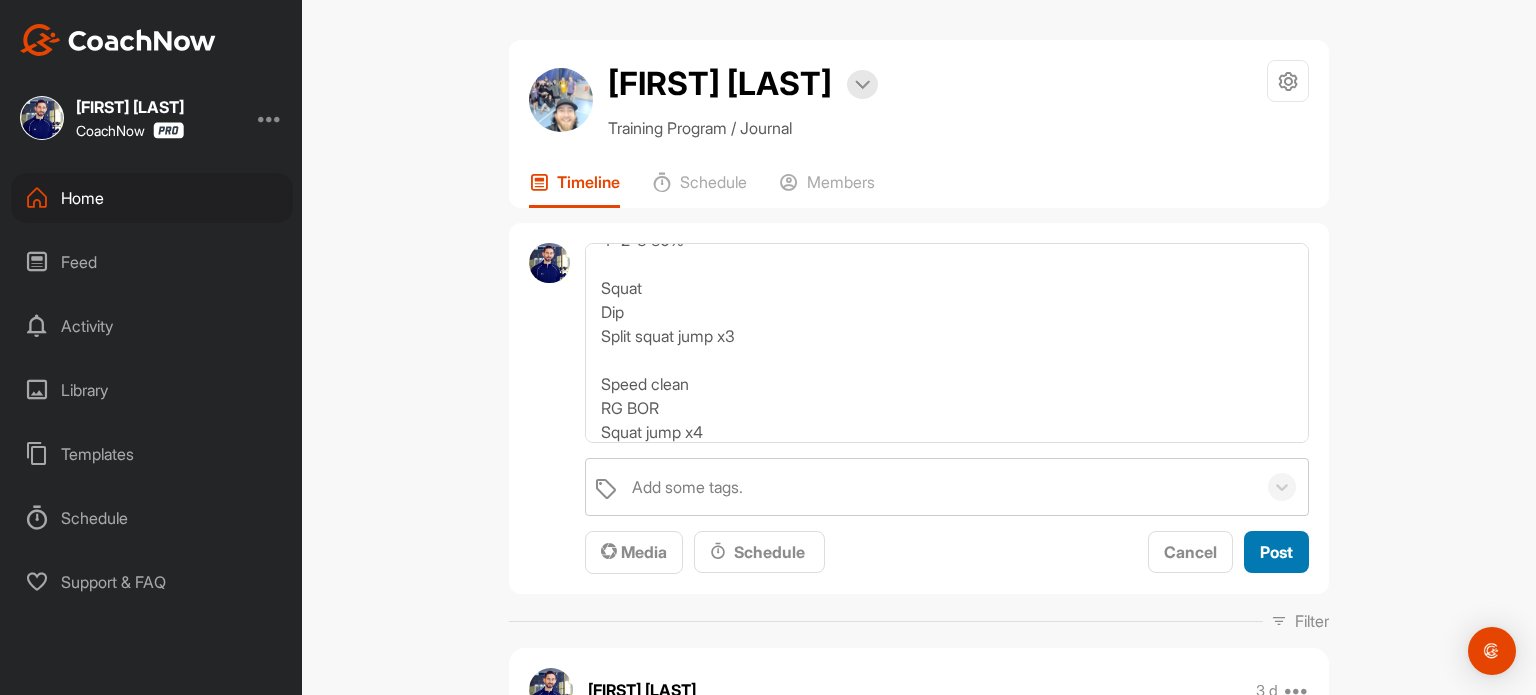 click on "Post" at bounding box center (1276, 552) 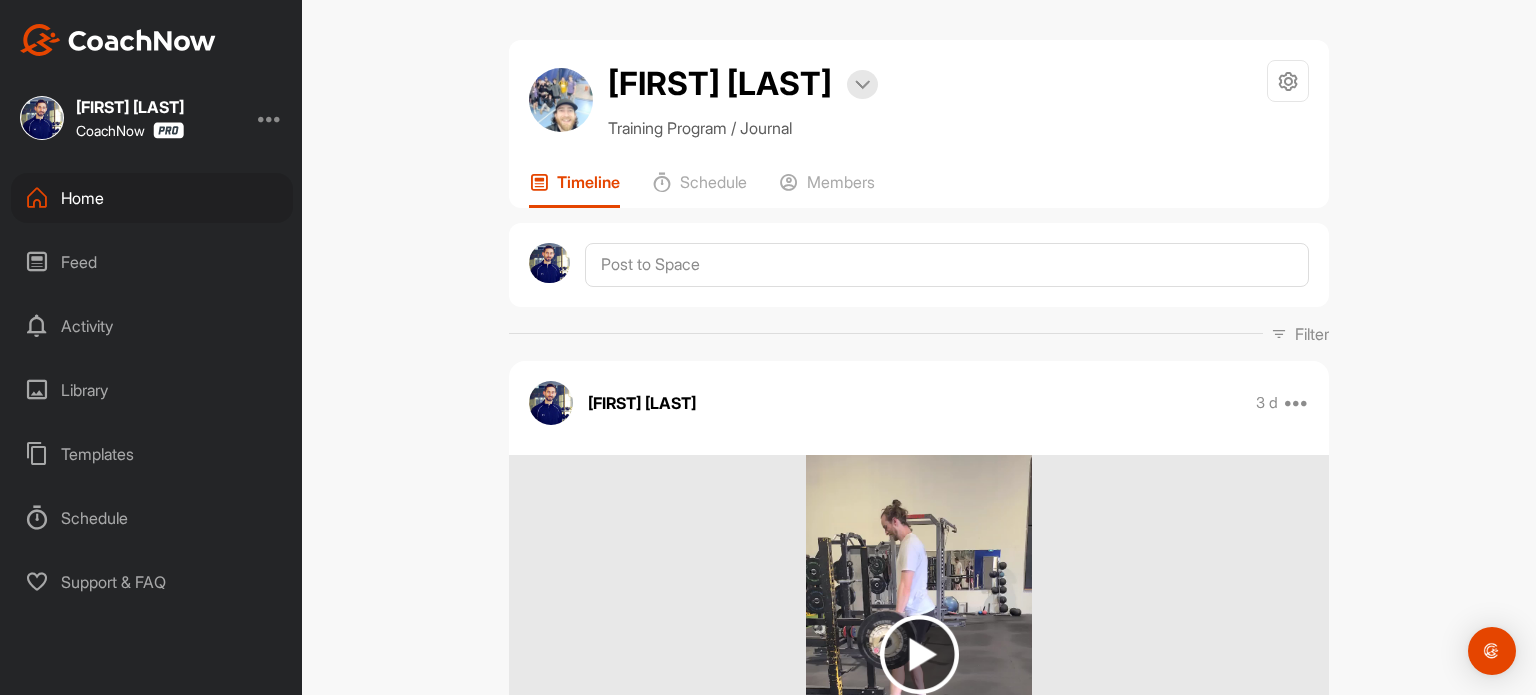 scroll, scrollTop: 0, scrollLeft: 0, axis: both 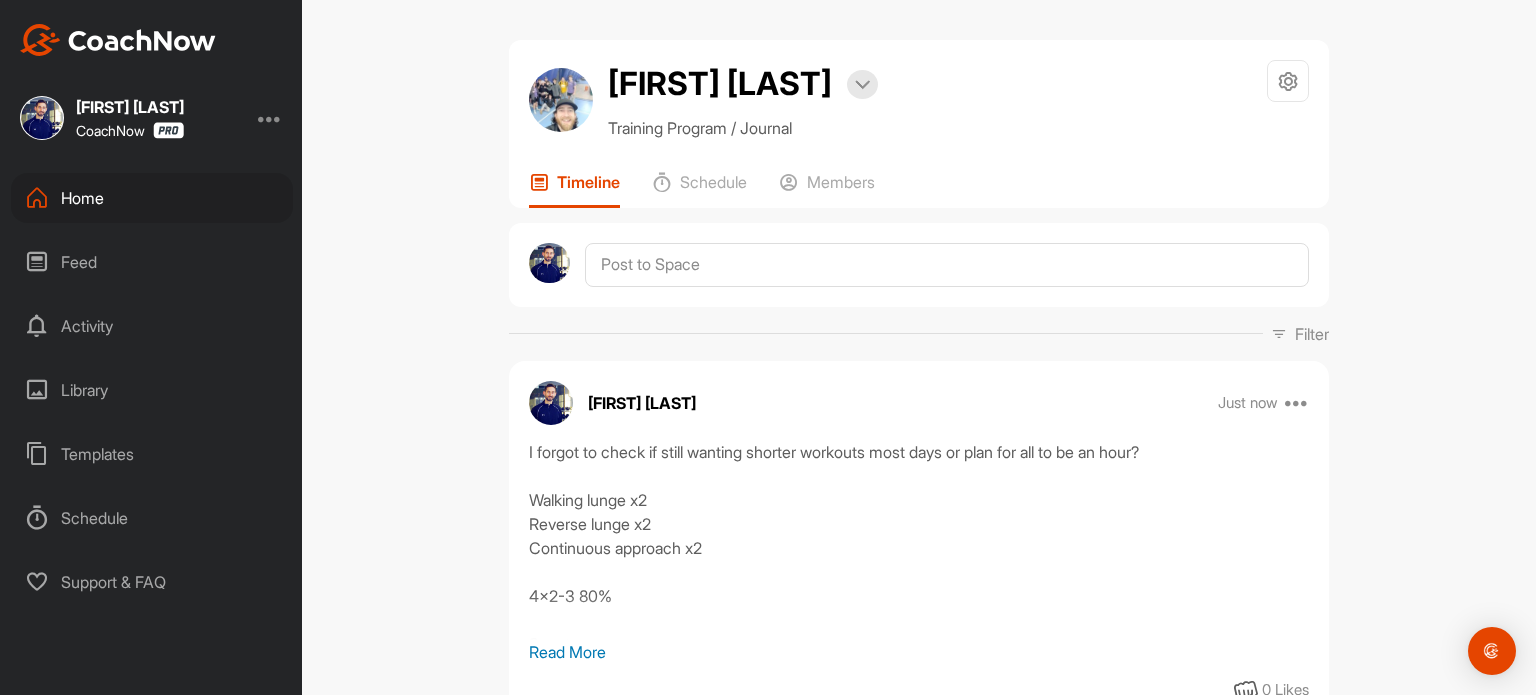 click on "Home" at bounding box center [152, 198] 